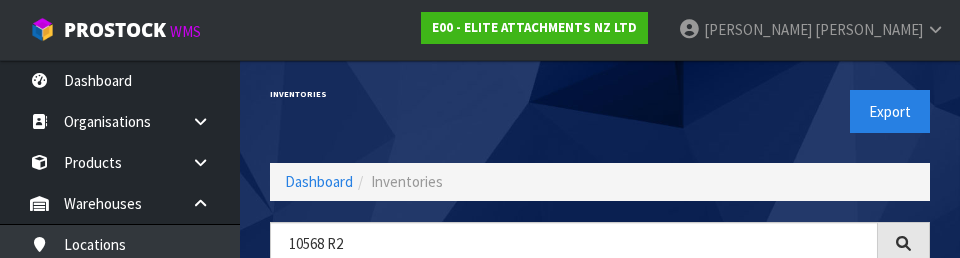 scroll, scrollTop: 114, scrollLeft: 0, axis: vertical 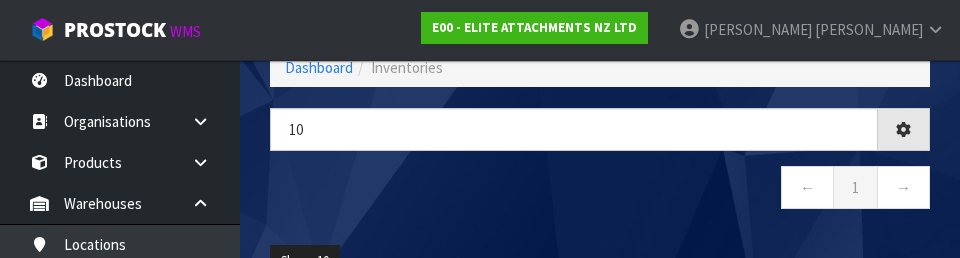 type on "1" 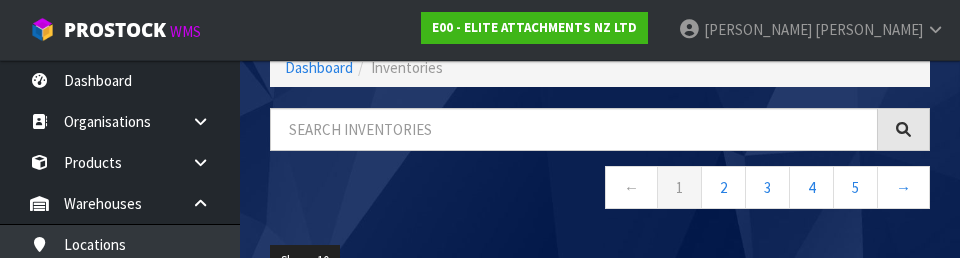 click at bounding box center (574, 129) 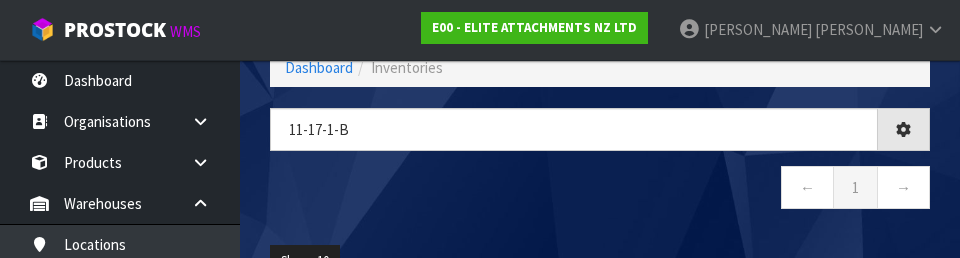 click on "←
1
→" at bounding box center (600, 190) 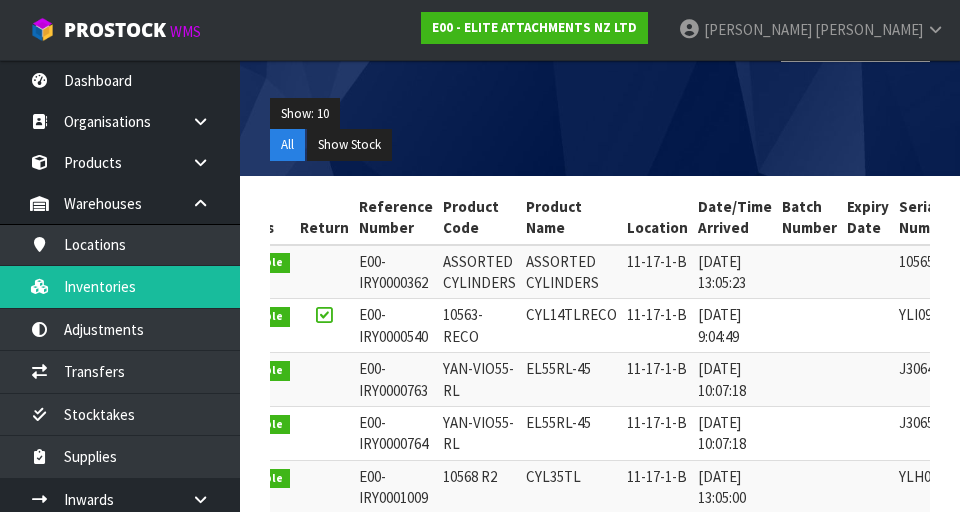 scroll, scrollTop: 353, scrollLeft: 0, axis: vertical 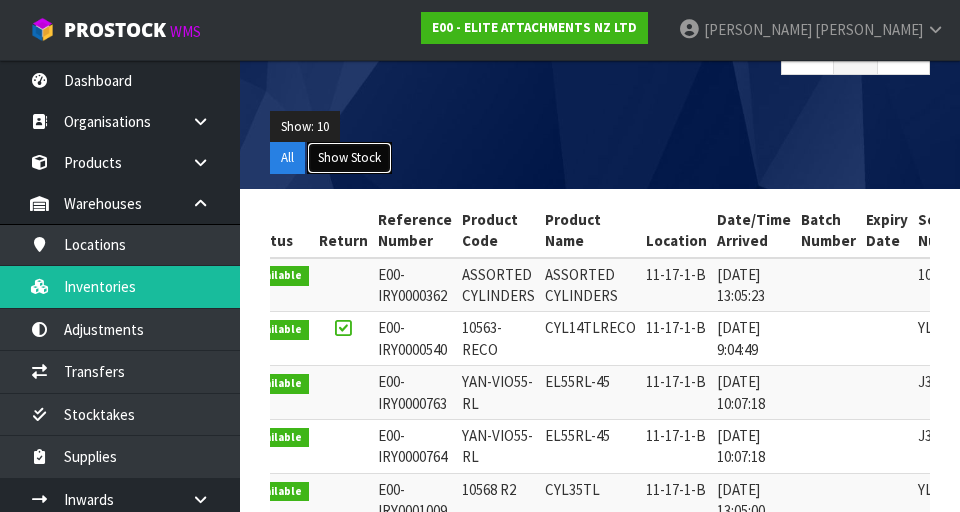click on "Show Stock" at bounding box center [349, 158] 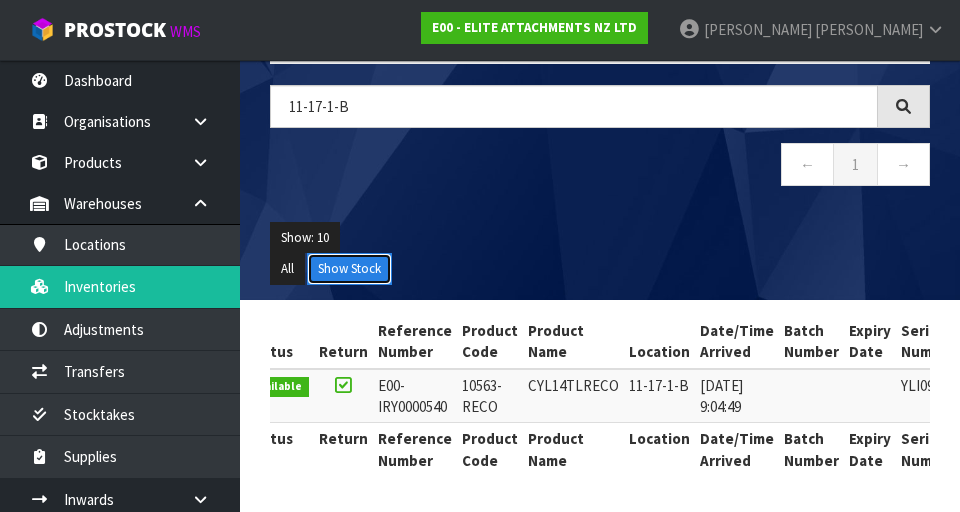 scroll, scrollTop: 137, scrollLeft: 0, axis: vertical 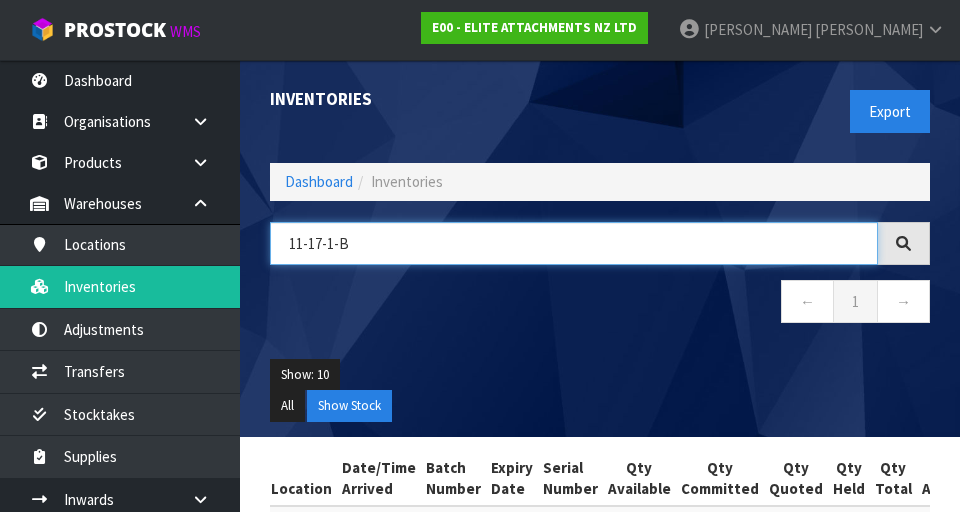 click on "11-17-1-B" at bounding box center [574, 243] 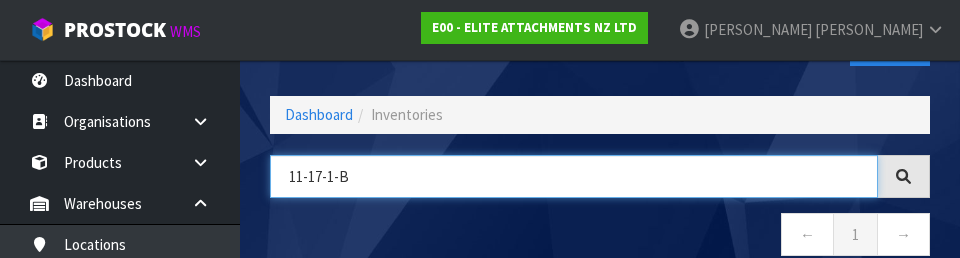scroll, scrollTop: 114, scrollLeft: 0, axis: vertical 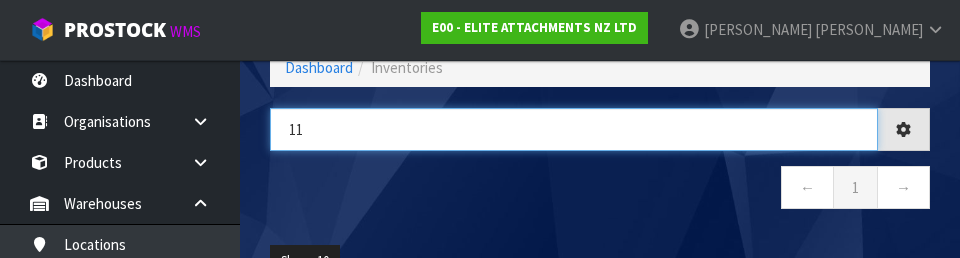 type on "1" 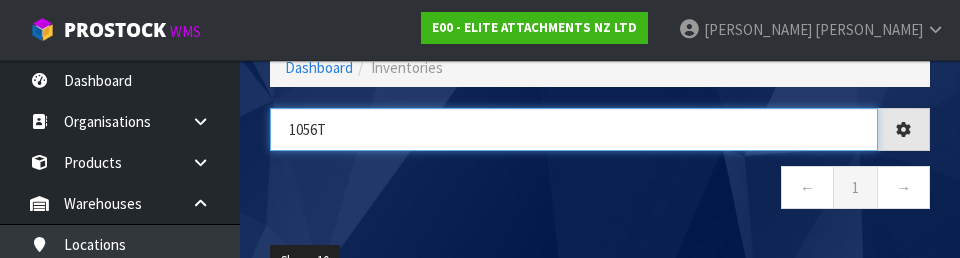 scroll, scrollTop: 0, scrollLeft: 323, axis: horizontal 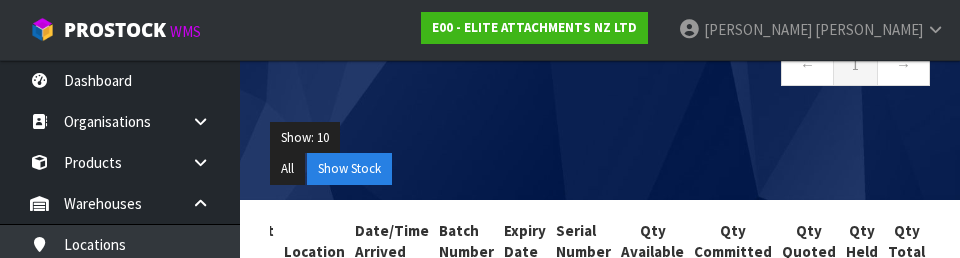 click on "Show: 10
5
10
25
50" at bounding box center (600, 138) 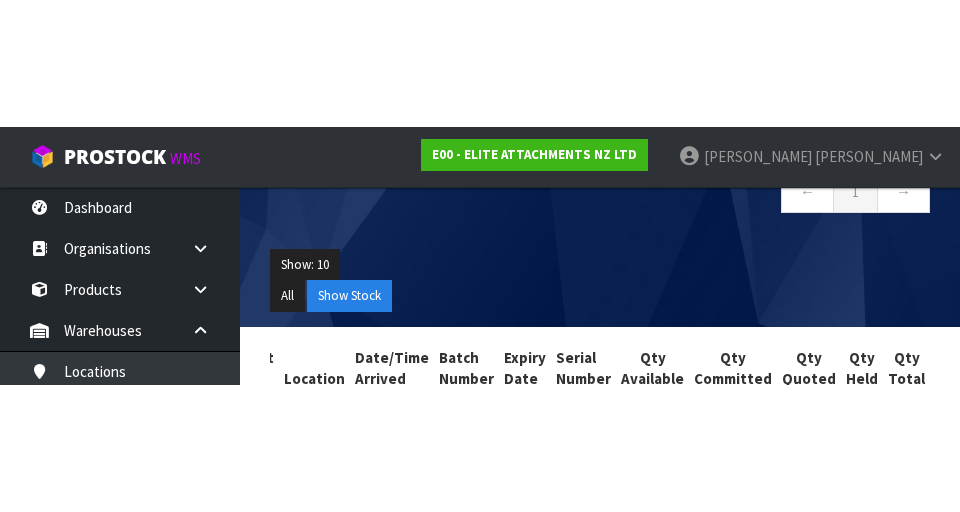 scroll, scrollTop: 116, scrollLeft: 0, axis: vertical 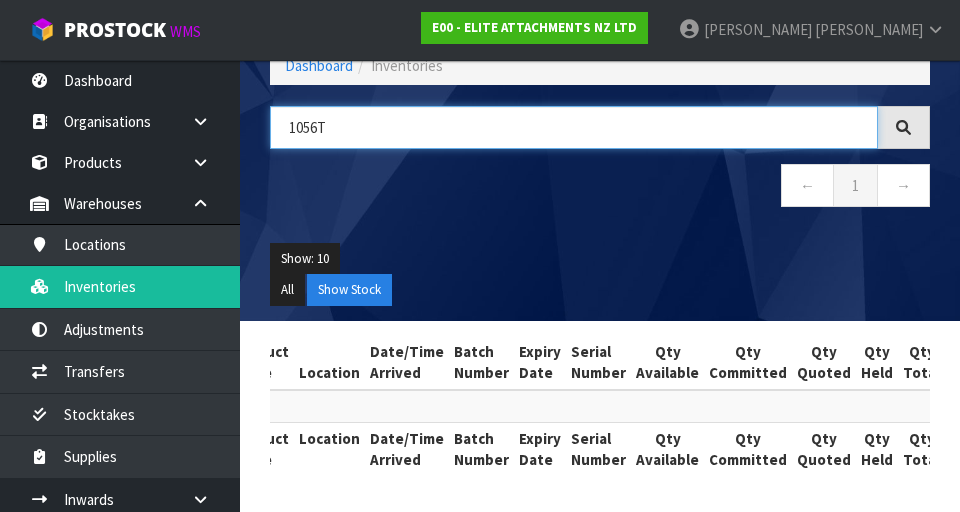 click on "1056T" at bounding box center [574, 127] 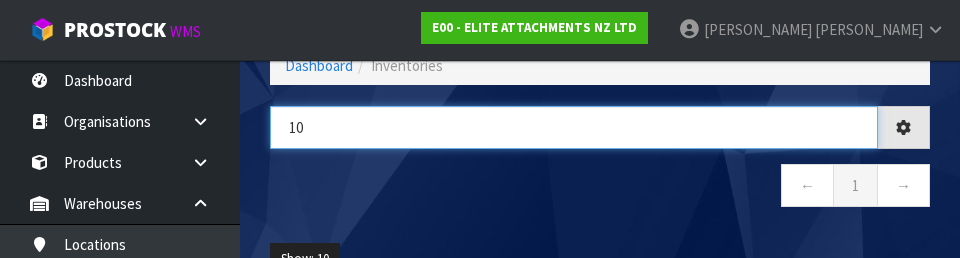 type on "1" 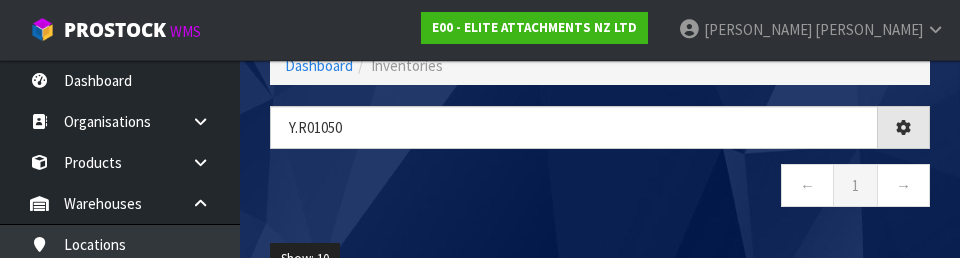 click on "Y.R01050
←
1
→" at bounding box center [600, 167] 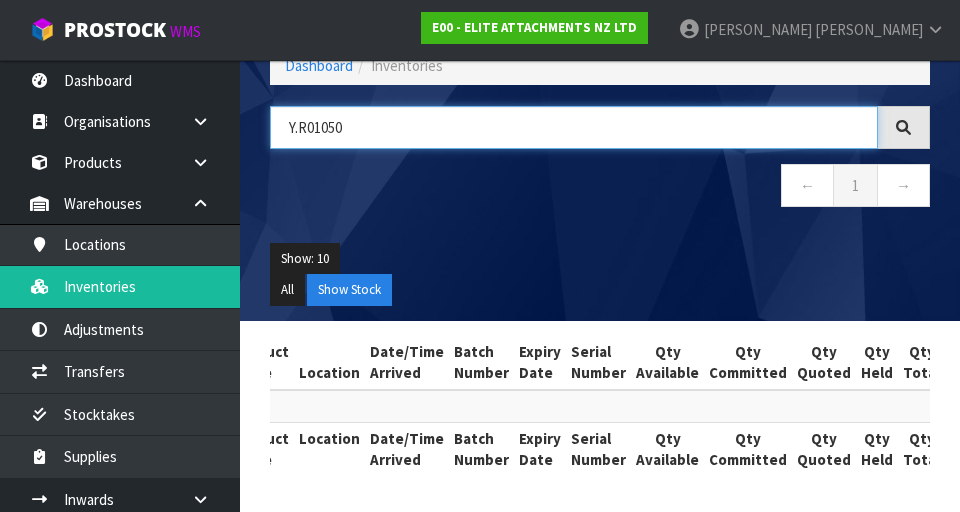 click on "Y.R01050" at bounding box center [574, 127] 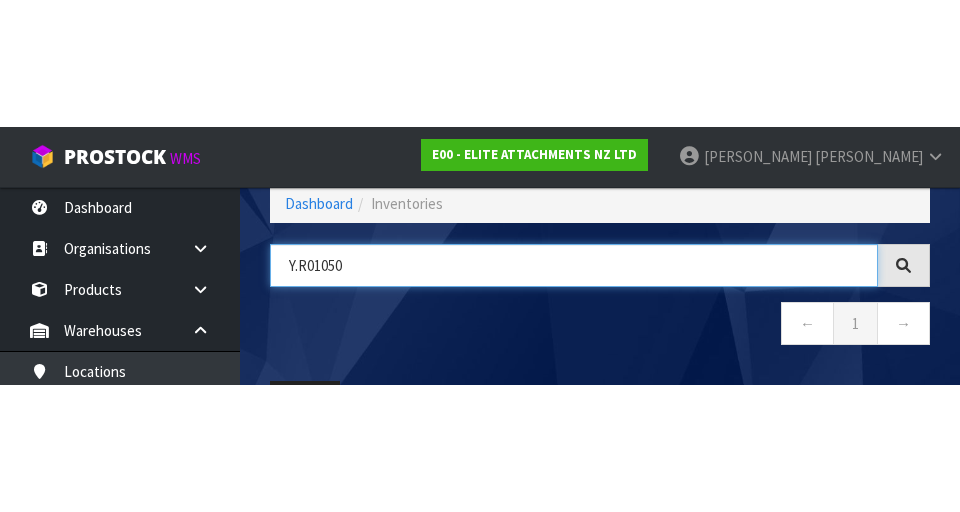 scroll, scrollTop: 104, scrollLeft: 0, axis: vertical 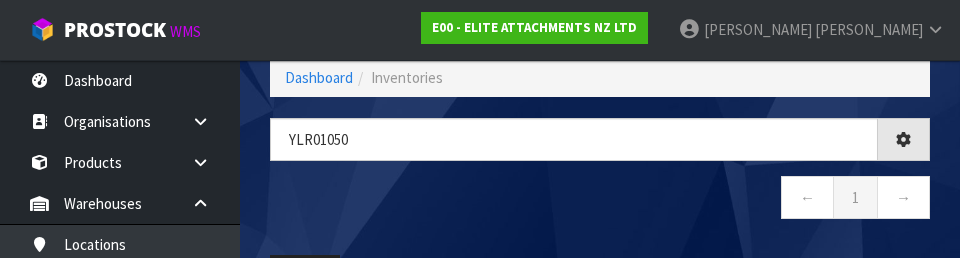 click on "YLR01050
←
1
→" at bounding box center (600, 179) 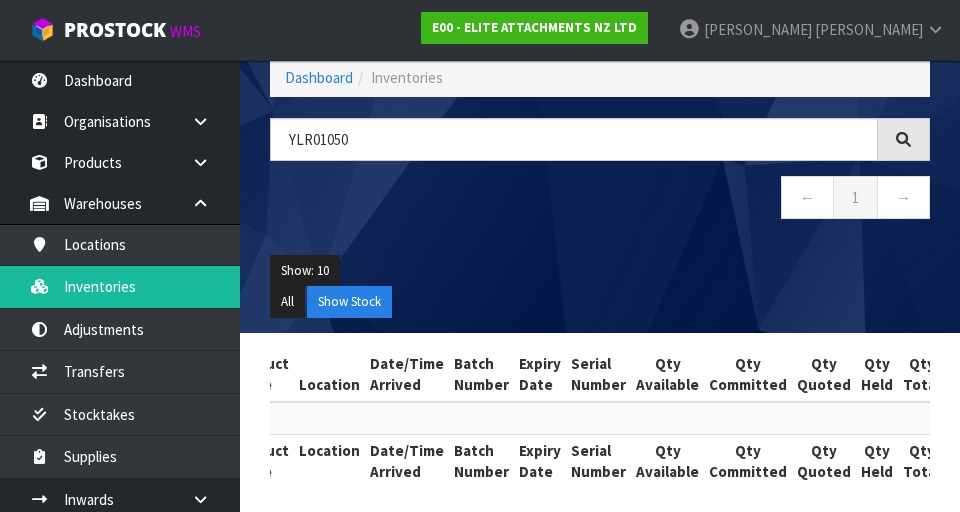 scroll, scrollTop: 116, scrollLeft: 0, axis: vertical 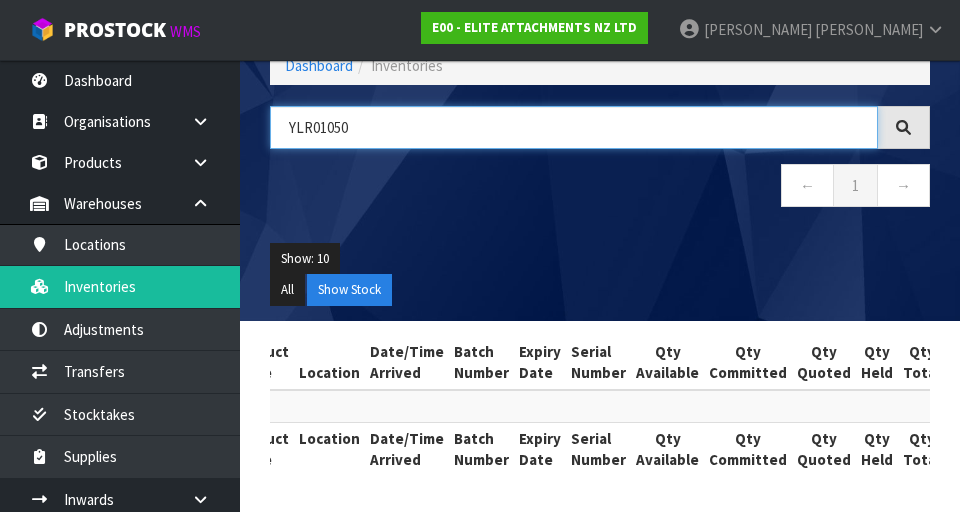 click on "YLR01050" at bounding box center [574, 127] 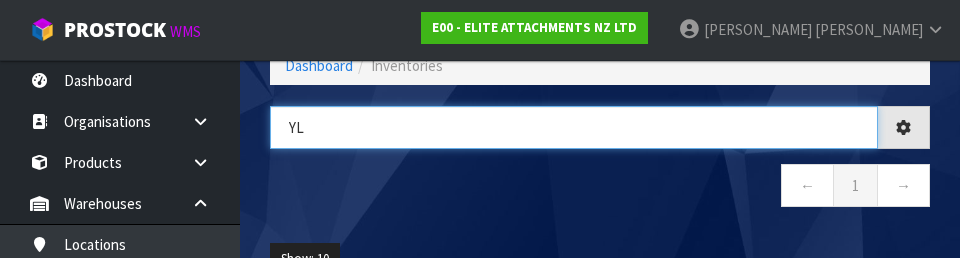 type on "Y" 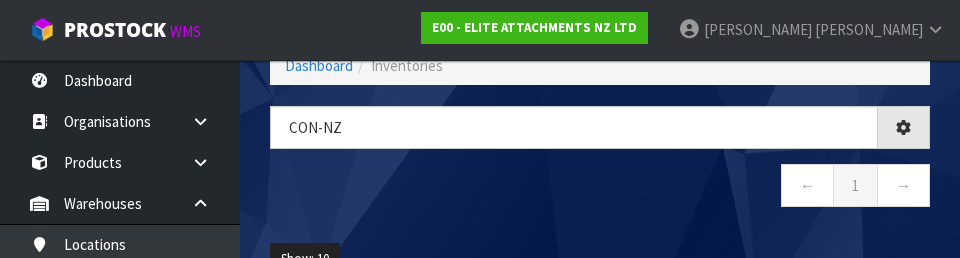 click on "←
1
→" at bounding box center [600, 188] 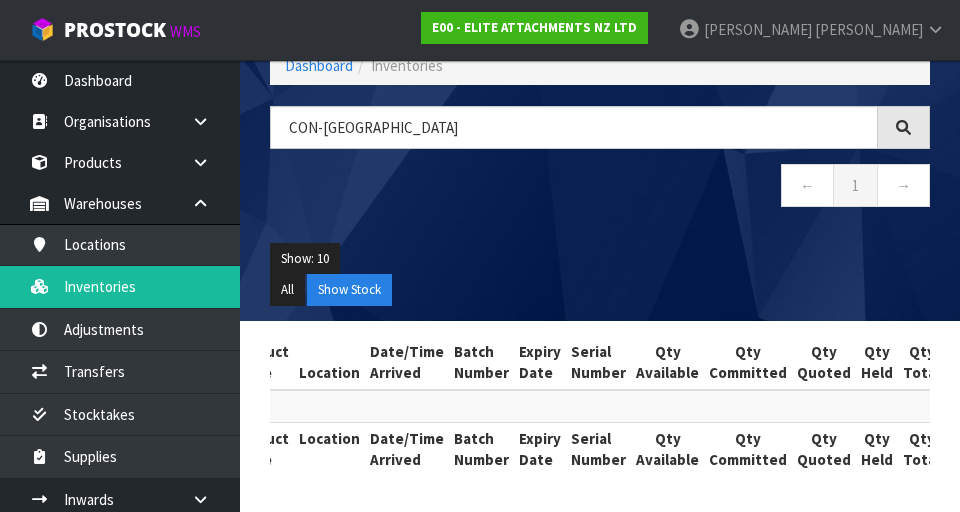 scroll, scrollTop: 0, scrollLeft: 0, axis: both 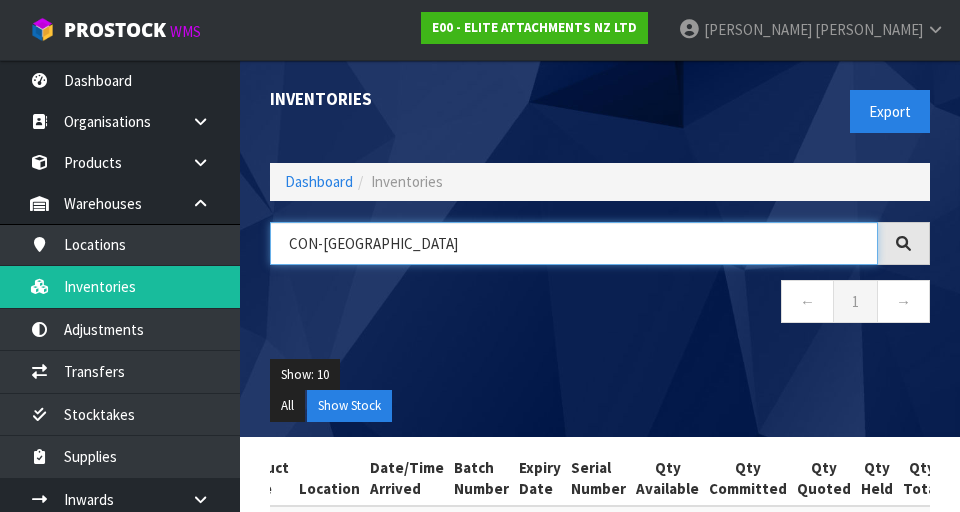 click on "CON-[GEOGRAPHIC_DATA]" at bounding box center [574, 243] 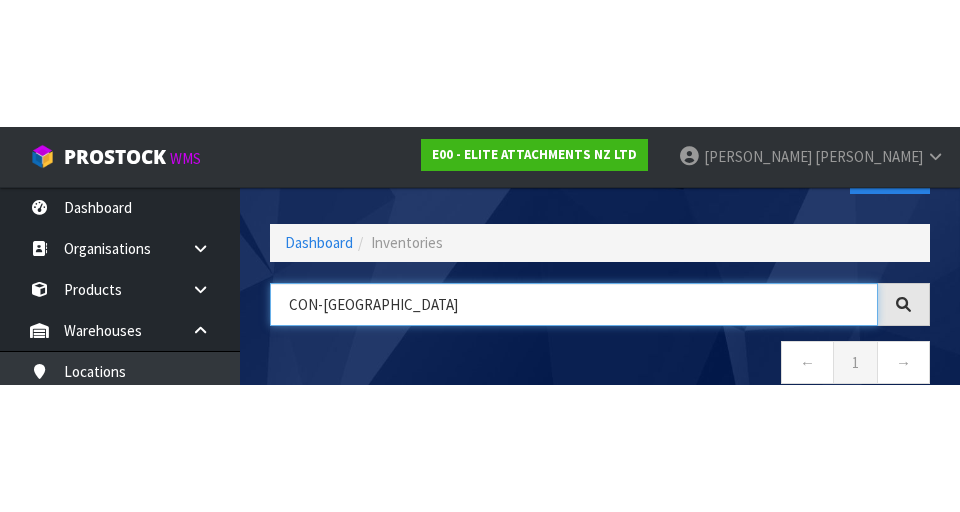 scroll, scrollTop: 116, scrollLeft: 0, axis: vertical 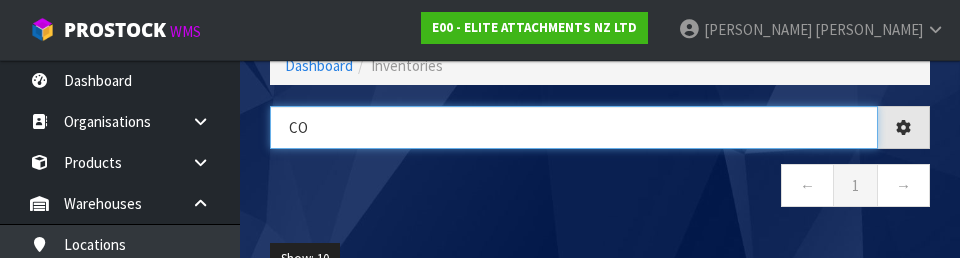 type on "C" 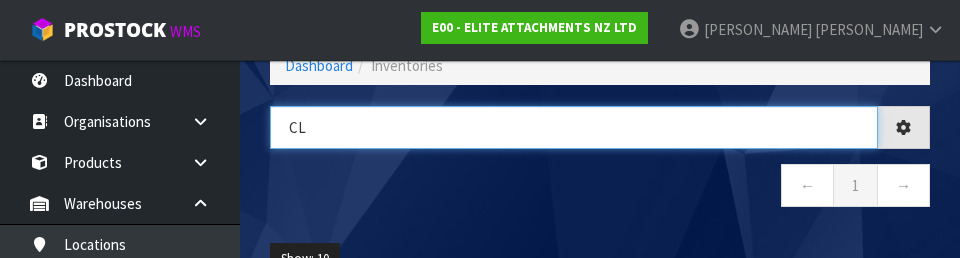 type on "C" 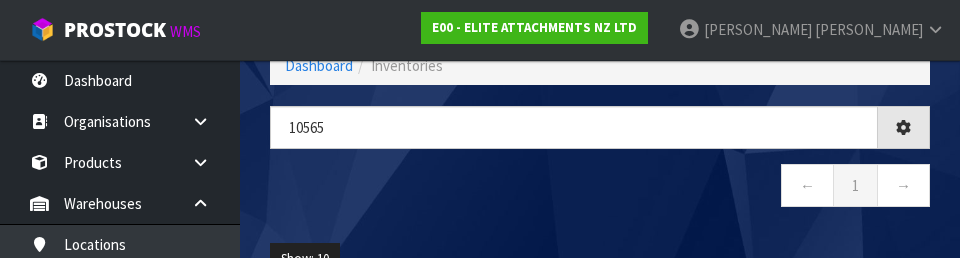 click on "←
1
→" at bounding box center [600, 188] 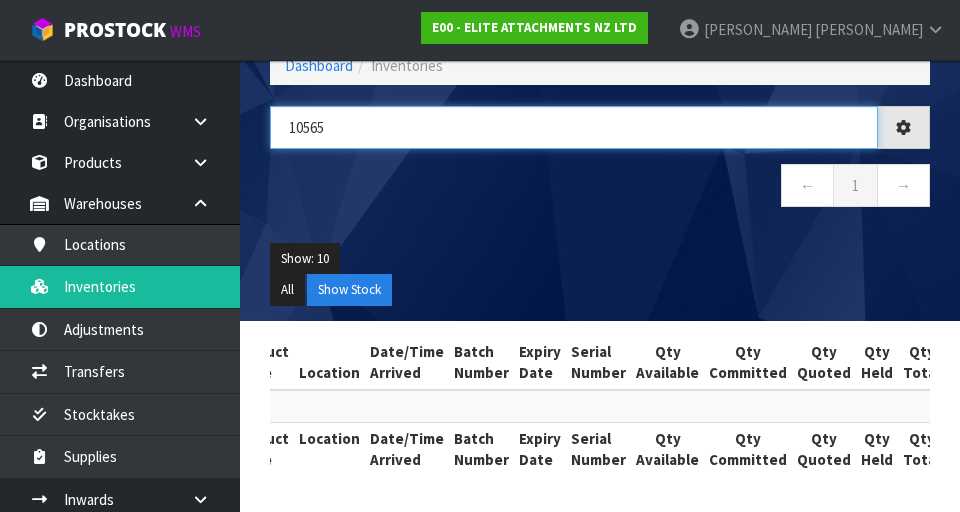 click on "10565" at bounding box center (574, 127) 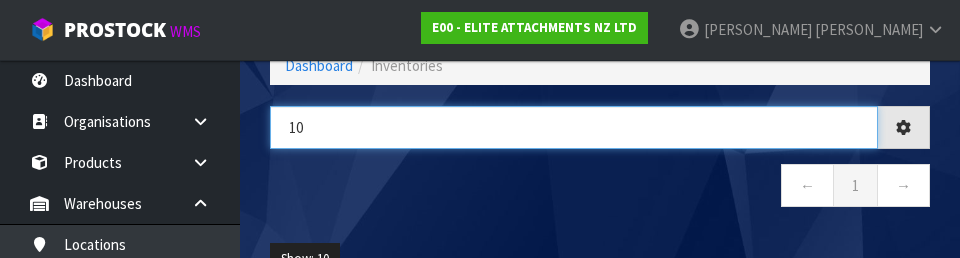 type on "1" 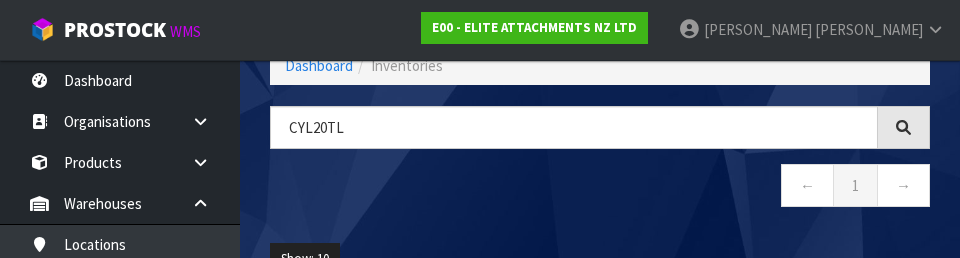 click on "CYL20TL
←
1
→" at bounding box center (600, 167) 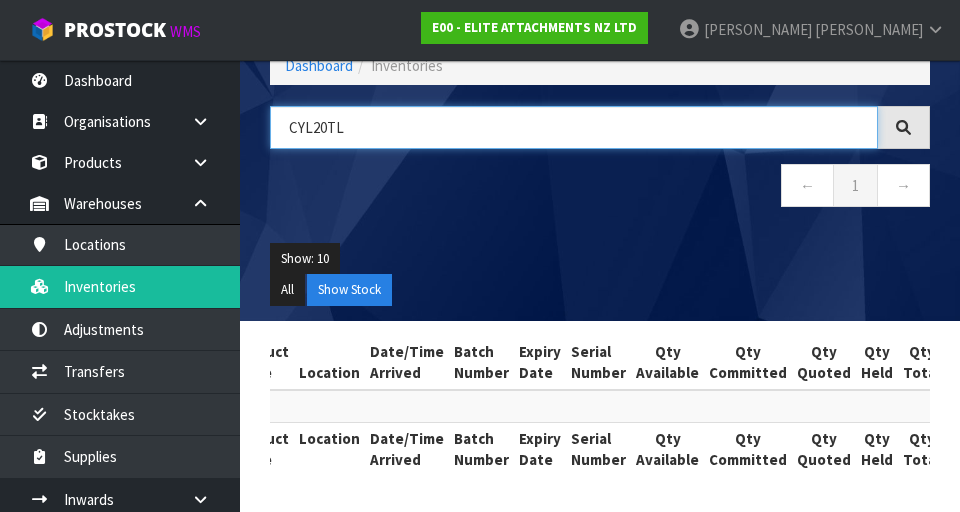 click on "CYL20TL" at bounding box center [574, 127] 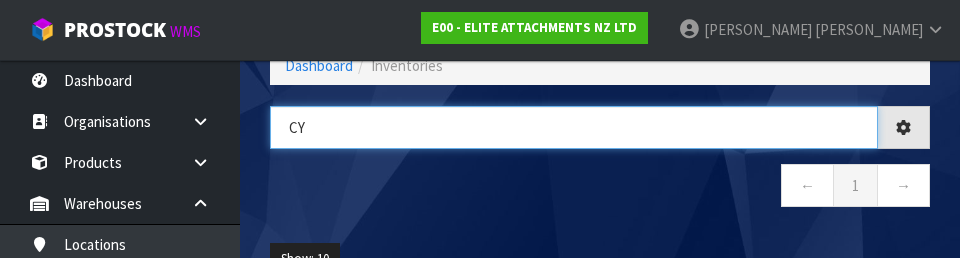 type on "C" 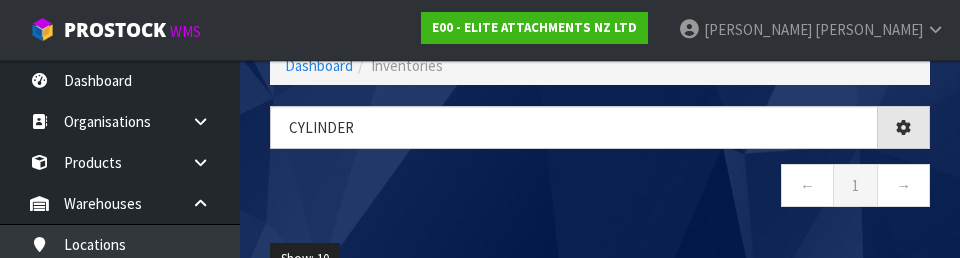 click on "←
1
→" at bounding box center (600, 188) 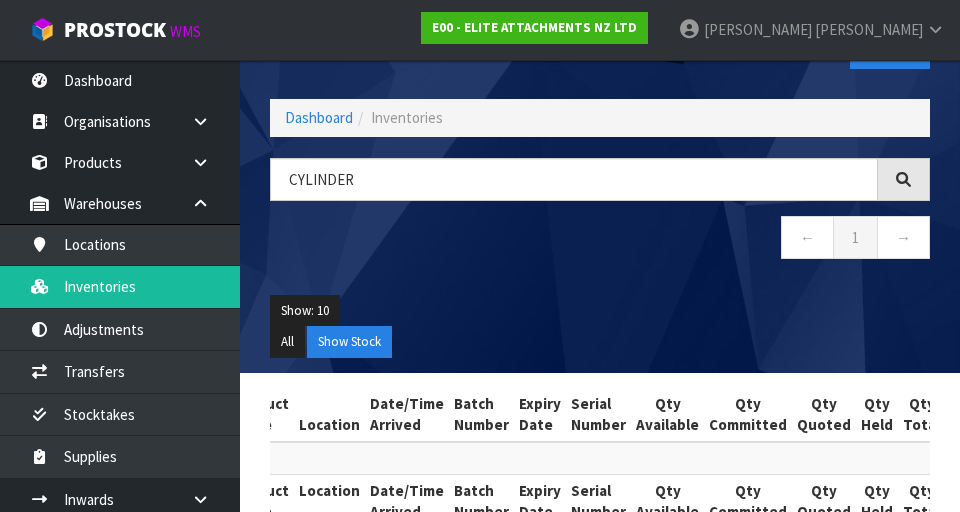 scroll, scrollTop: 18, scrollLeft: 0, axis: vertical 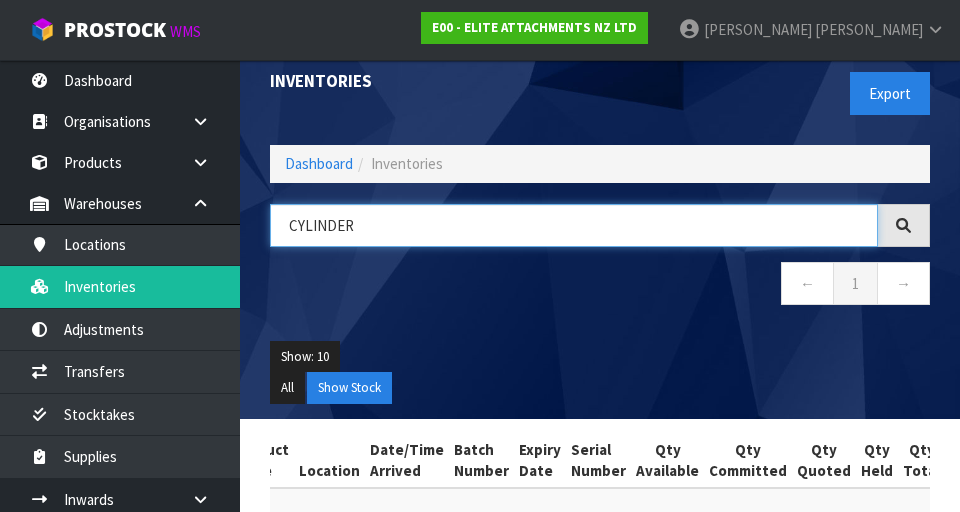 click on "CYLINDER" at bounding box center [574, 225] 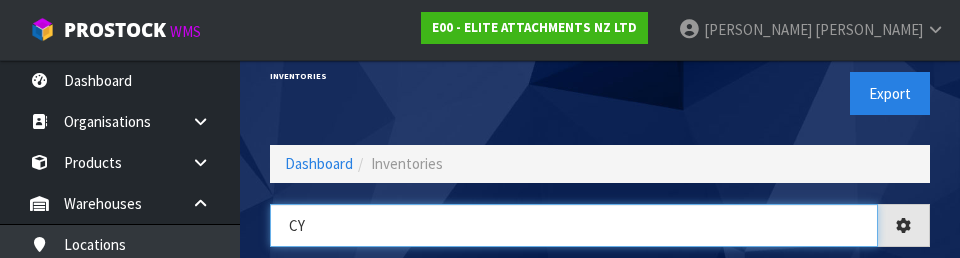 type on "C" 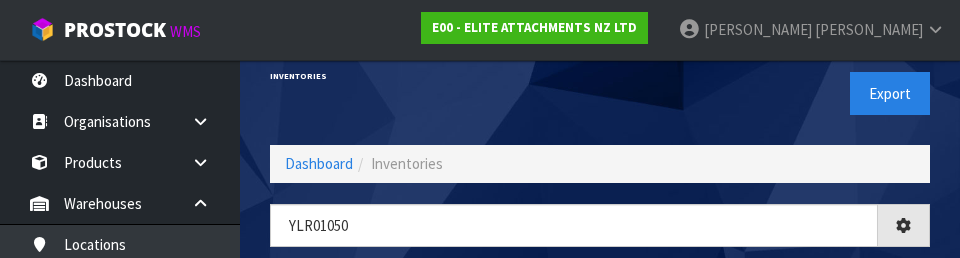 click on "Export" at bounding box center (772, 93) 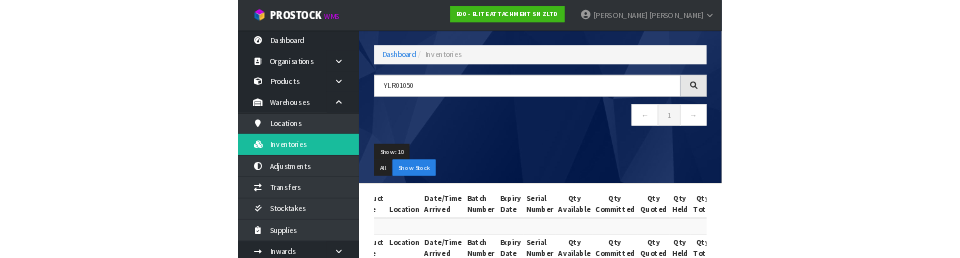 scroll, scrollTop: 116, scrollLeft: 0, axis: vertical 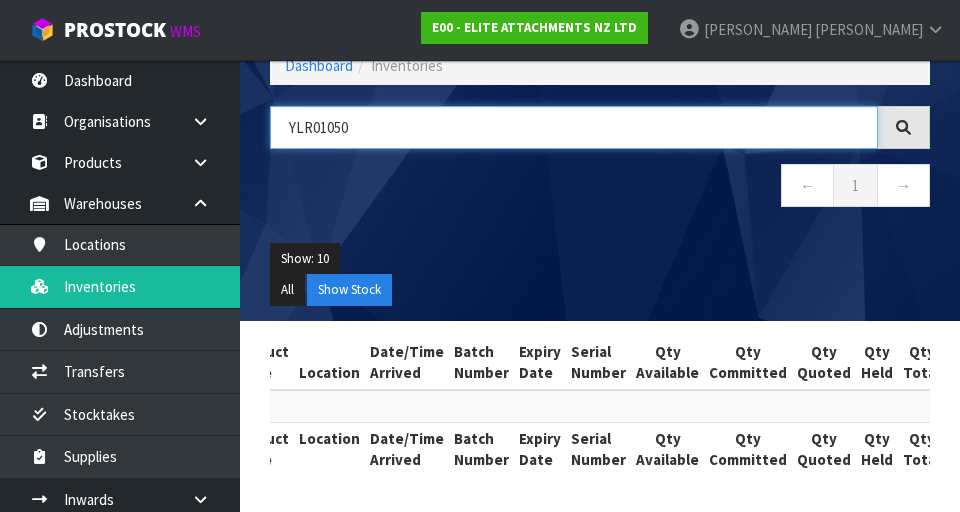 click on "YLR01050" at bounding box center (574, 127) 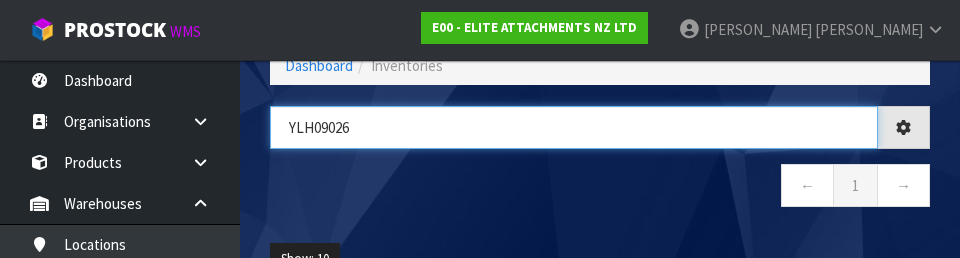 type on "YLH09026" 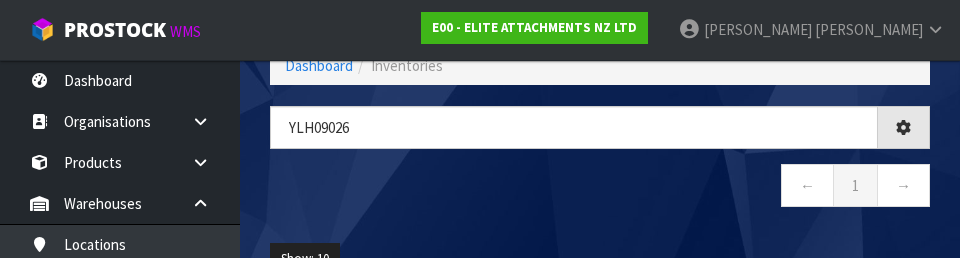 click on "←
1
→" at bounding box center (600, 188) 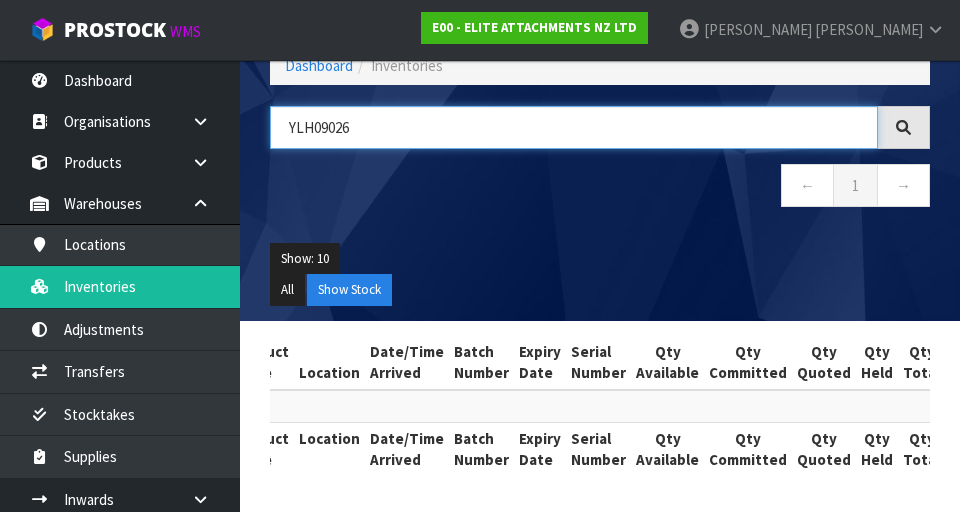 click on "YLH09026" at bounding box center (574, 127) 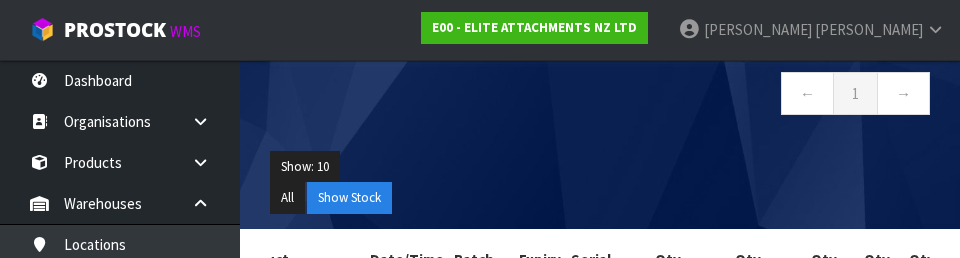 scroll, scrollTop: 218, scrollLeft: 0, axis: vertical 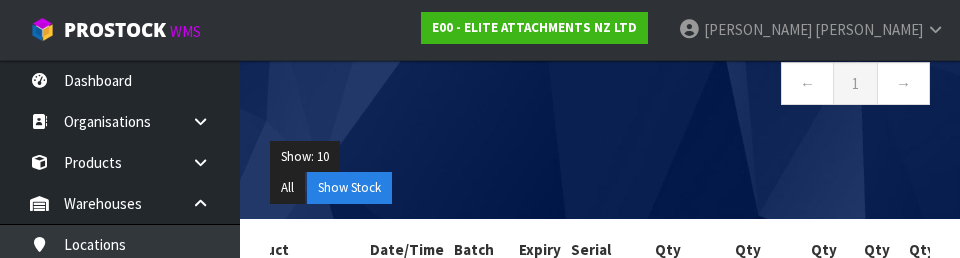 click on "All
Show Stock" at bounding box center [600, 188] 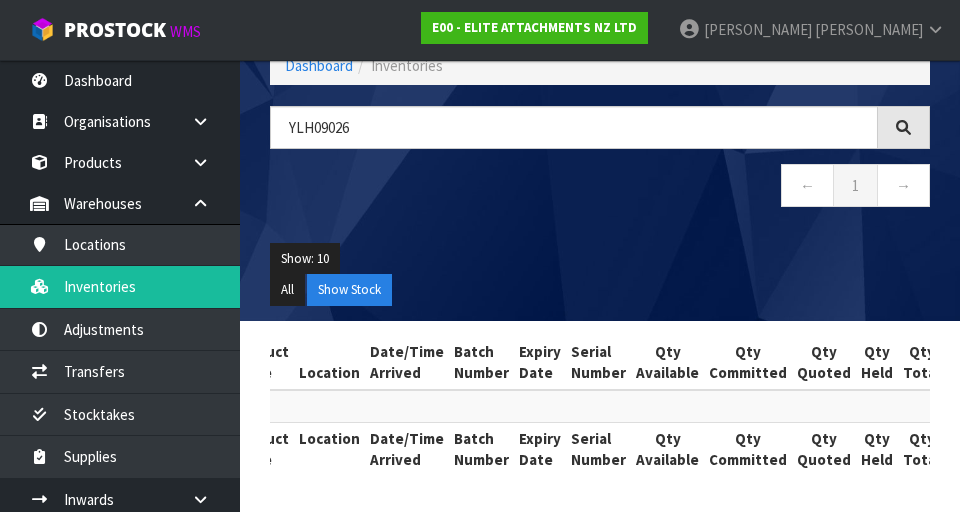 scroll, scrollTop: 0, scrollLeft: 0, axis: both 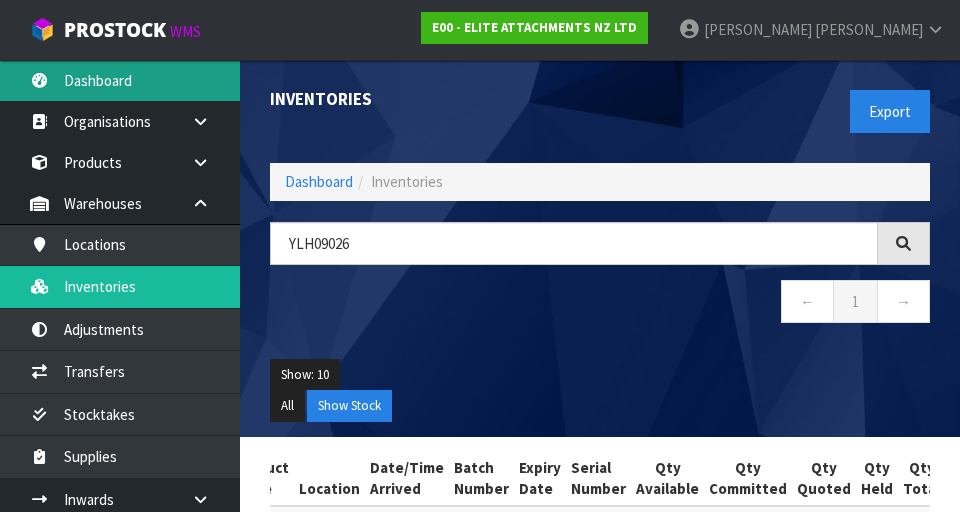 click on "Dashboard" at bounding box center [120, 80] 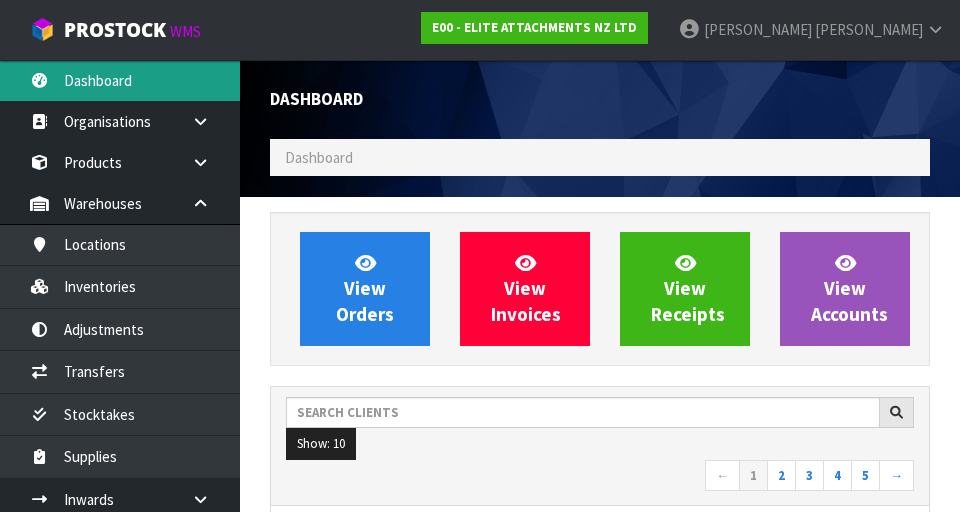 scroll, scrollTop: 998705, scrollLeft: 999310, axis: both 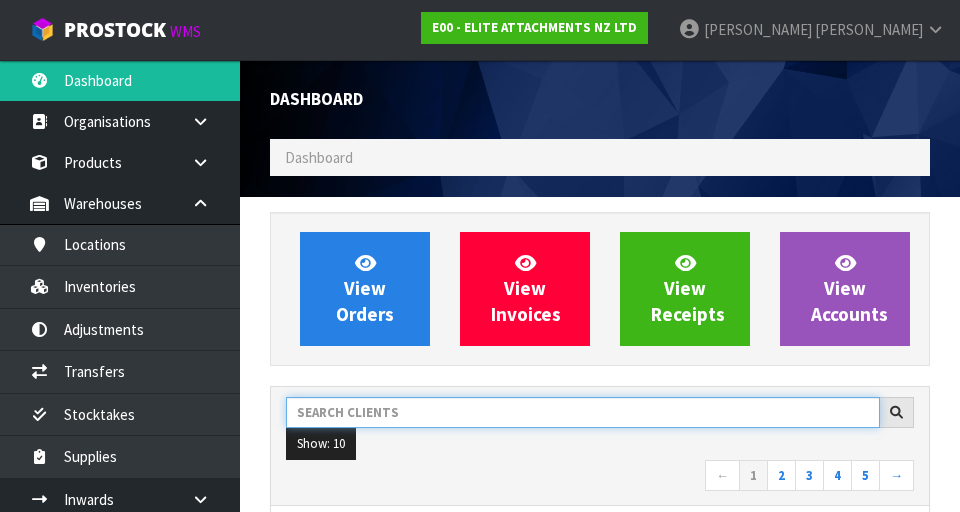 click at bounding box center [583, 412] 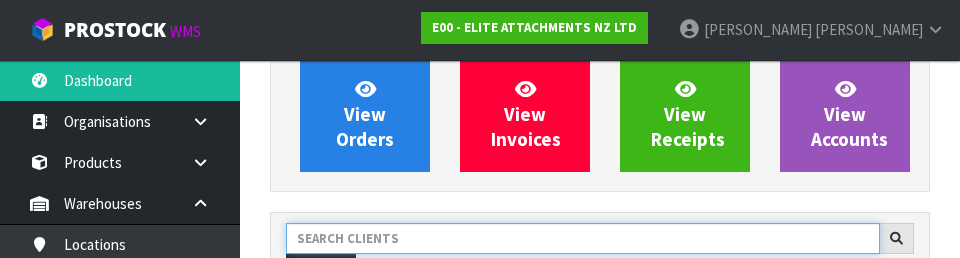 scroll, scrollTop: 274, scrollLeft: 0, axis: vertical 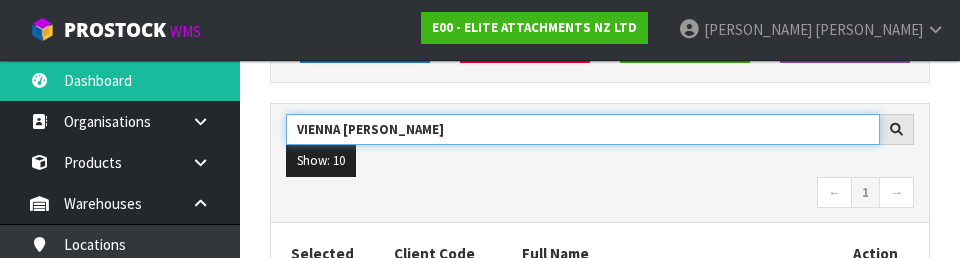 type on "VIENNA [PERSON_NAME]" 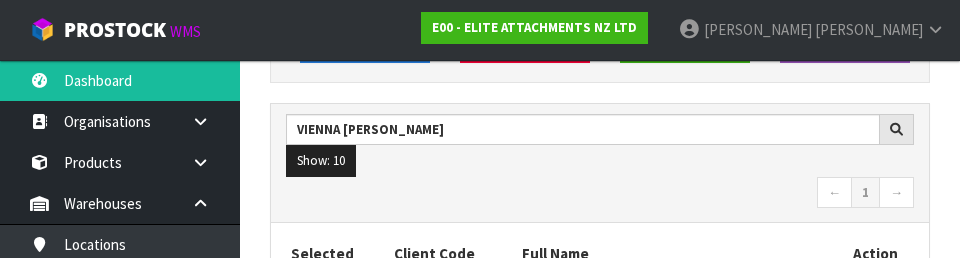 click on "Show: 10
5
10
25
50" at bounding box center (600, 161) 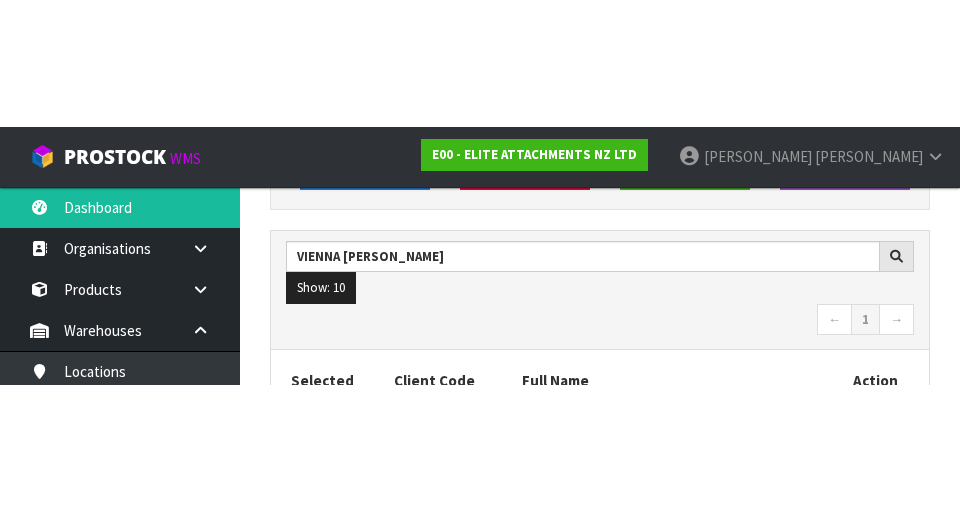 scroll, scrollTop: 283, scrollLeft: 0, axis: vertical 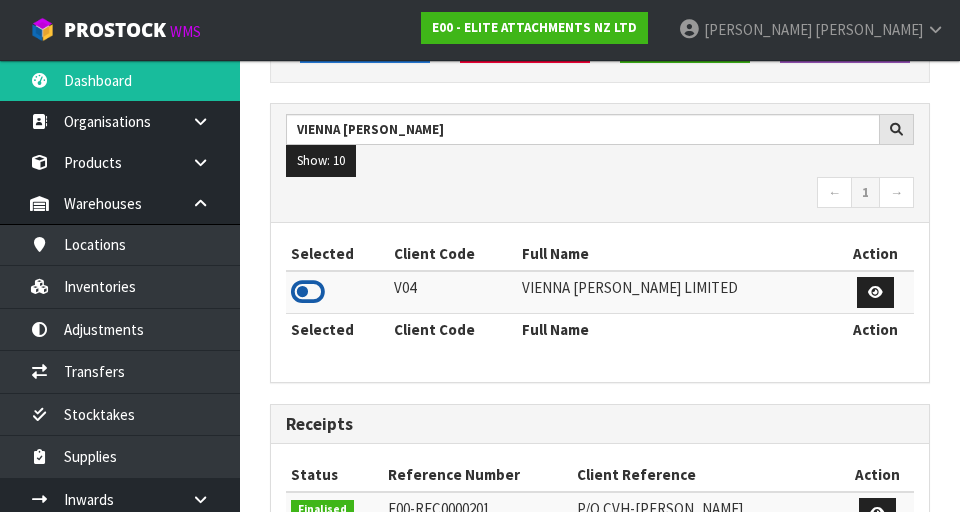 click at bounding box center [308, 292] 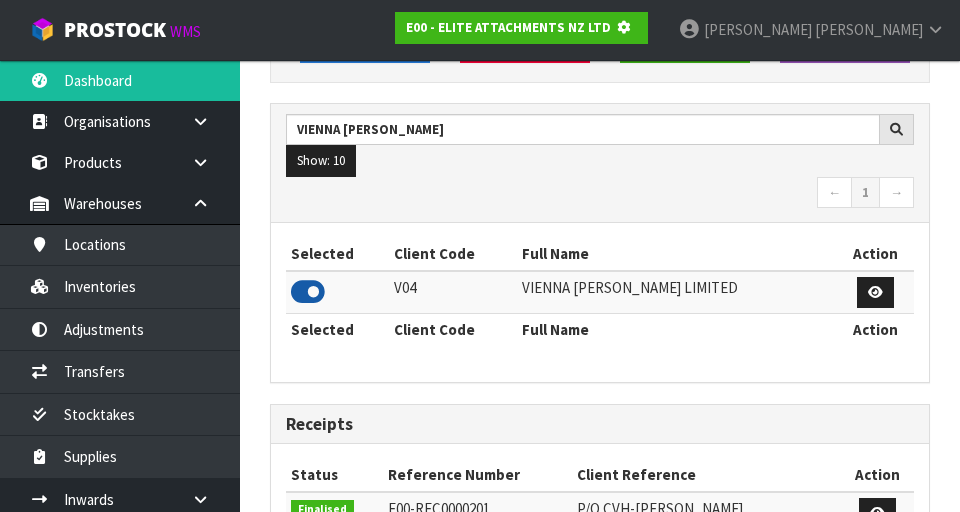 scroll, scrollTop: 998681, scrollLeft: 999310, axis: both 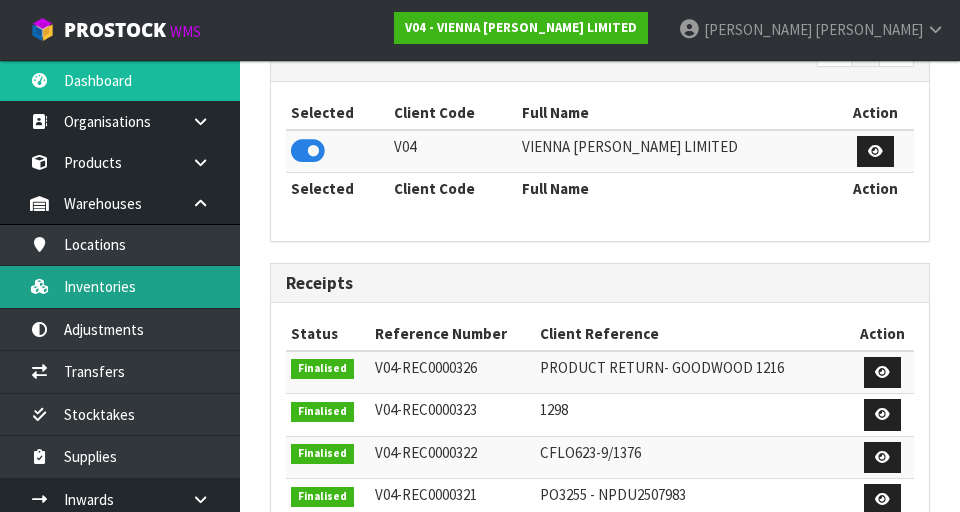 click on "Inventories" at bounding box center [120, 286] 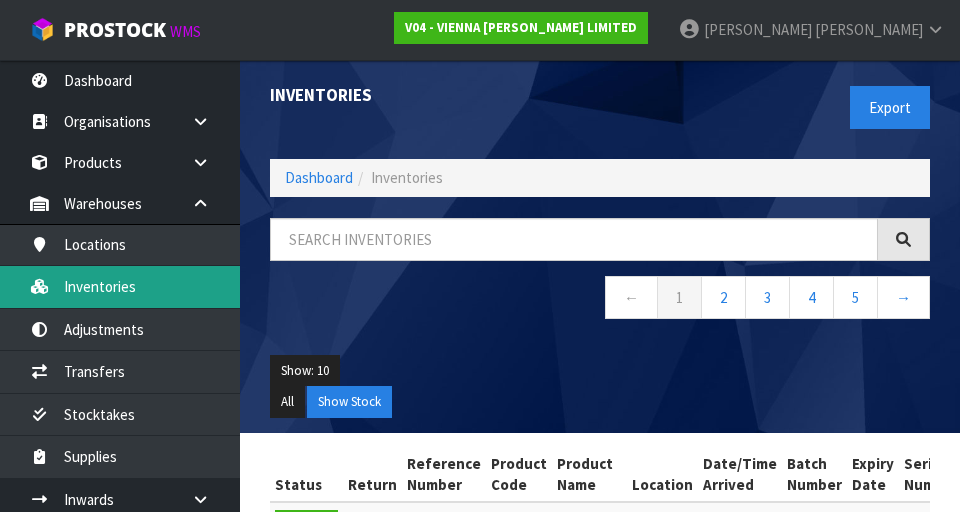 scroll, scrollTop: 0, scrollLeft: 0, axis: both 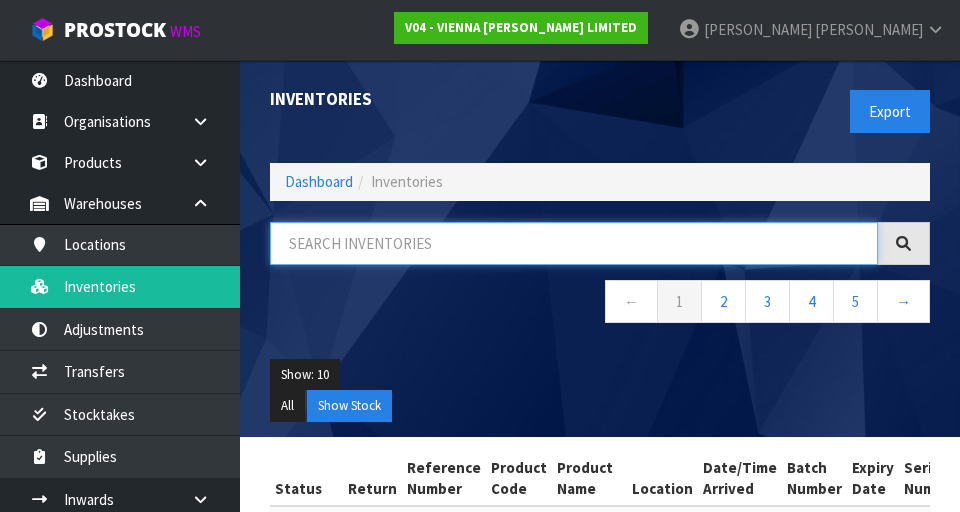 click at bounding box center (574, 243) 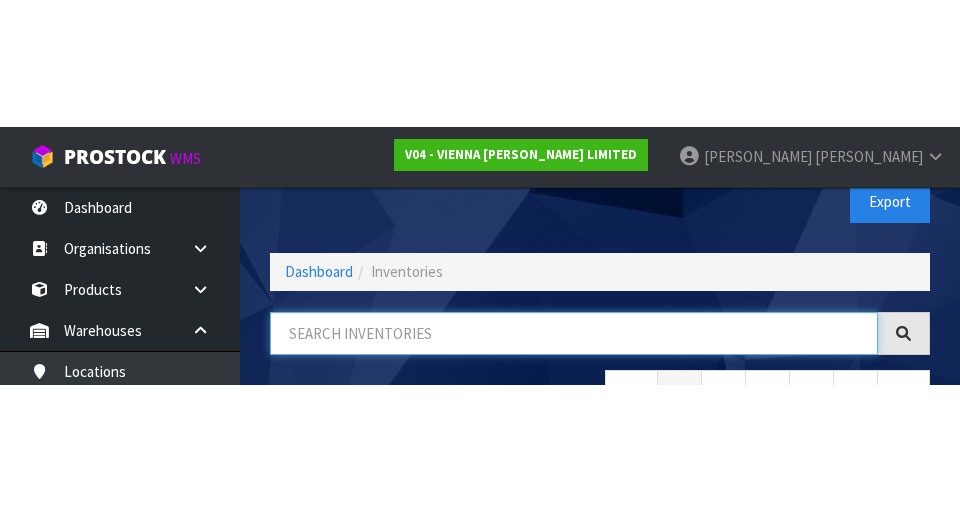 scroll, scrollTop: 114, scrollLeft: 0, axis: vertical 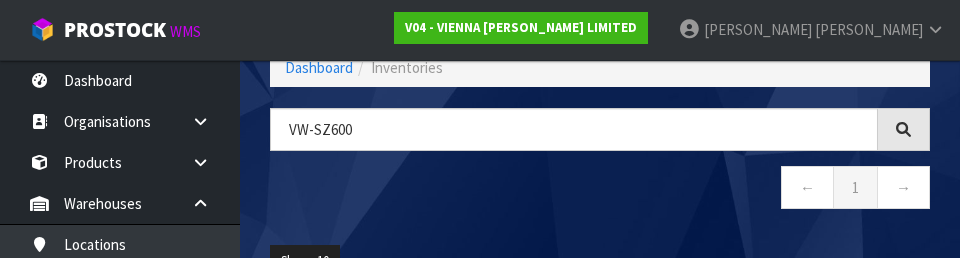 click on "←
1
→" at bounding box center (600, 190) 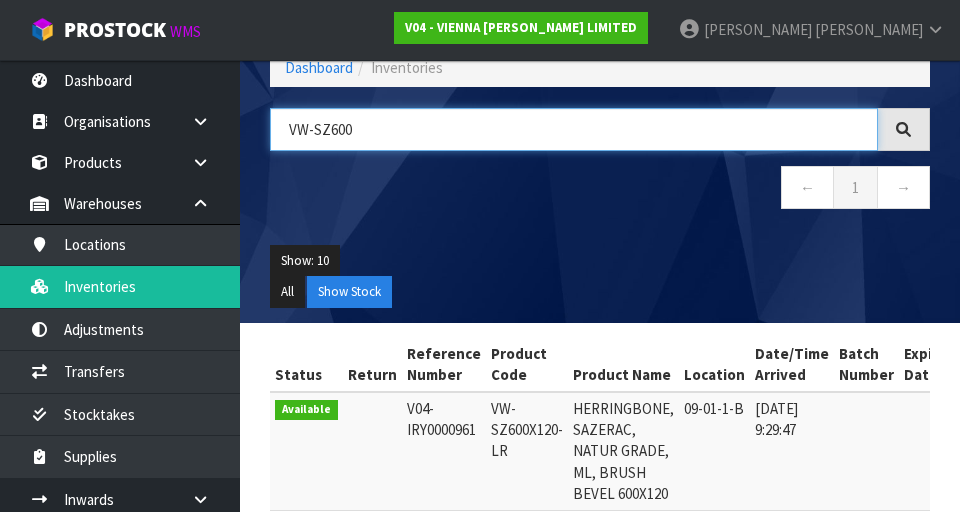 click on "VW-SZ600" at bounding box center [574, 129] 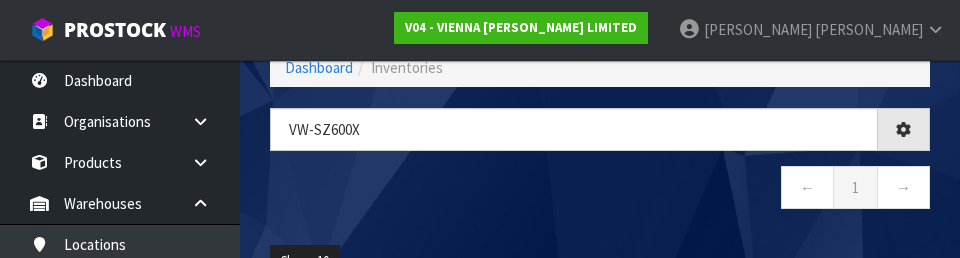 click on "←
1
→" at bounding box center [600, 190] 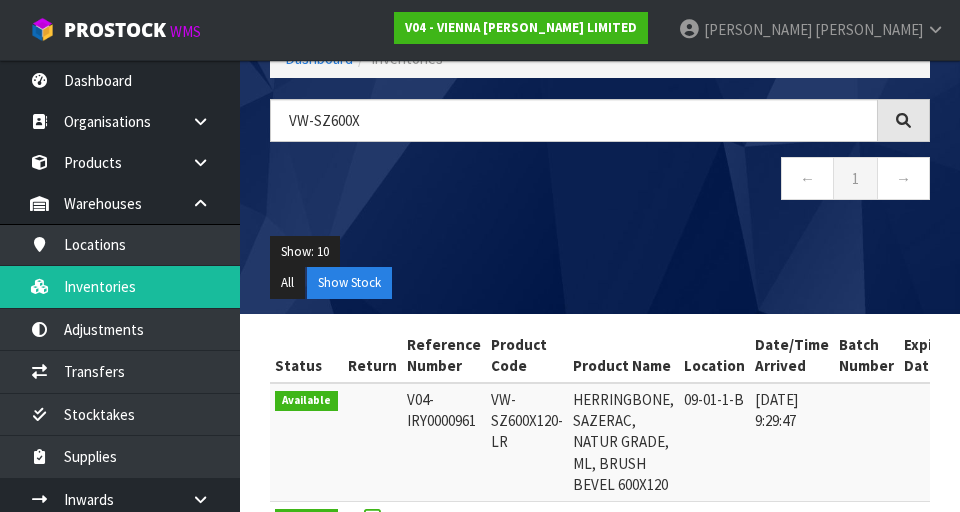 scroll, scrollTop: 113, scrollLeft: 0, axis: vertical 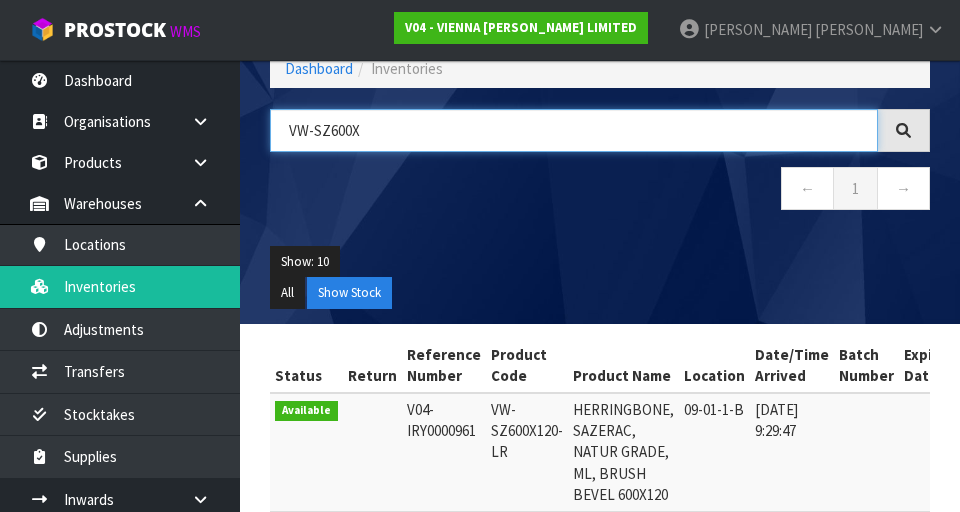 click on "VW-SZ600X" at bounding box center [574, 130] 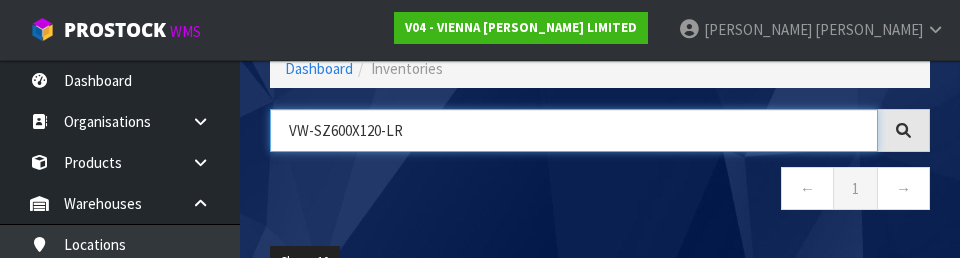 type on "VW-SZ600X120-LR" 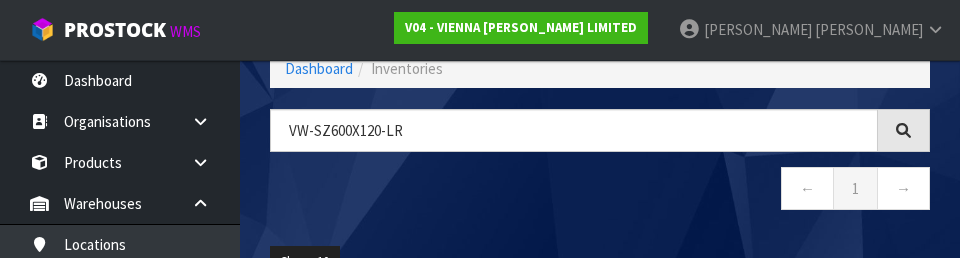 click on "←
1
→" at bounding box center [600, 191] 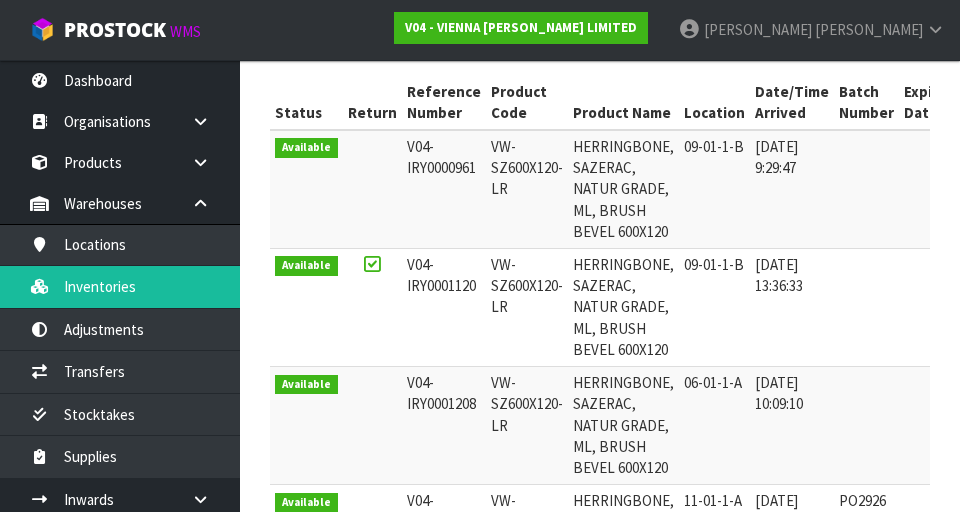 scroll, scrollTop: 400, scrollLeft: 0, axis: vertical 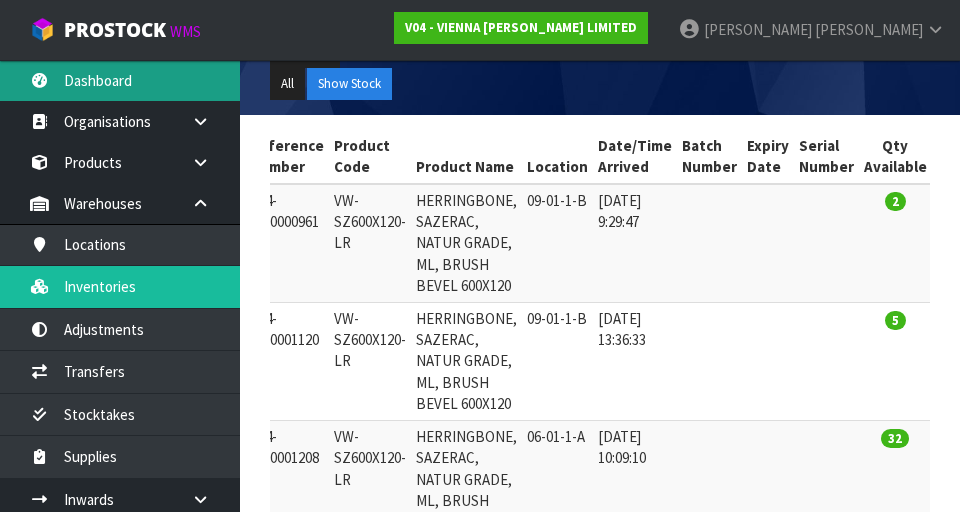 click on "Dashboard" at bounding box center [120, 80] 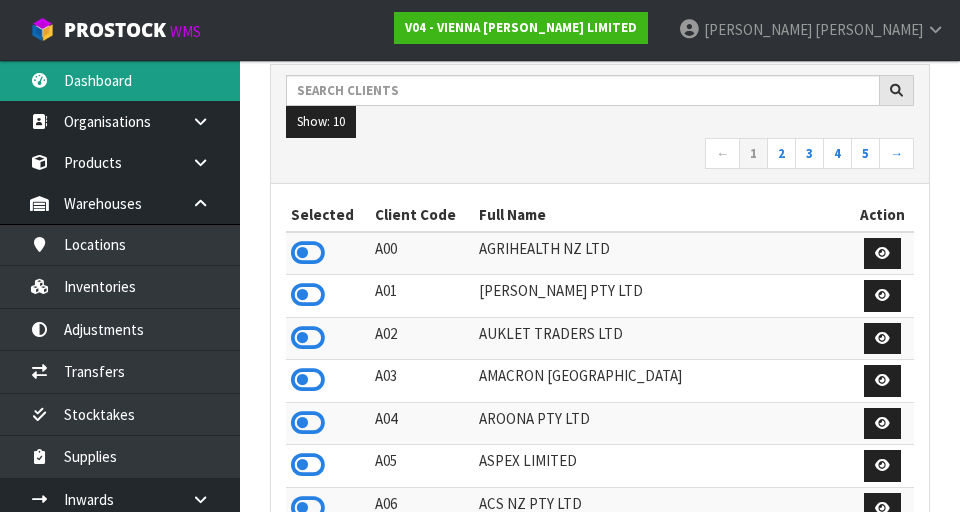 scroll, scrollTop: 998306, scrollLeft: 999310, axis: both 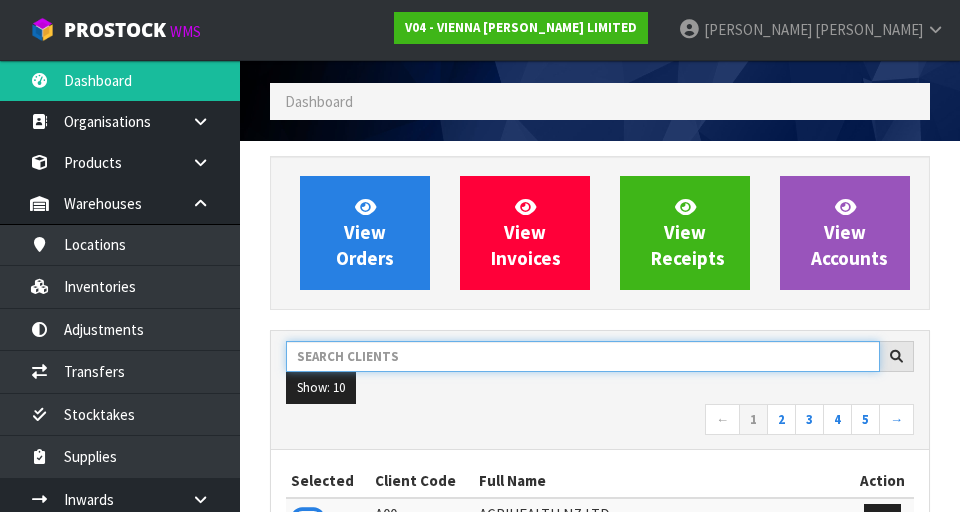 click at bounding box center (583, 356) 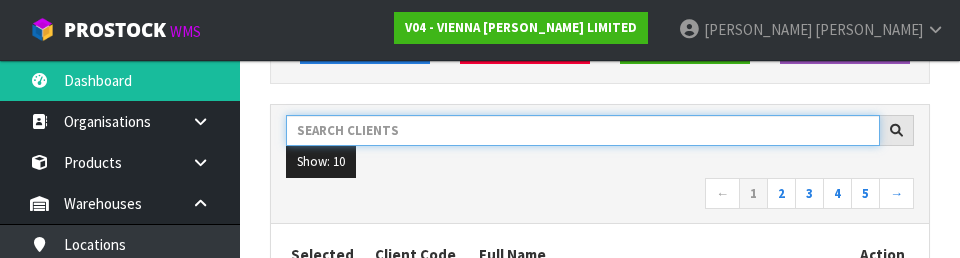 scroll, scrollTop: 274, scrollLeft: 0, axis: vertical 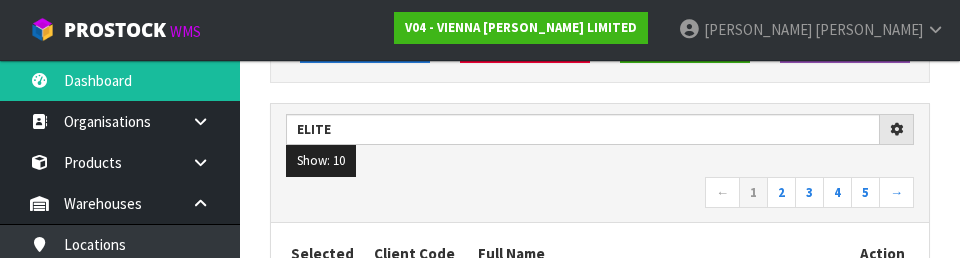 click on "←
1 2 3 4 5
→" at bounding box center (600, 194) 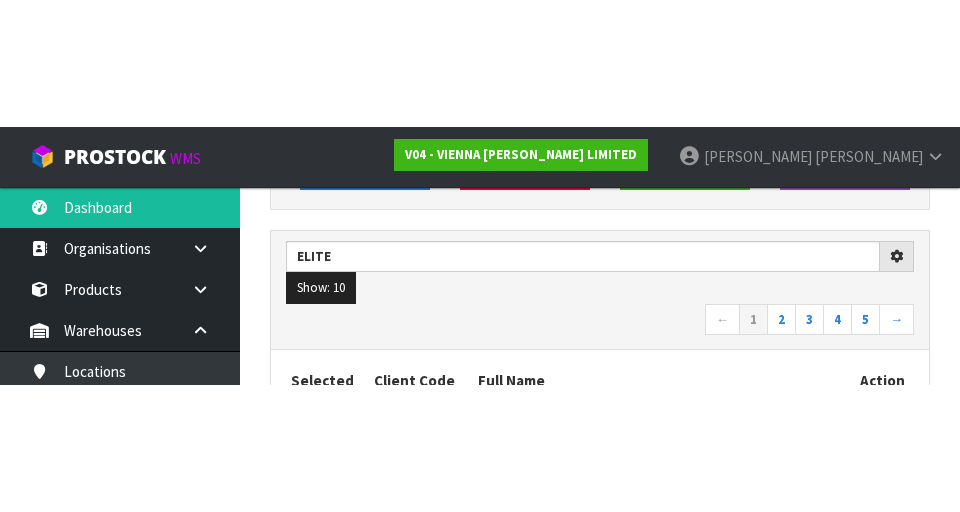 scroll, scrollTop: 283, scrollLeft: 0, axis: vertical 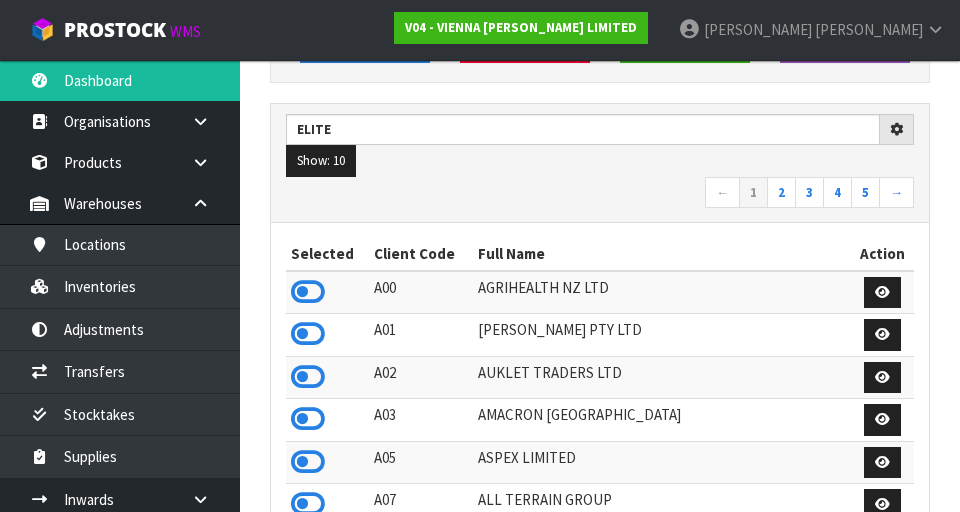 type on "ELITE" 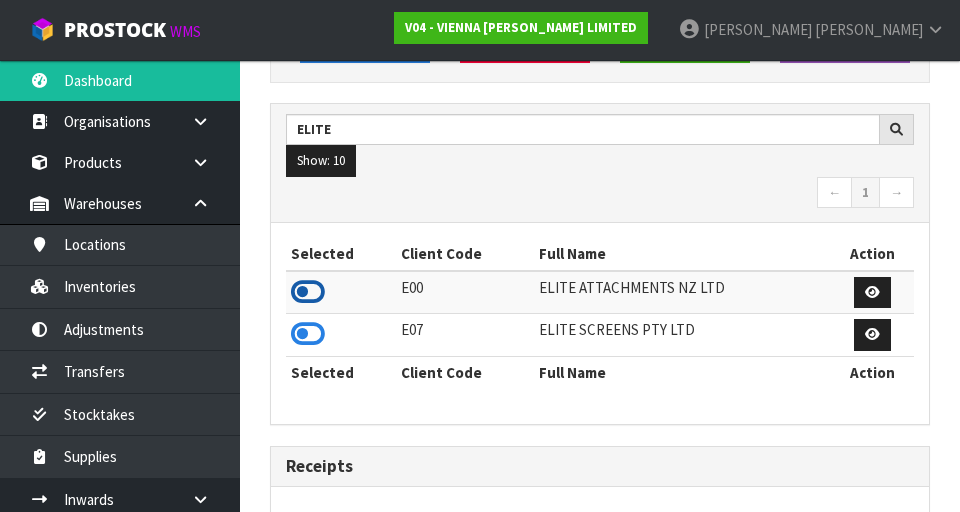click at bounding box center [308, 292] 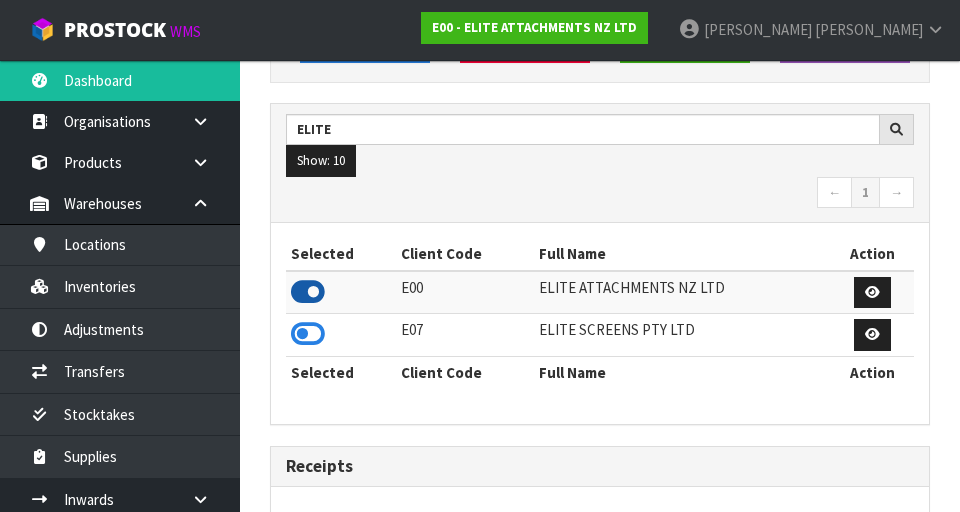 scroll, scrollTop: 1318, scrollLeft: 690, axis: both 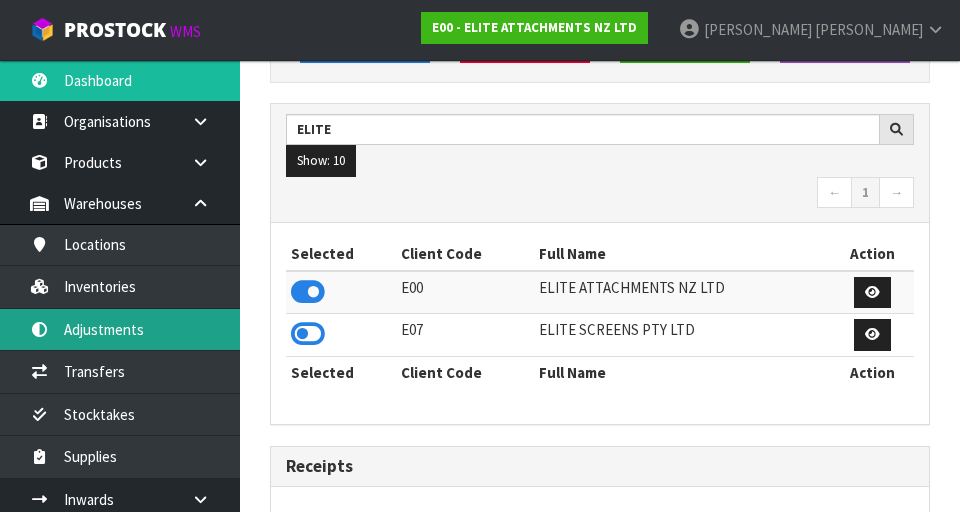 click on "Adjustments" at bounding box center [120, 329] 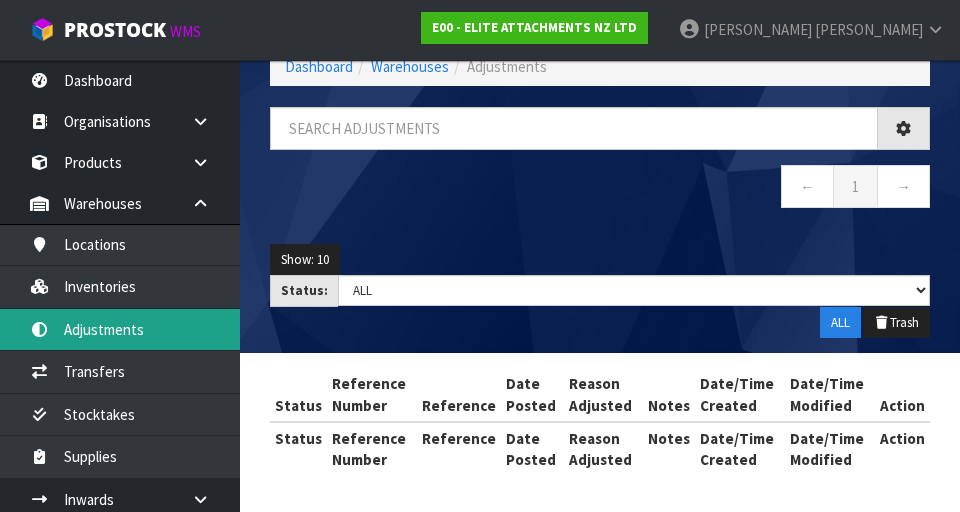 scroll, scrollTop: 115, scrollLeft: 0, axis: vertical 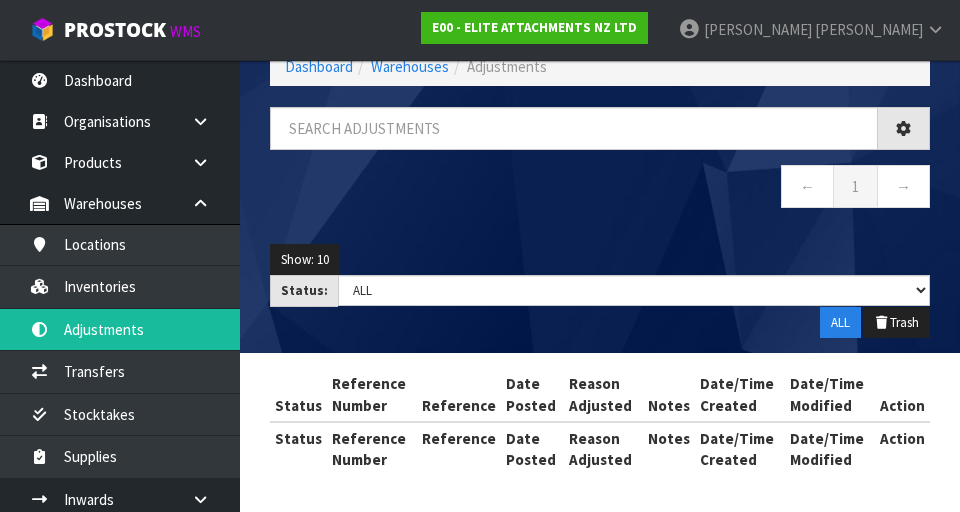 click on "Adjustments
Dashboard Warehouses Adjustments
←
1
→
Show: 10
5
10
25
50
Status:
Draft Pending Finalised ALL
ALL
Trash
Status
Reference Number
Reference
Date Posted
Reason Adjusted
Notes
Date/Time Created" at bounding box center (480, 198) 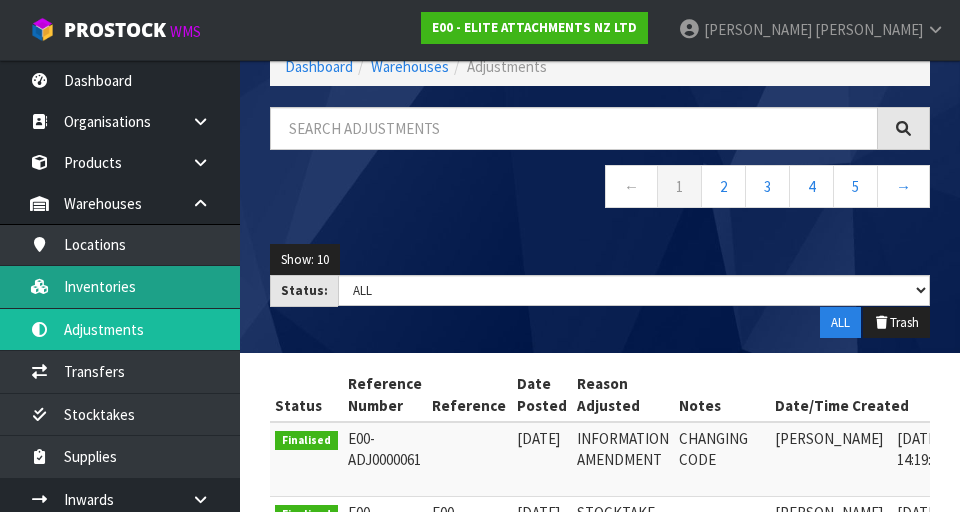 click on "Inventories" at bounding box center [120, 286] 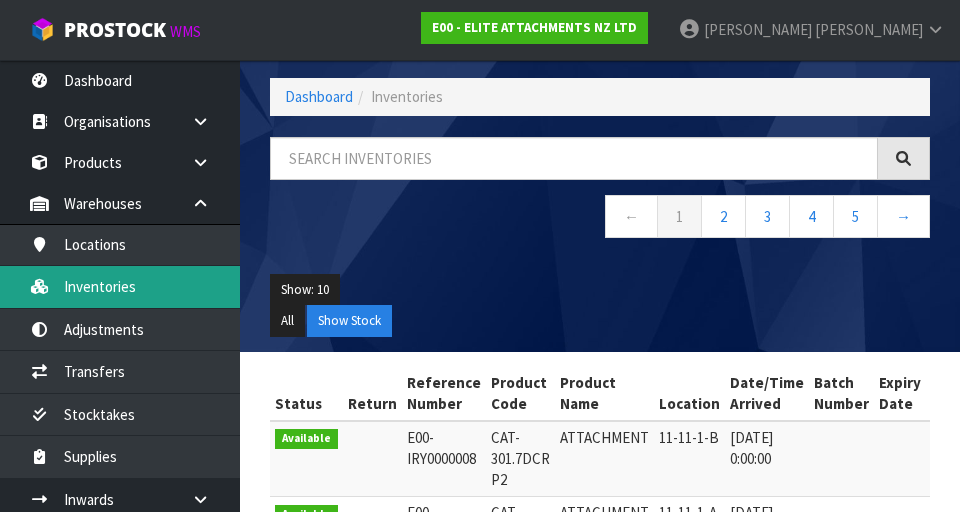 scroll, scrollTop: 0, scrollLeft: 0, axis: both 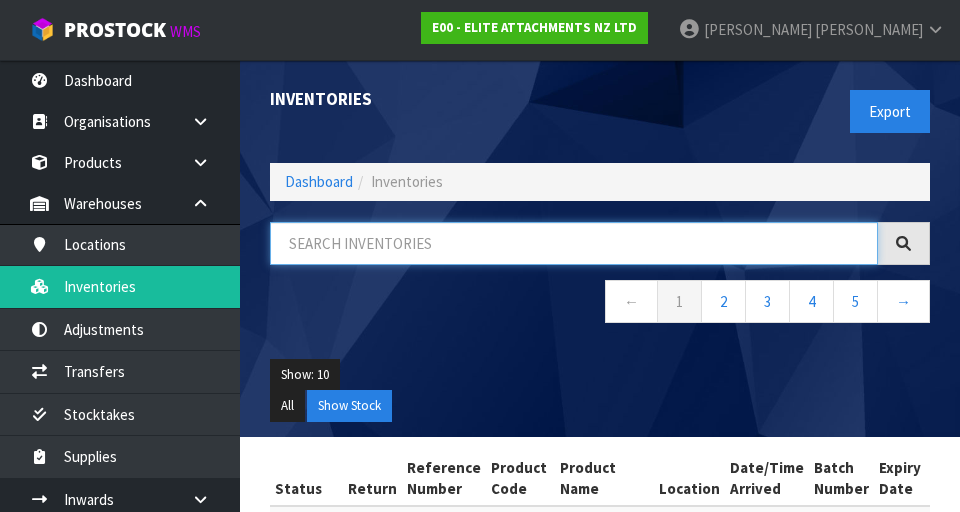 click at bounding box center (574, 243) 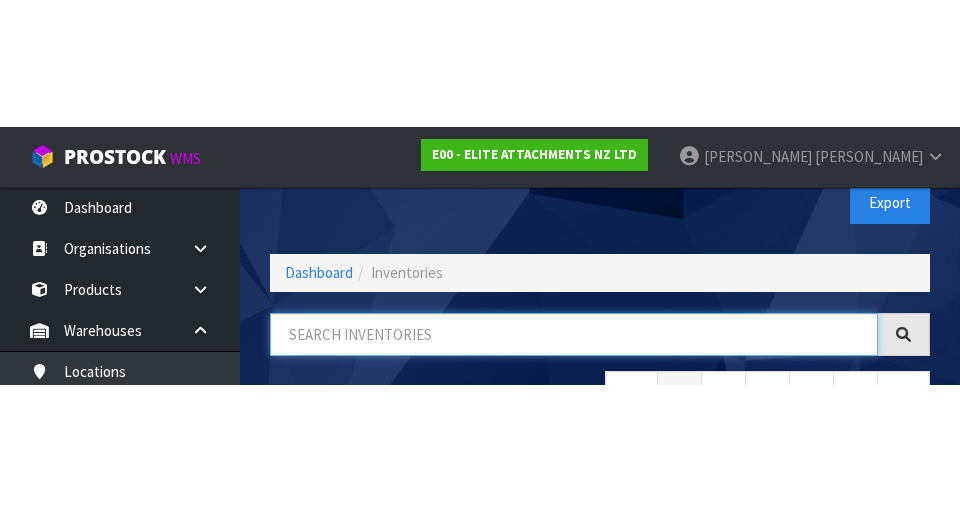 scroll, scrollTop: 114, scrollLeft: 0, axis: vertical 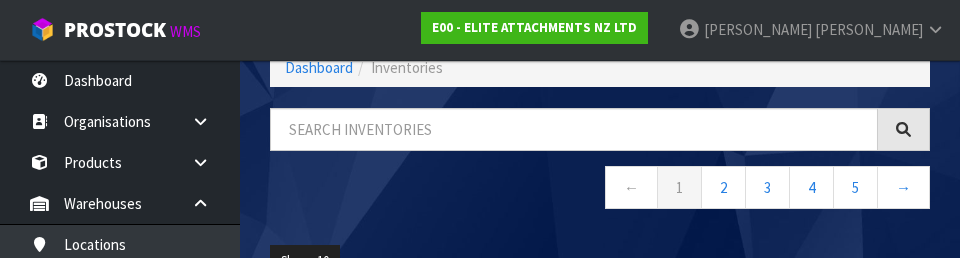 click on "←
1 2 3 4 5
→" at bounding box center [600, 190] 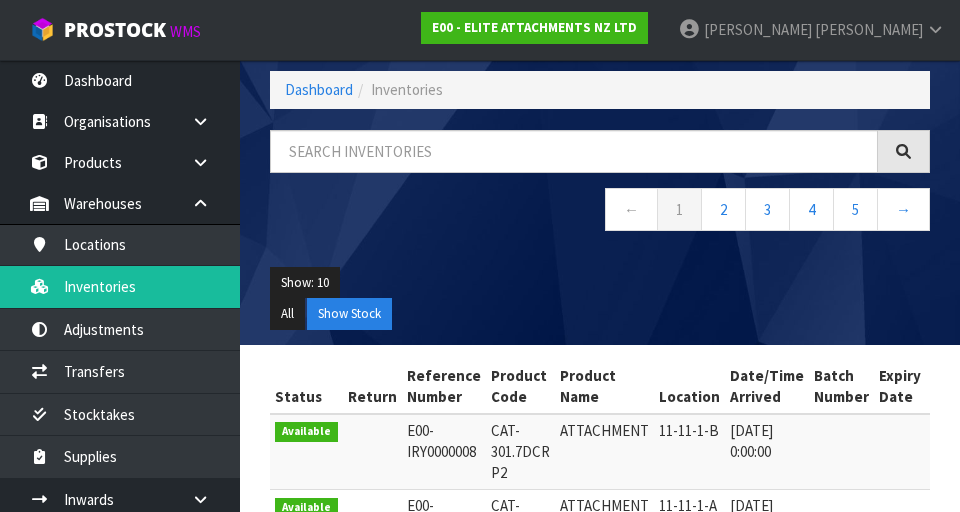 scroll, scrollTop: 0, scrollLeft: 0, axis: both 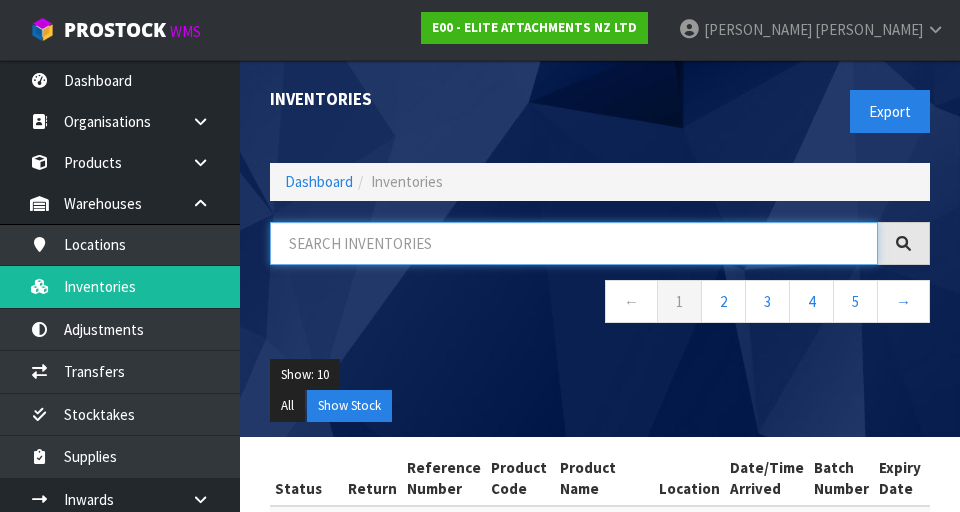 click at bounding box center (574, 243) 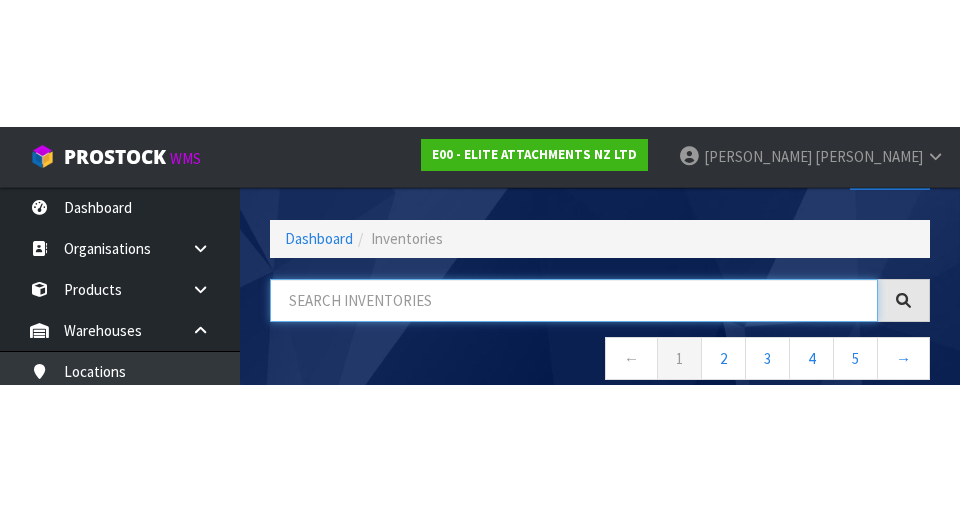 scroll, scrollTop: 114, scrollLeft: 0, axis: vertical 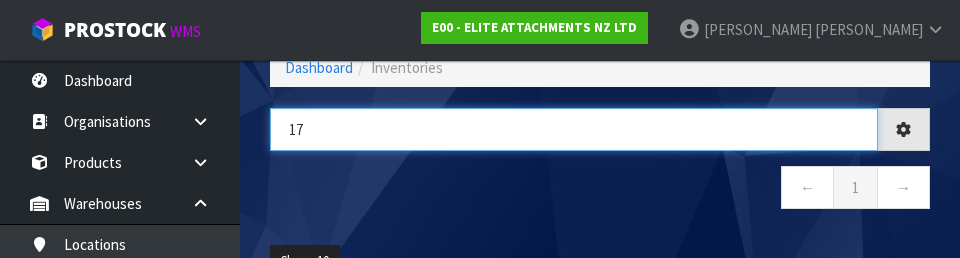 type on "1" 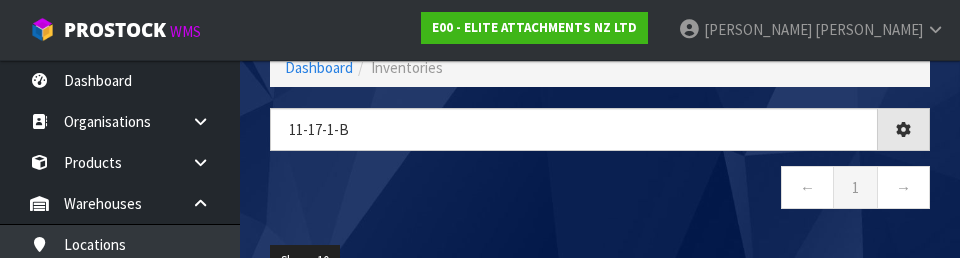 click on "←
1
→" at bounding box center (600, 190) 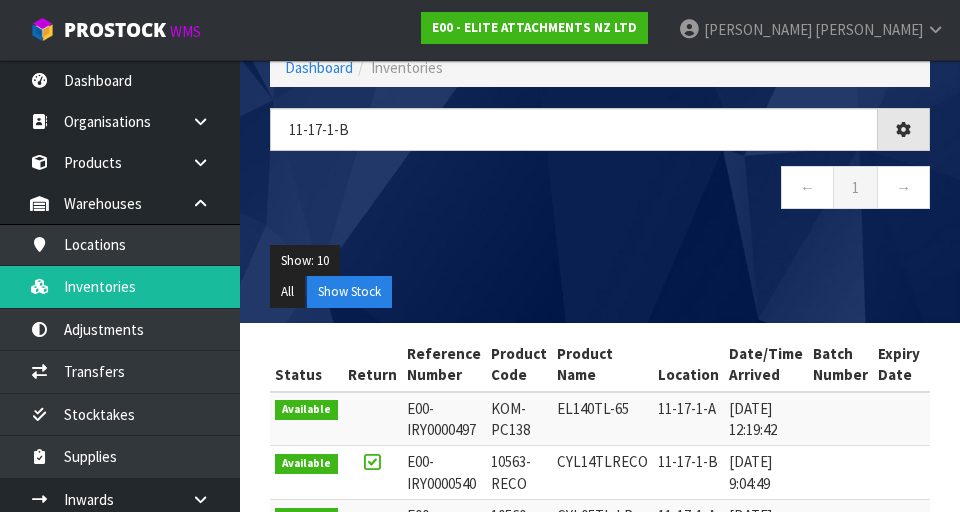 type on "11-17-1-B" 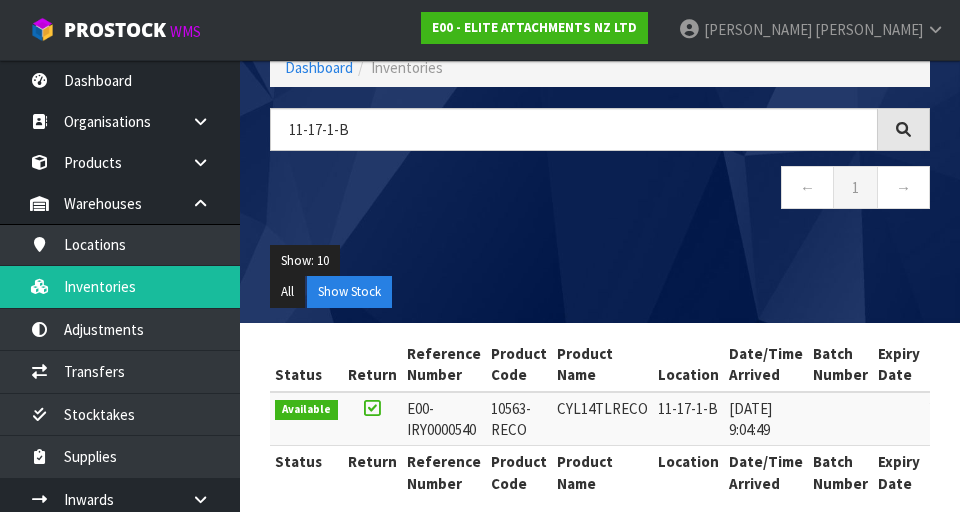 scroll, scrollTop: 137, scrollLeft: 0, axis: vertical 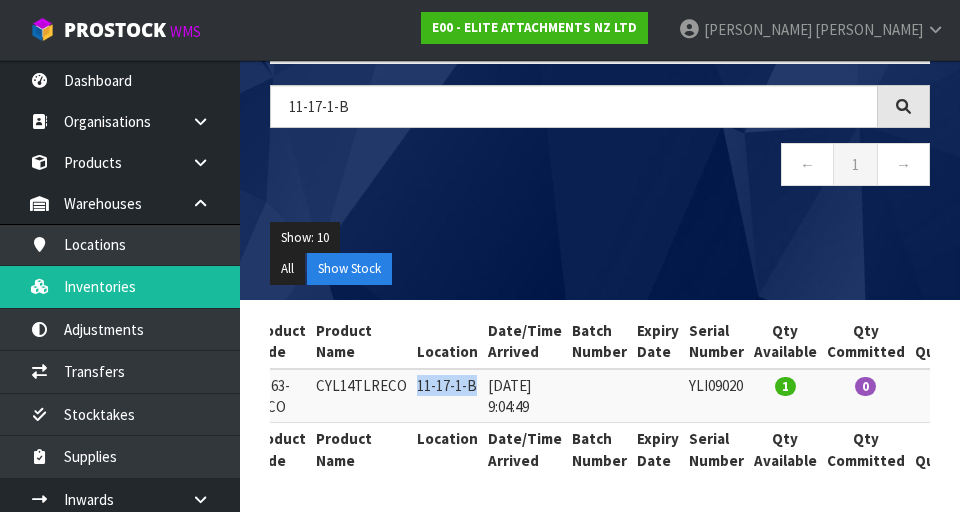 click on "11-17-1-B" at bounding box center [447, 396] 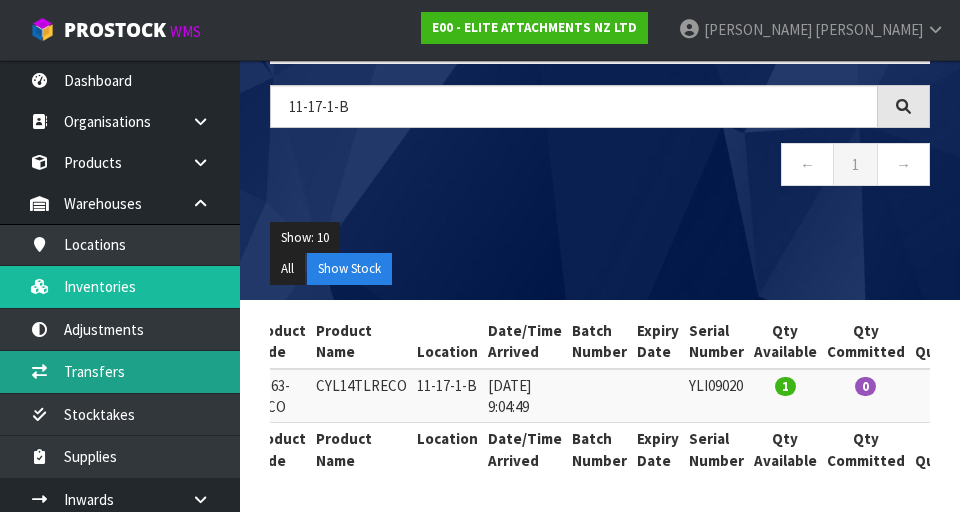 click on "Transfers" at bounding box center (120, 371) 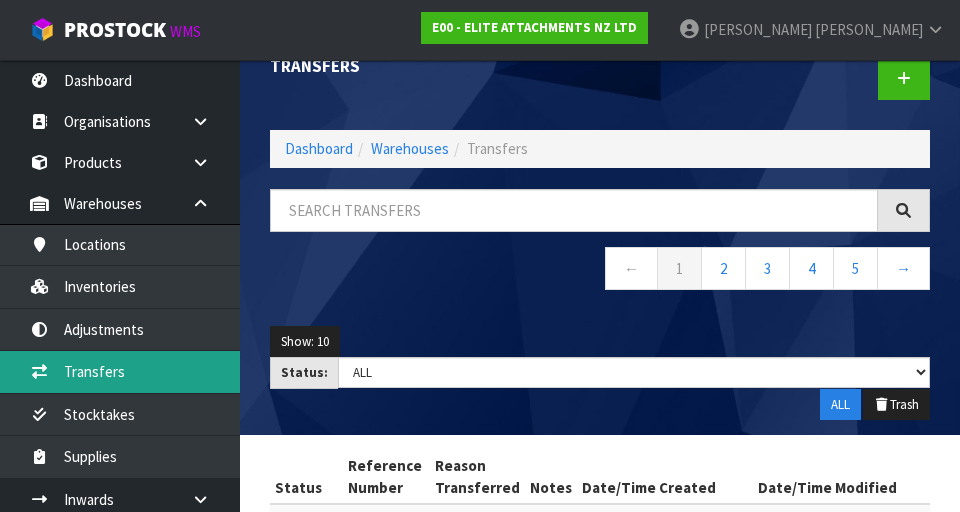 scroll, scrollTop: 0, scrollLeft: 0, axis: both 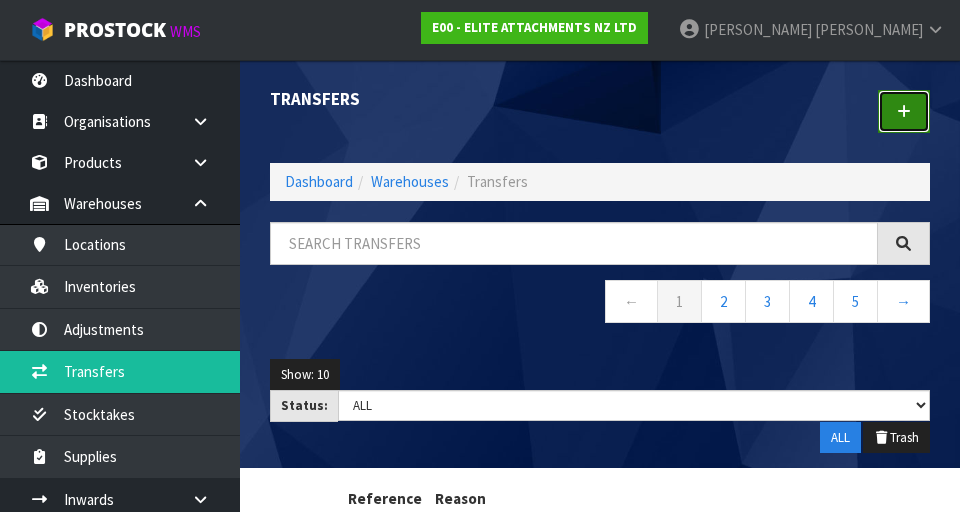 click at bounding box center [904, 111] 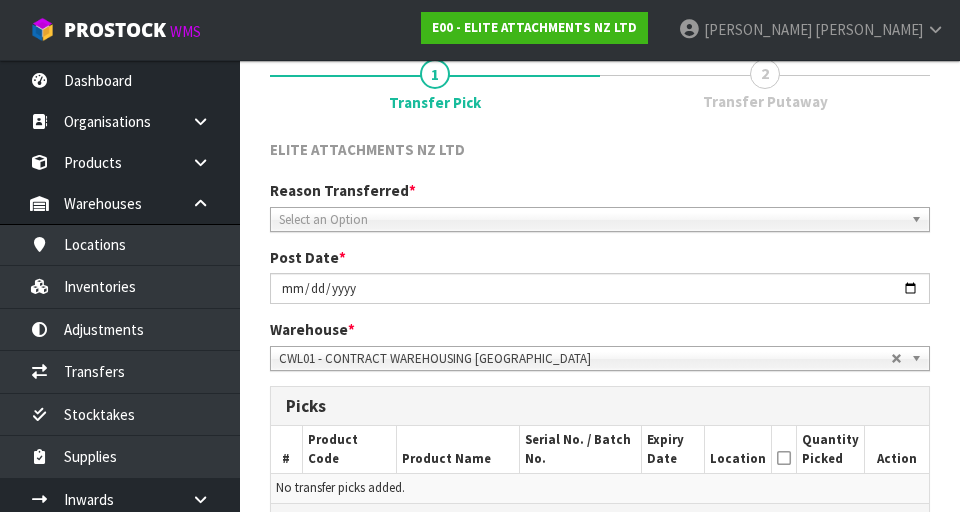 scroll, scrollTop: 0, scrollLeft: 0, axis: both 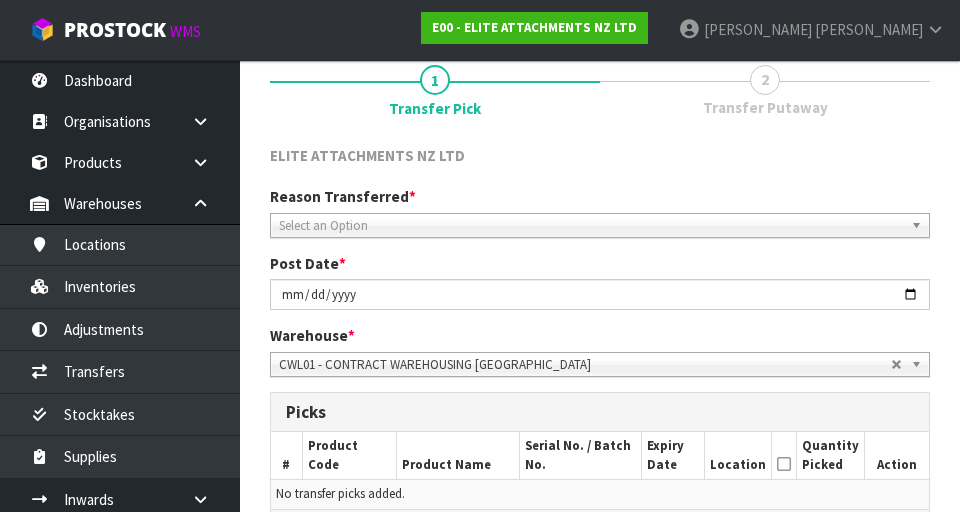 click on "Post Date  *
[DATE]" at bounding box center (600, 281) 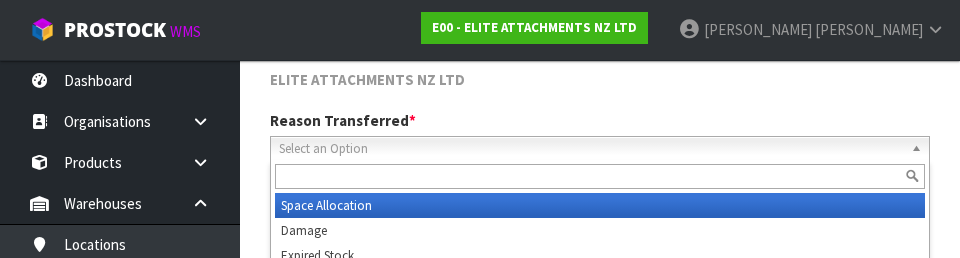 scroll, scrollTop: 276, scrollLeft: 0, axis: vertical 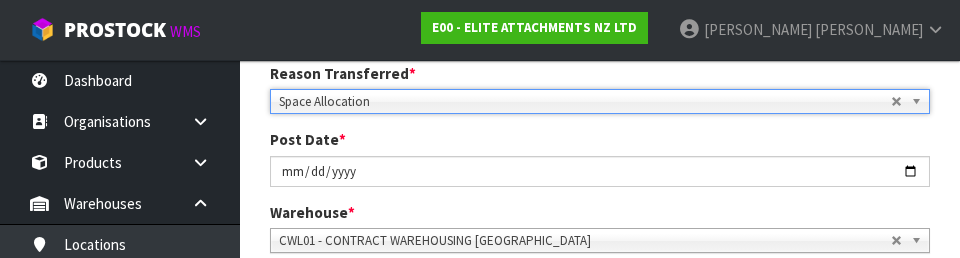 click on "Post Date  *
[DATE]" at bounding box center [600, 157] 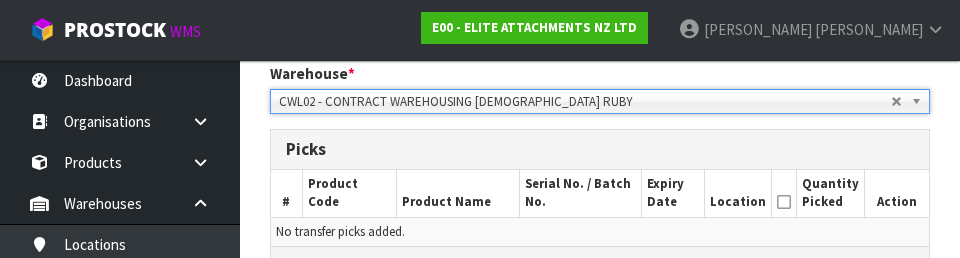 click on "No transfer picks added." at bounding box center [600, 231] 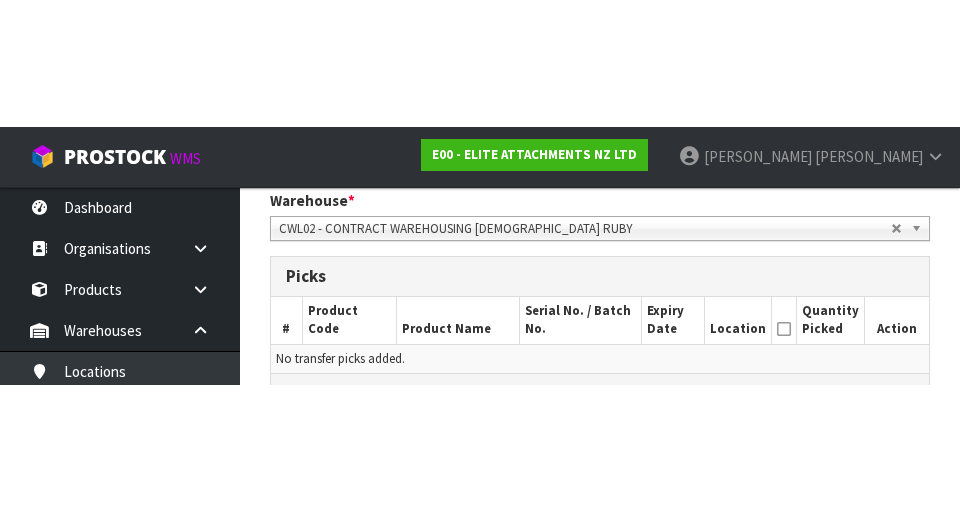 scroll, scrollTop: 424, scrollLeft: 0, axis: vertical 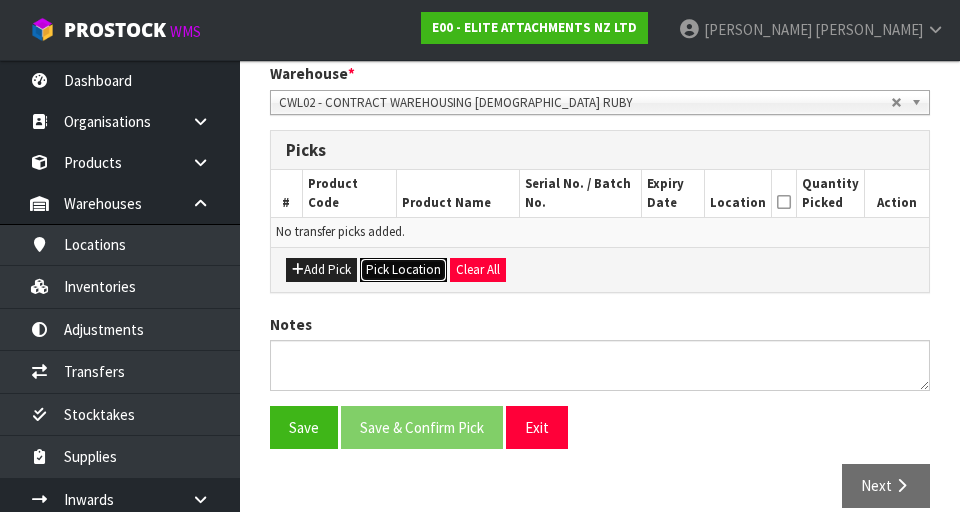 click on "Pick Location" at bounding box center [403, 270] 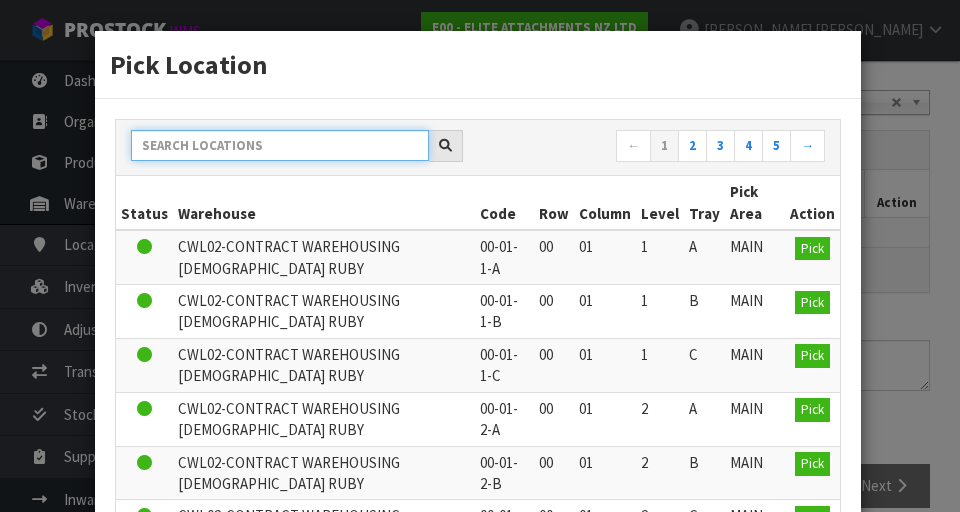 click at bounding box center [280, 145] 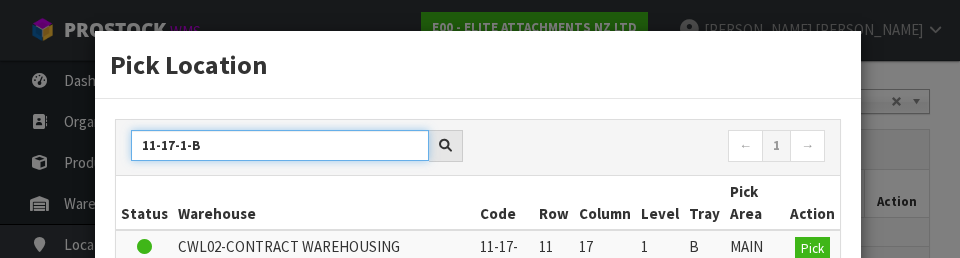 type on "11-17-1-B" 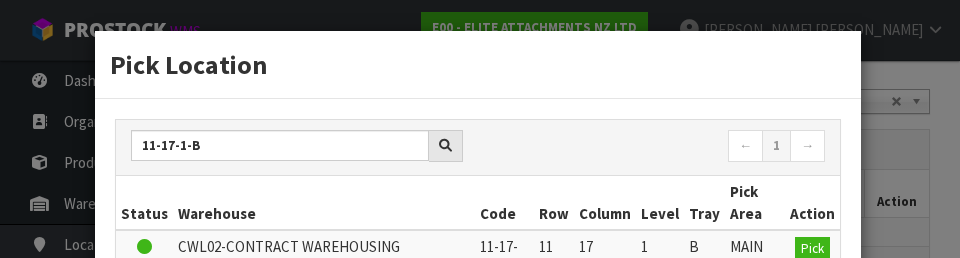 click on "Pick Location" at bounding box center (478, 65) 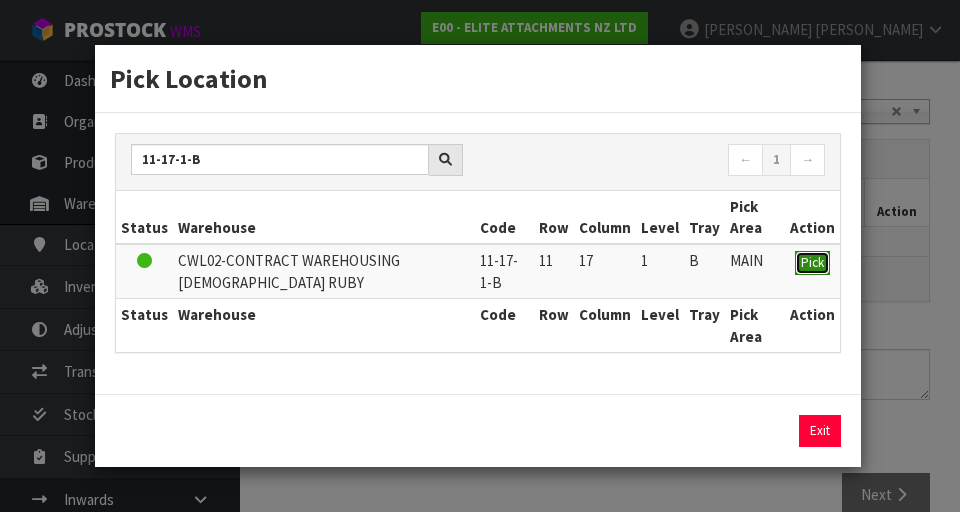click on "Pick" at bounding box center [812, 263] 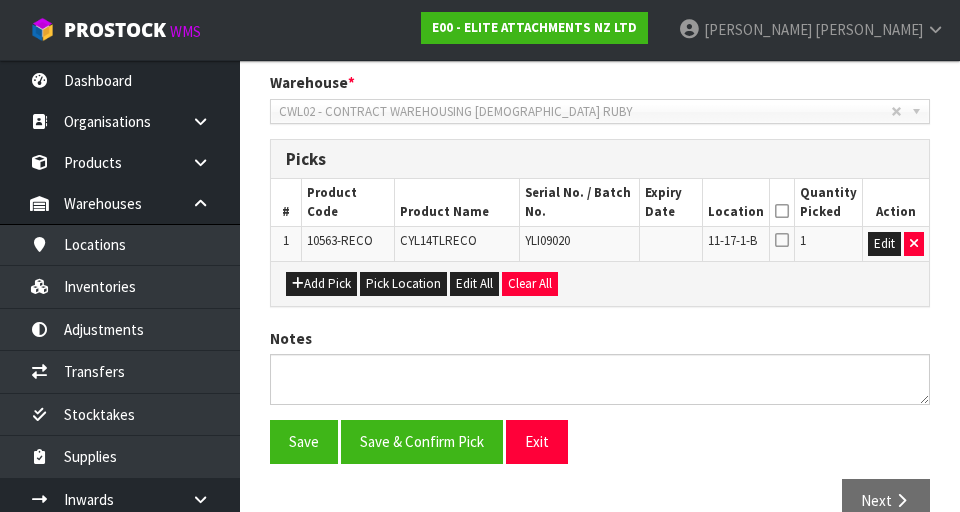 click at bounding box center [782, 211] 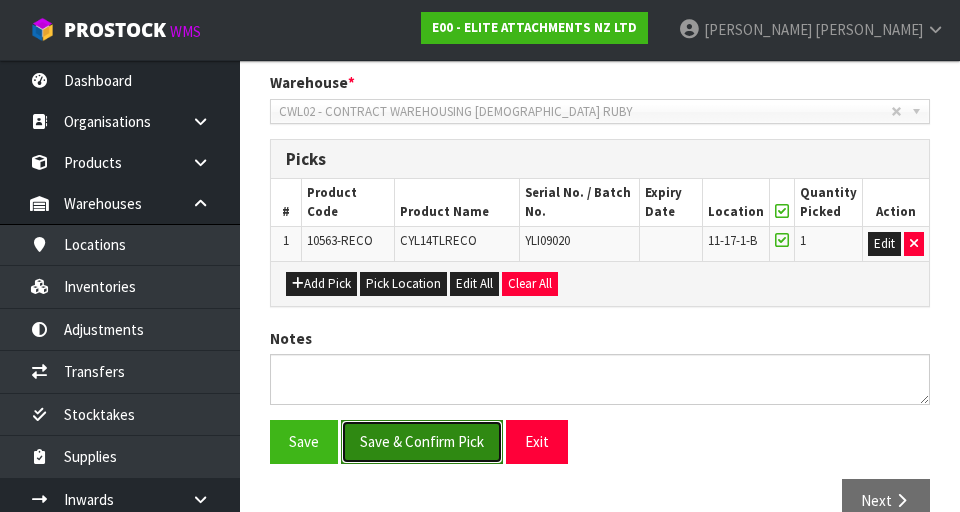 click on "Save & Confirm Pick" at bounding box center (422, 441) 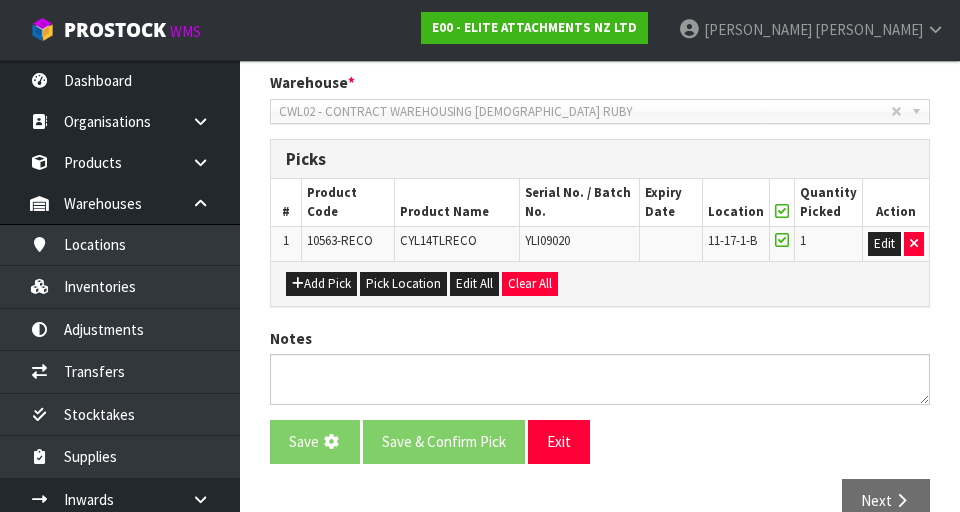 scroll, scrollTop: 0, scrollLeft: 0, axis: both 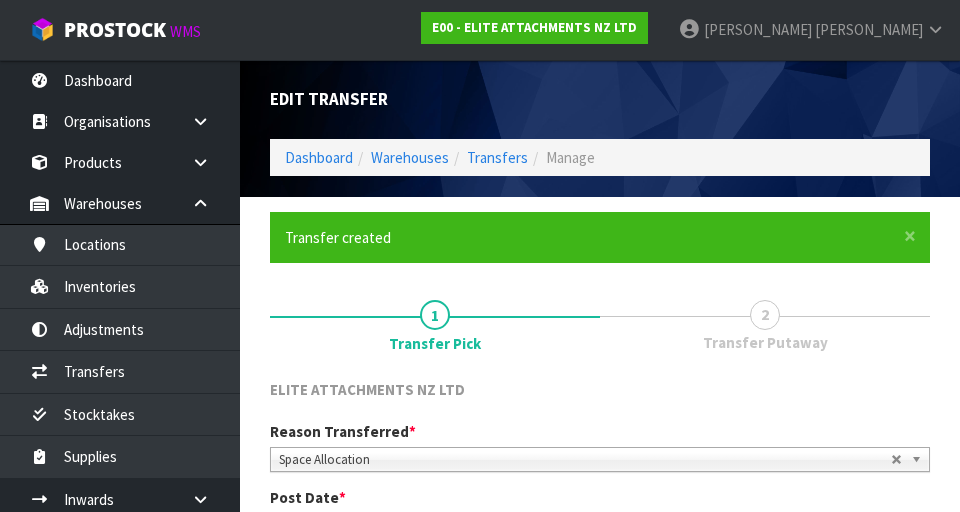 click on "Transfer Putaway" at bounding box center [765, 342] 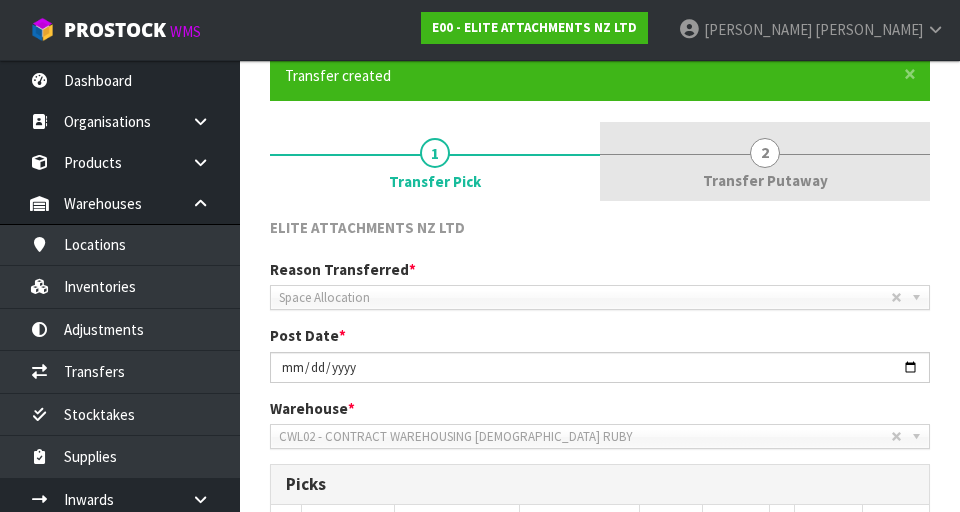 scroll, scrollTop: 0, scrollLeft: 0, axis: both 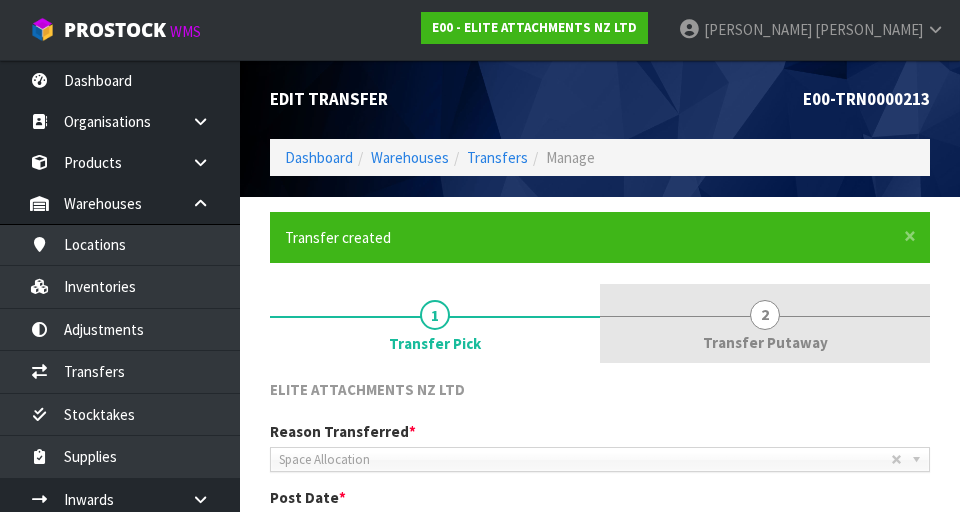 click on "2
Transfer Putaway" at bounding box center (765, 323) 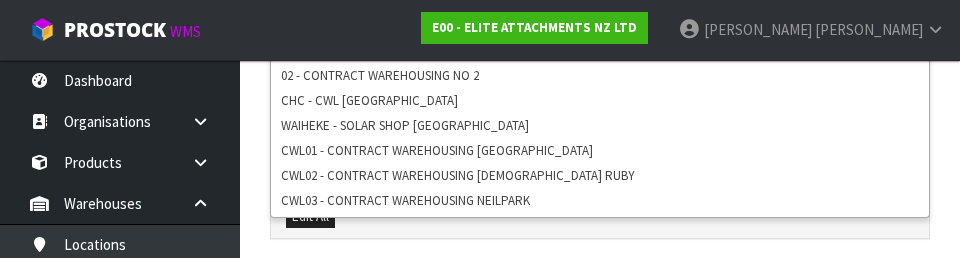 scroll, scrollTop: 599, scrollLeft: 0, axis: vertical 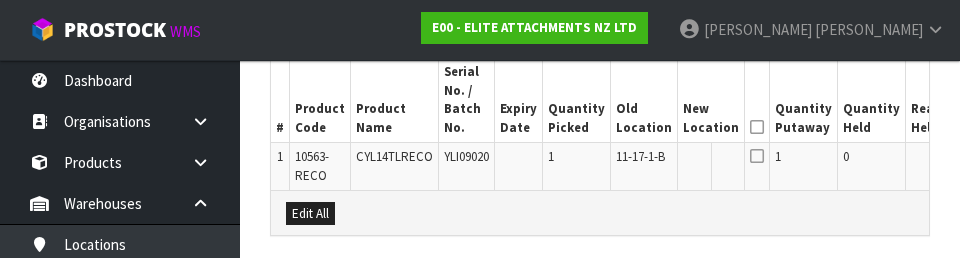 click on "11-17-1-B" at bounding box center [640, 156] 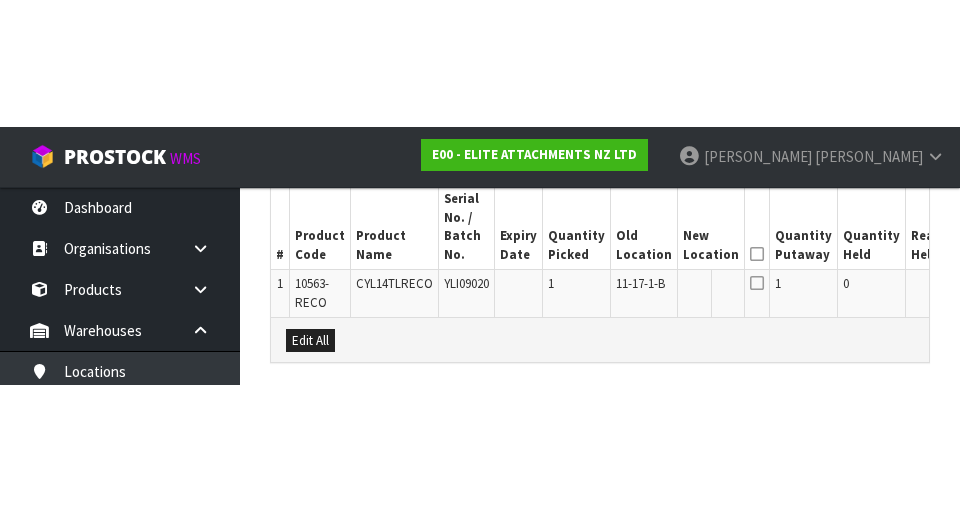 scroll, scrollTop: 577, scrollLeft: 0, axis: vertical 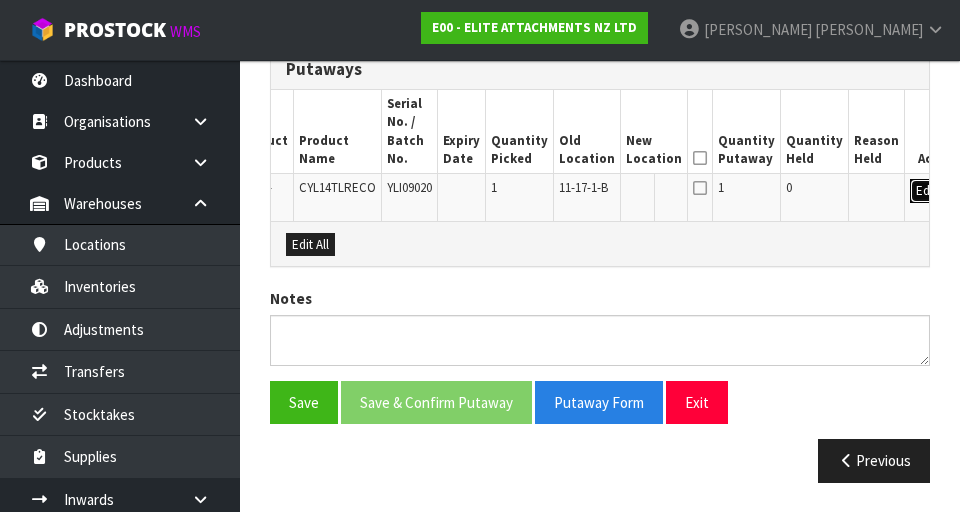 click on "Edit" at bounding box center (926, 191) 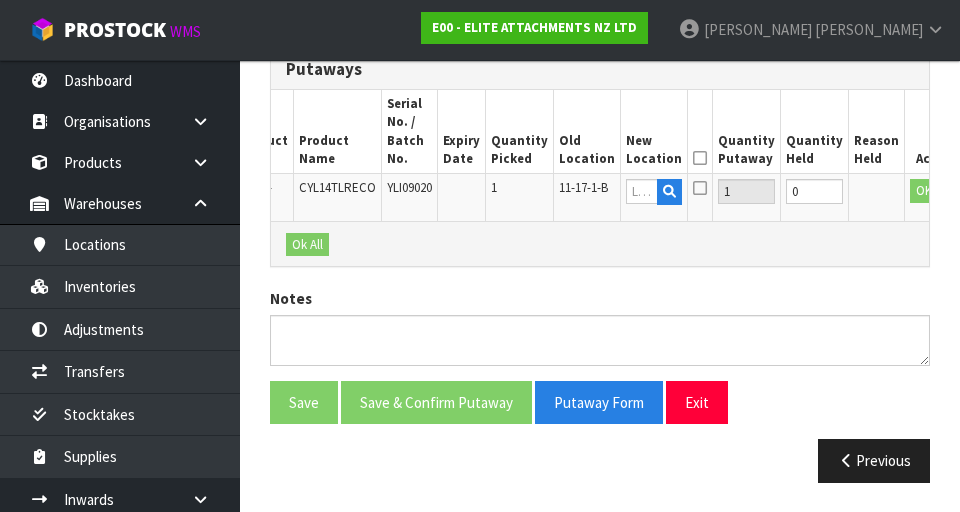 scroll, scrollTop: 0, scrollLeft: 51, axis: horizontal 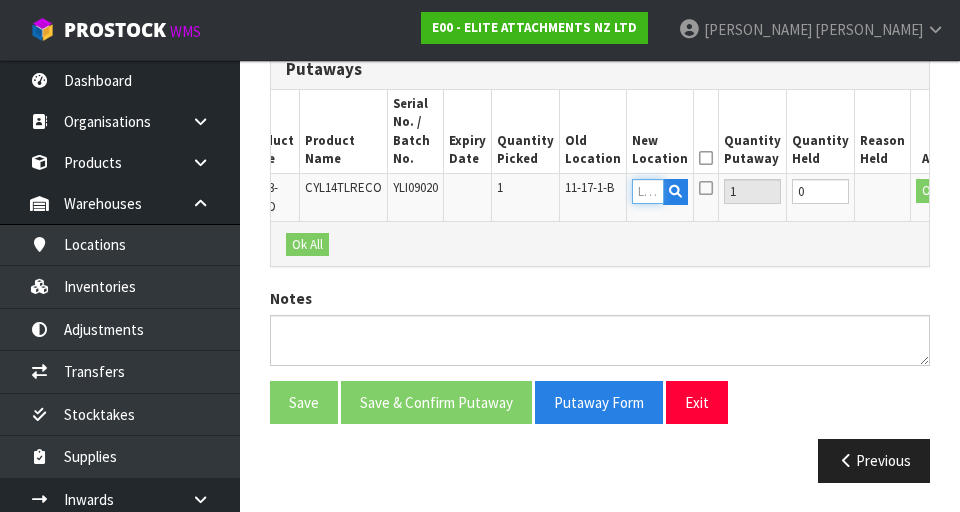 click at bounding box center (648, 191) 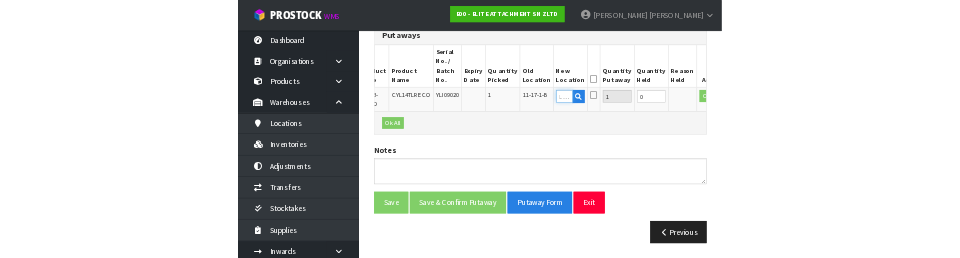 scroll, scrollTop: 568, scrollLeft: 0, axis: vertical 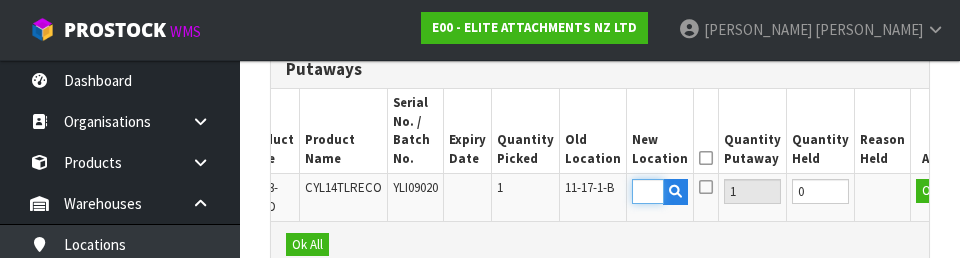 type on "11-17-4-B" 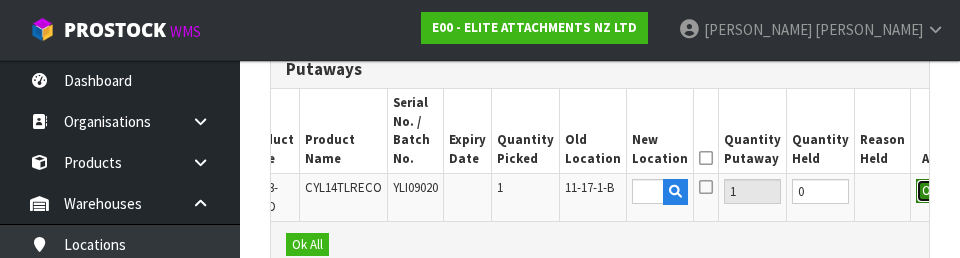 click on "OK" at bounding box center [930, 191] 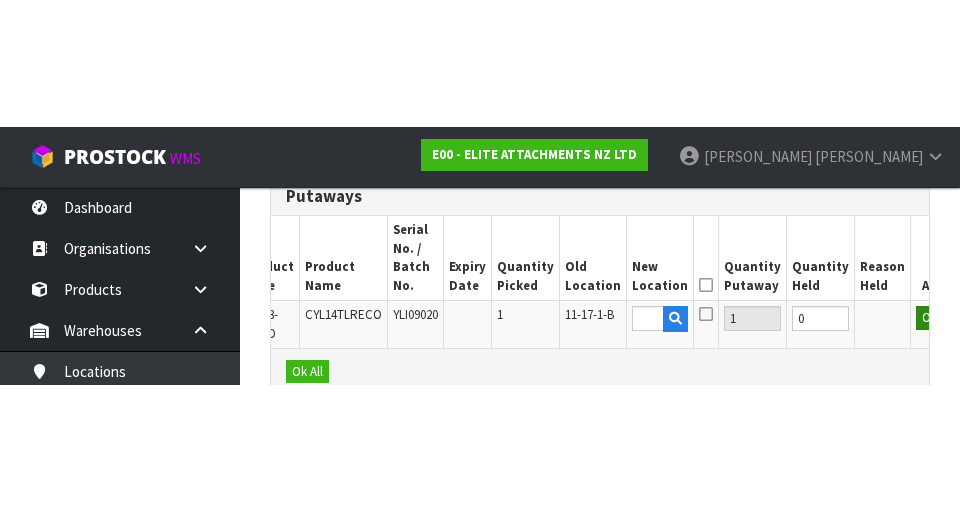 scroll, scrollTop: 577, scrollLeft: 0, axis: vertical 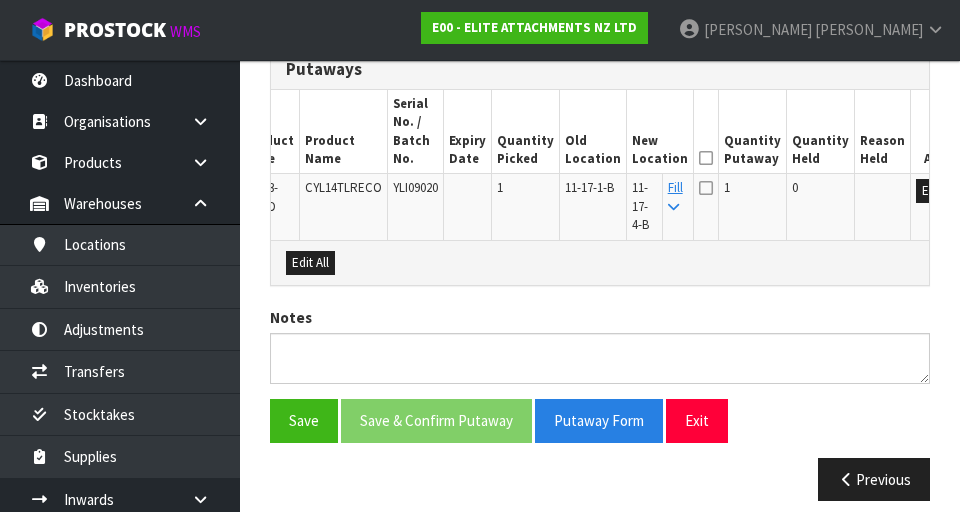 click at bounding box center (706, 158) 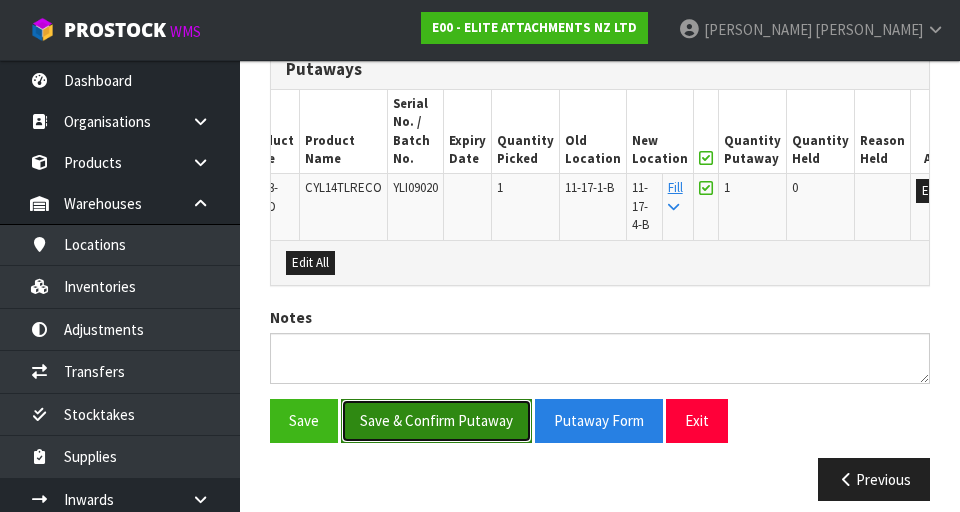 click on "Save & Confirm Putaway" at bounding box center (436, 420) 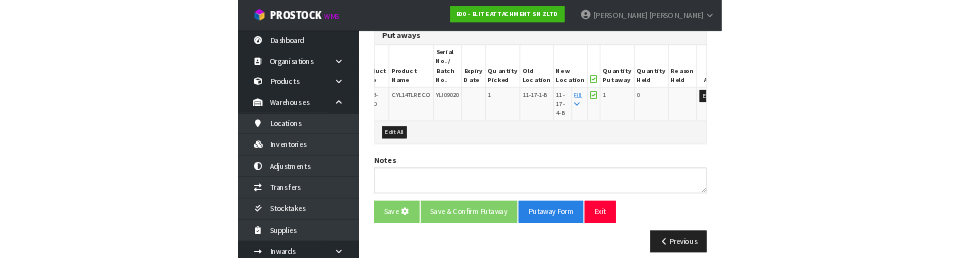 scroll, scrollTop: 0, scrollLeft: 0, axis: both 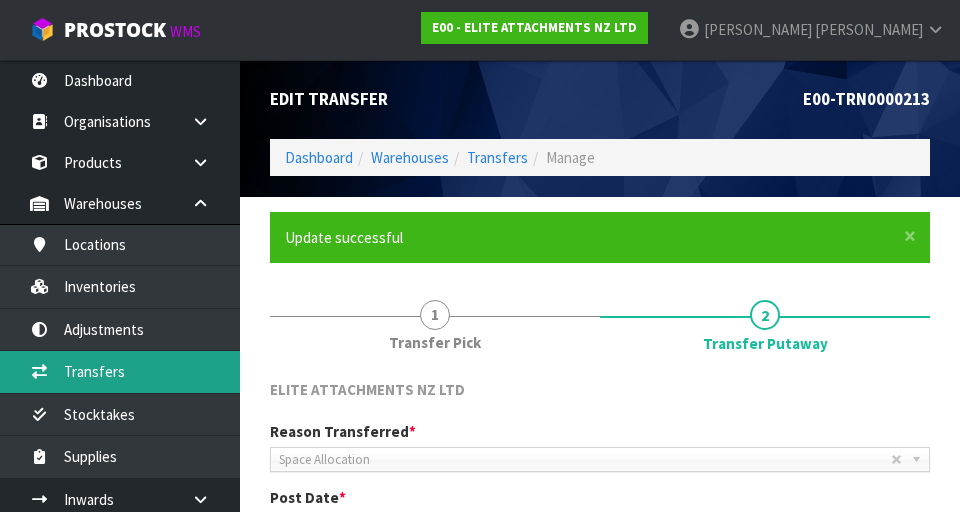 click on "Transfers" at bounding box center [120, 371] 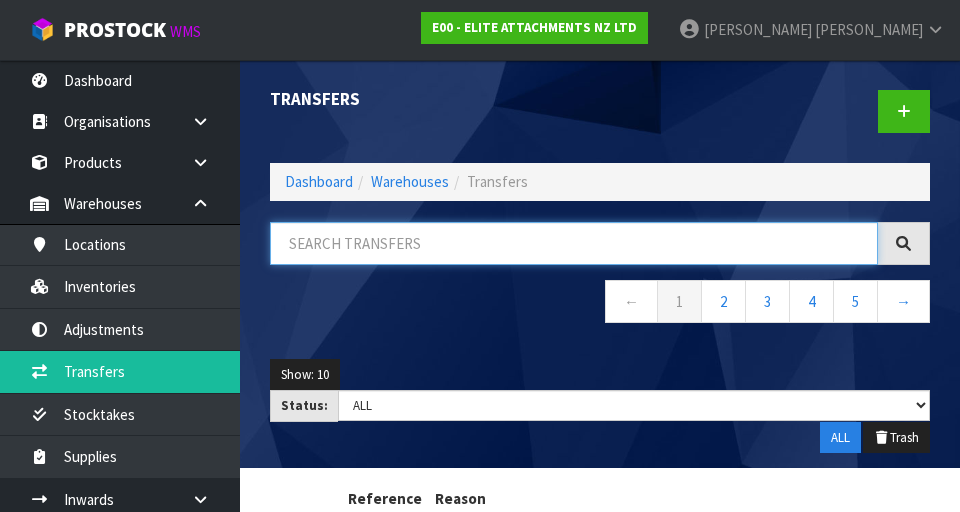click at bounding box center [574, 243] 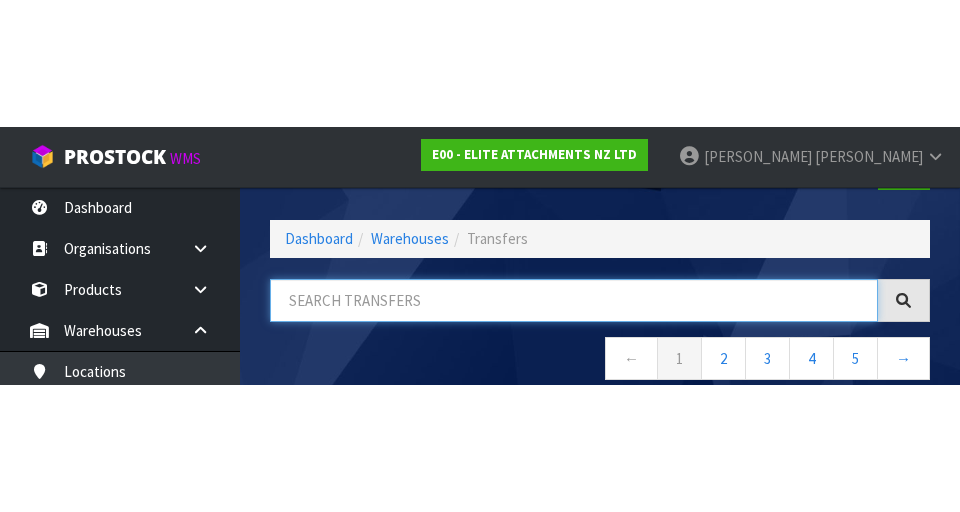 scroll, scrollTop: 114, scrollLeft: 0, axis: vertical 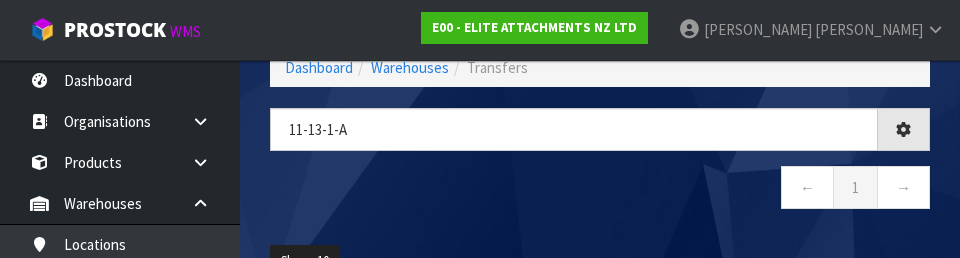 click on "←
1
→" at bounding box center (600, 190) 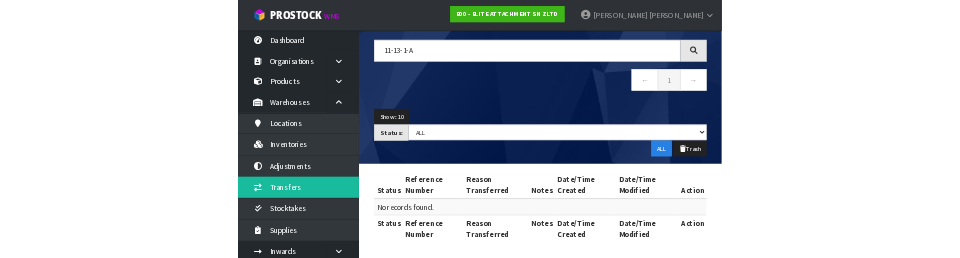 scroll, scrollTop: 147, scrollLeft: 0, axis: vertical 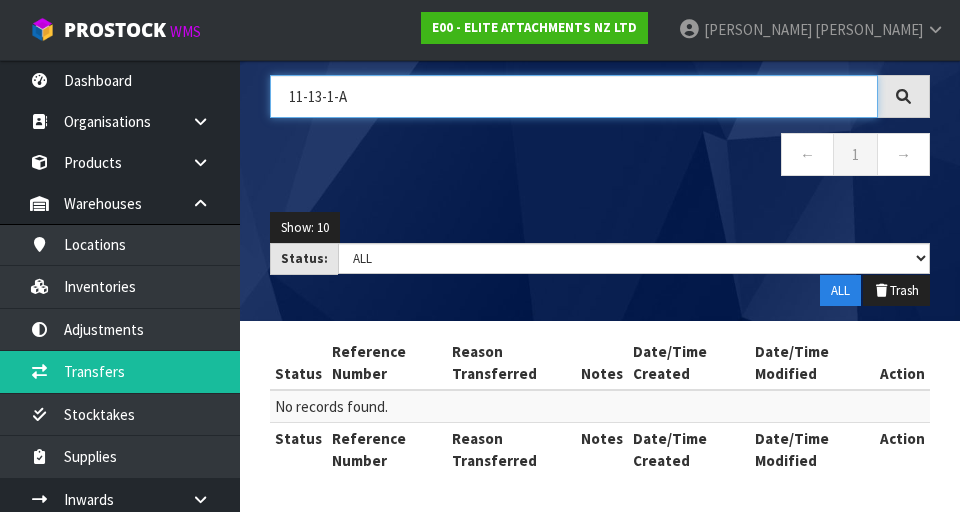 click on "11-13-1-A" at bounding box center (574, 96) 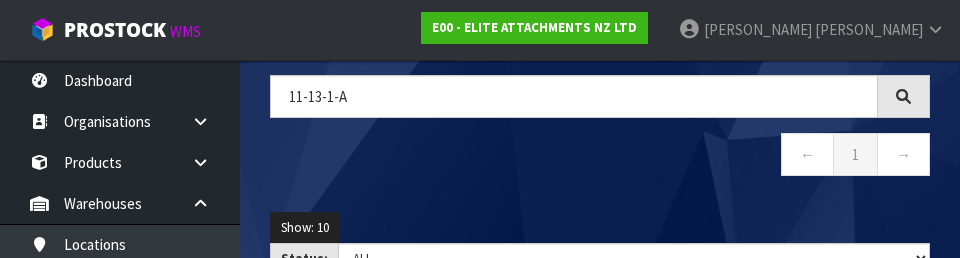 click on "←
1
→" at bounding box center [600, 157] 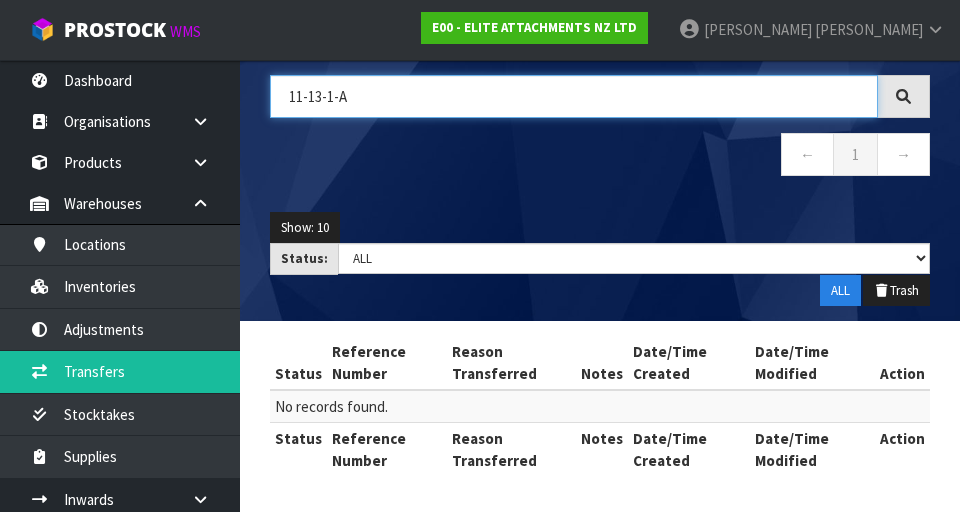 click on "11-13-1-A" at bounding box center (574, 96) 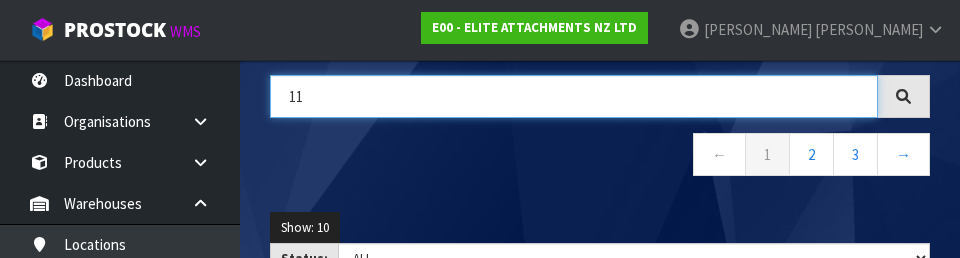 type on "1" 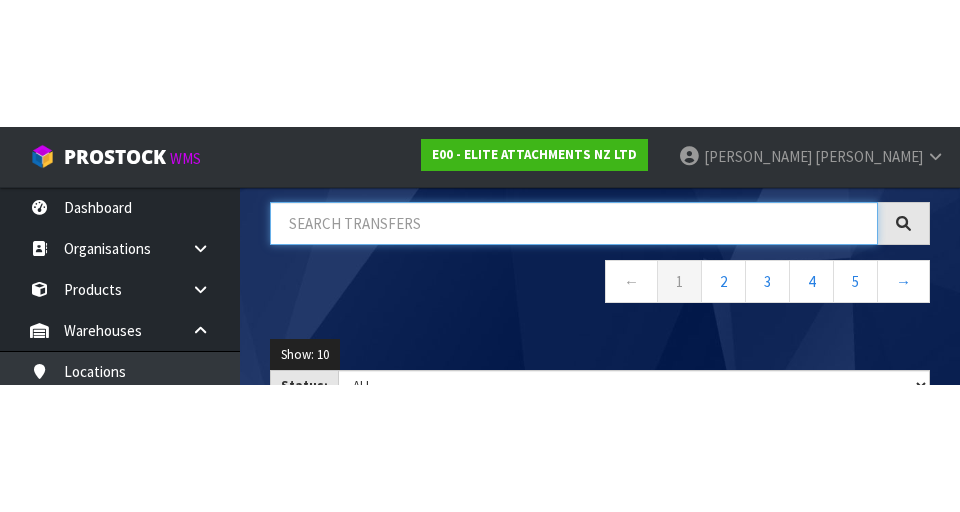 scroll, scrollTop: 0, scrollLeft: 0, axis: both 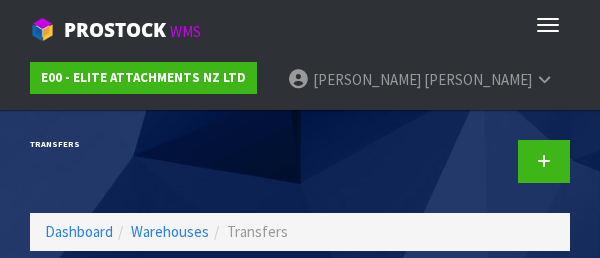type 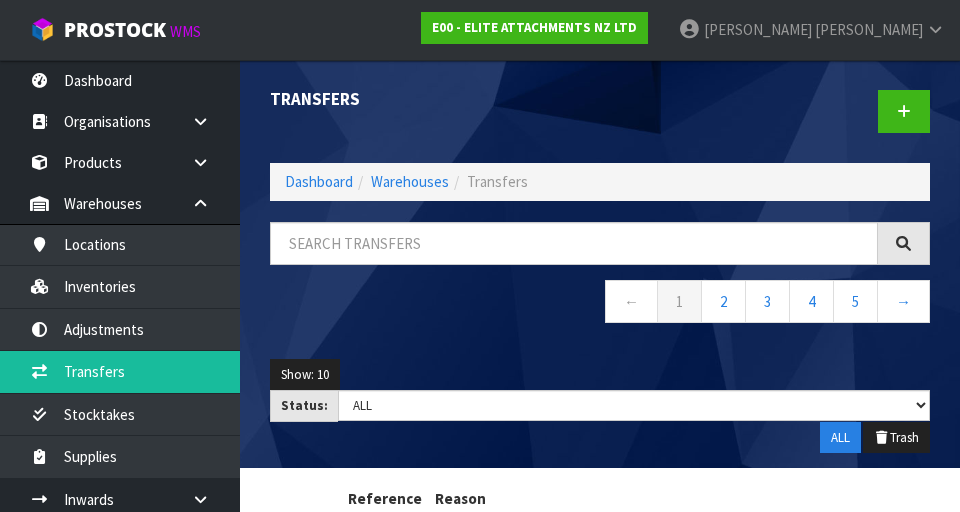 click at bounding box center (772, 111) 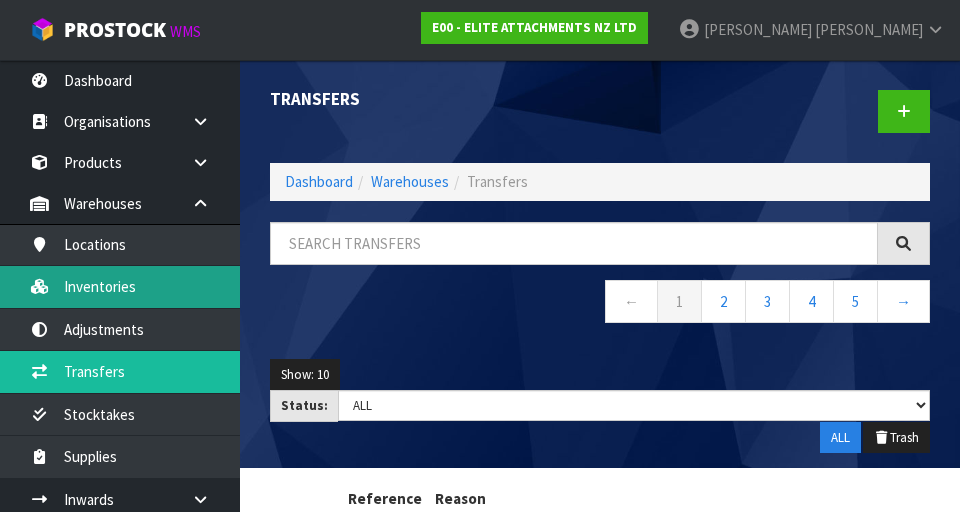 click on "Inventories" at bounding box center (120, 286) 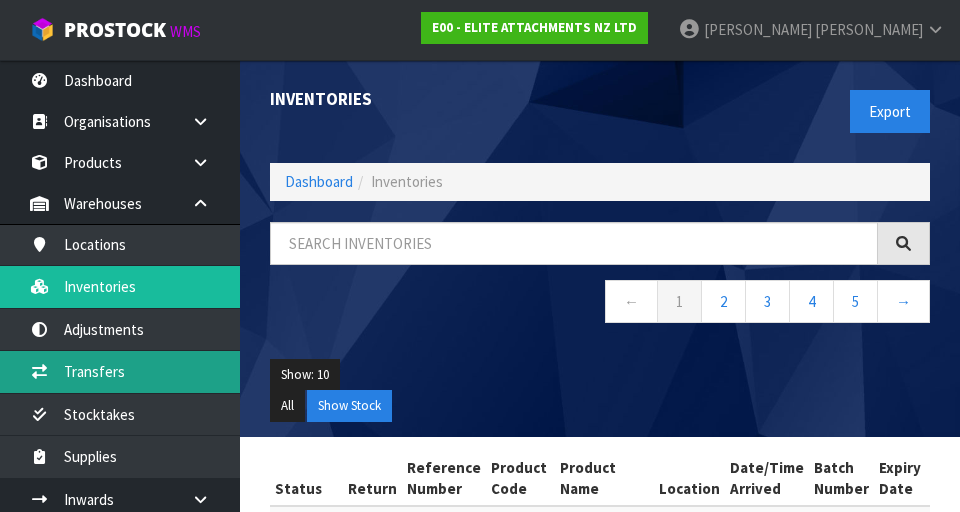 click on "Transfers" at bounding box center (120, 371) 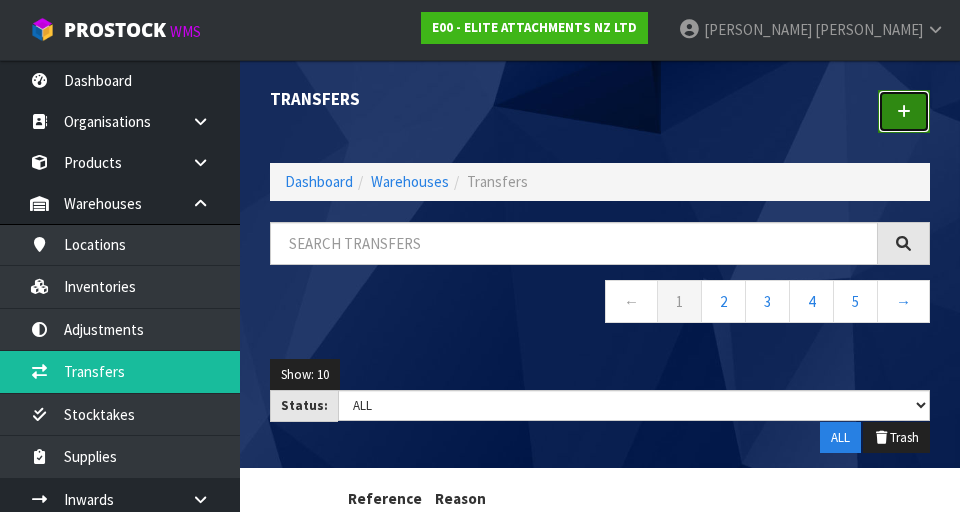 click at bounding box center (904, 111) 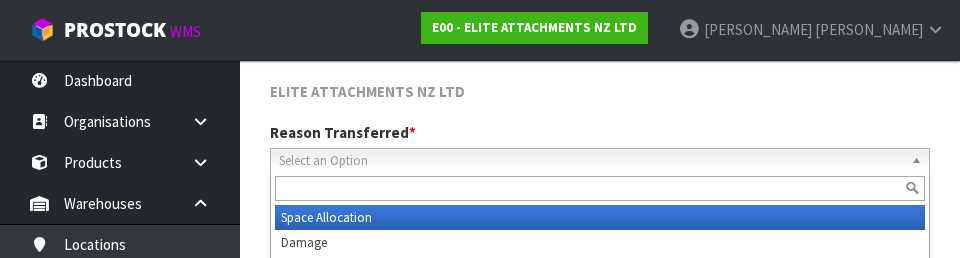 scroll, scrollTop: 276, scrollLeft: 0, axis: vertical 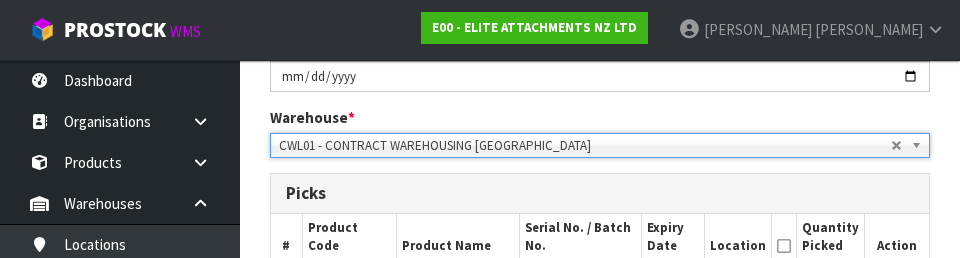 click on "CWL01 - CONTRACT WAREHOUSING [GEOGRAPHIC_DATA]" at bounding box center (585, 146) 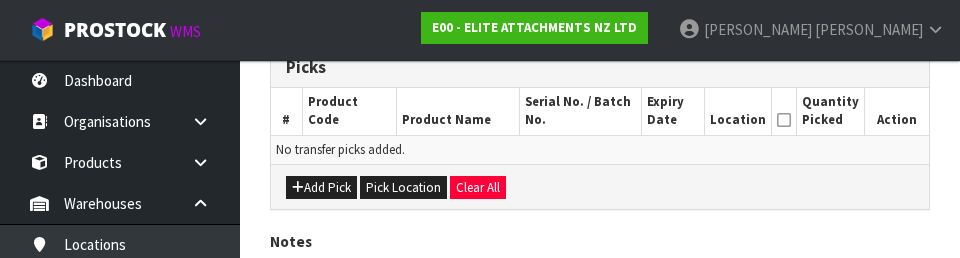 click on "Add Pick
Pick Location
Clear All" at bounding box center [600, 186] 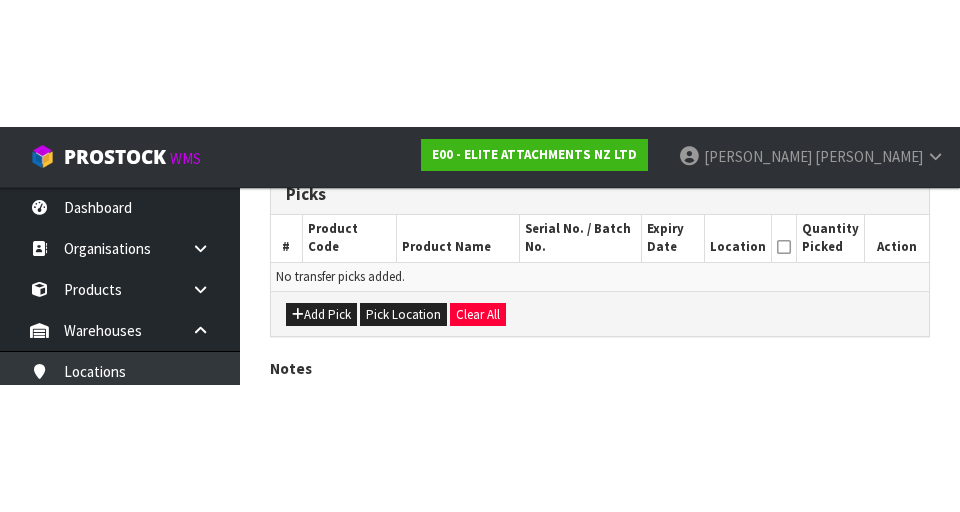 scroll, scrollTop: 449, scrollLeft: 0, axis: vertical 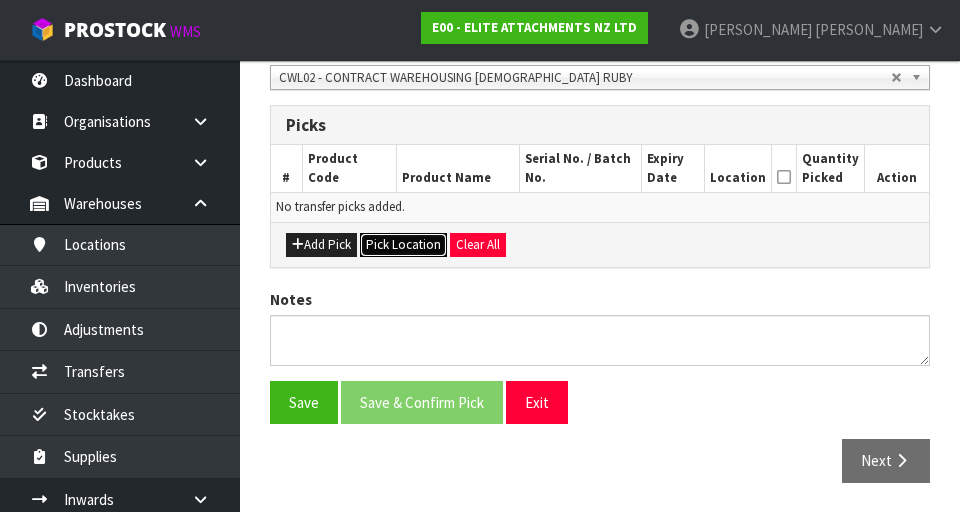 click on "Pick Location" at bounding box center (403, 245) 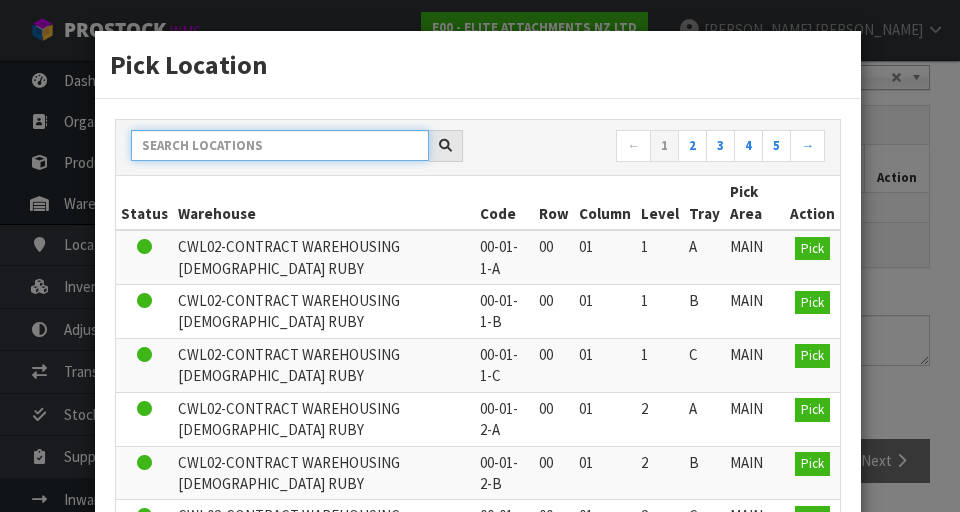 click at bounding box center (280, 145) 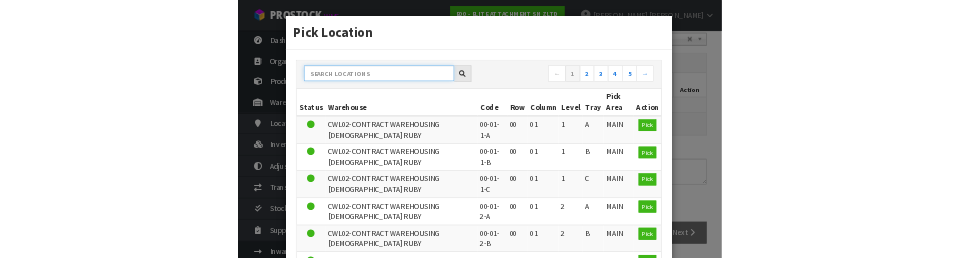 scroll, scrollTop: 440, scrollLeft: 0, axis: vertical 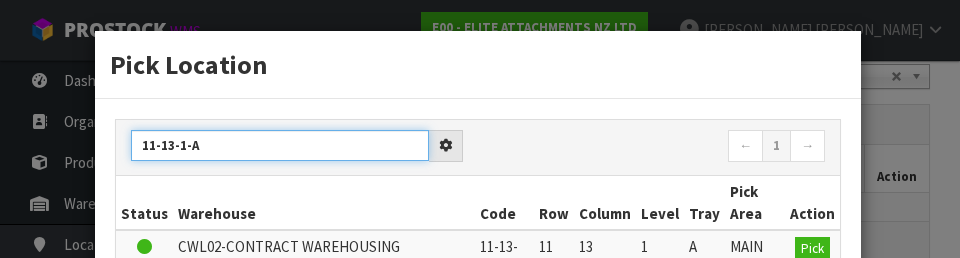 type on "11-13-1-A" 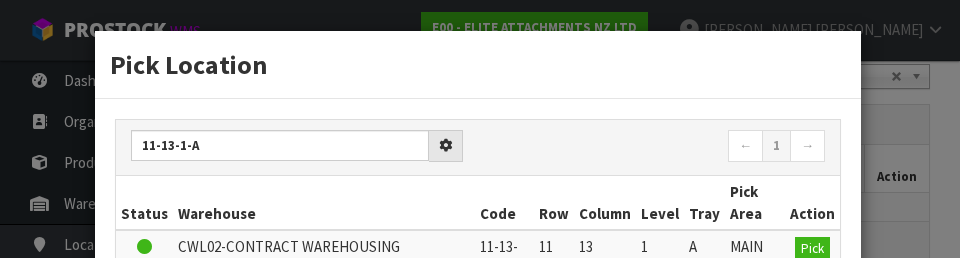 click on "11-13-1-A
←
1
→" at bounding box center (478, 148) 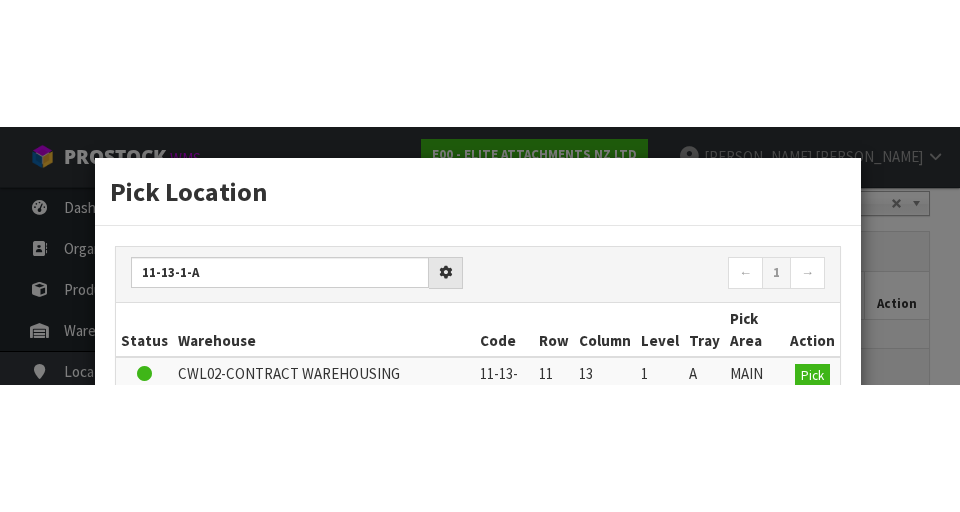 scroll, scrollTop: 449, scrollLeft: 0, axis: vertical 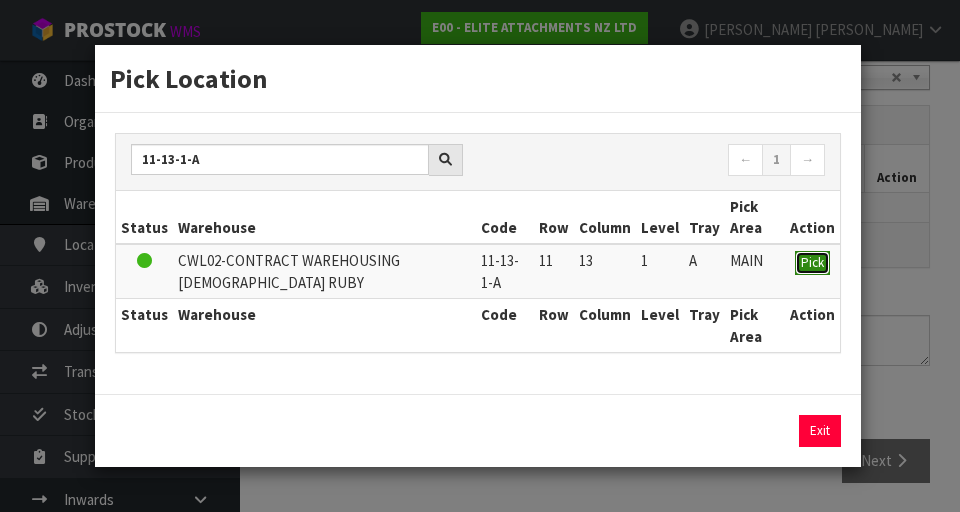 click on "Pick" at bounding box center (812, 263) 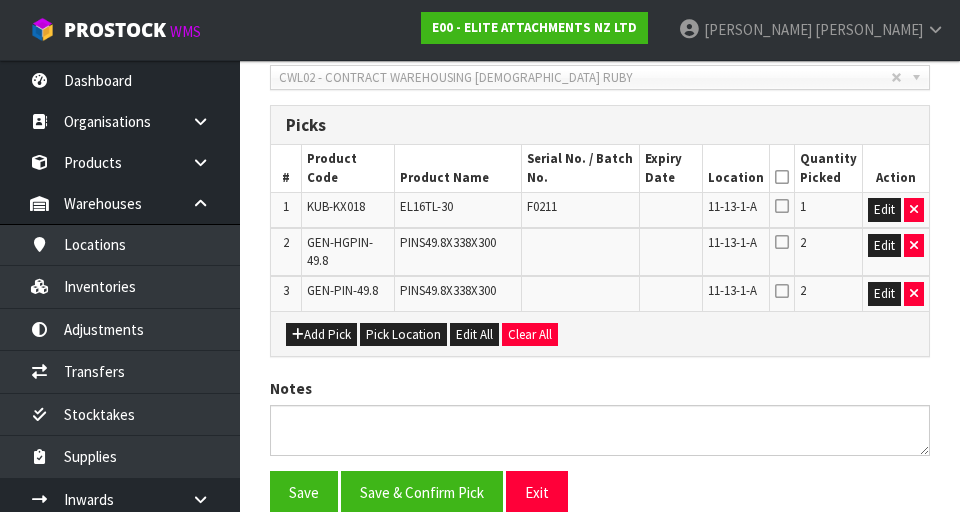click at bounding box center [782, 206] 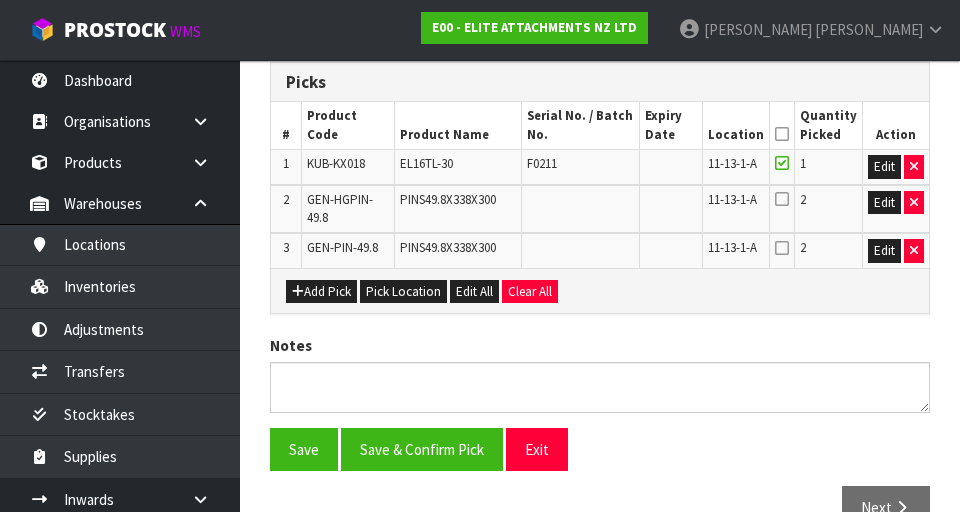 scroll, scrollTop: 494, scrollLeft: 0, axis: vertical 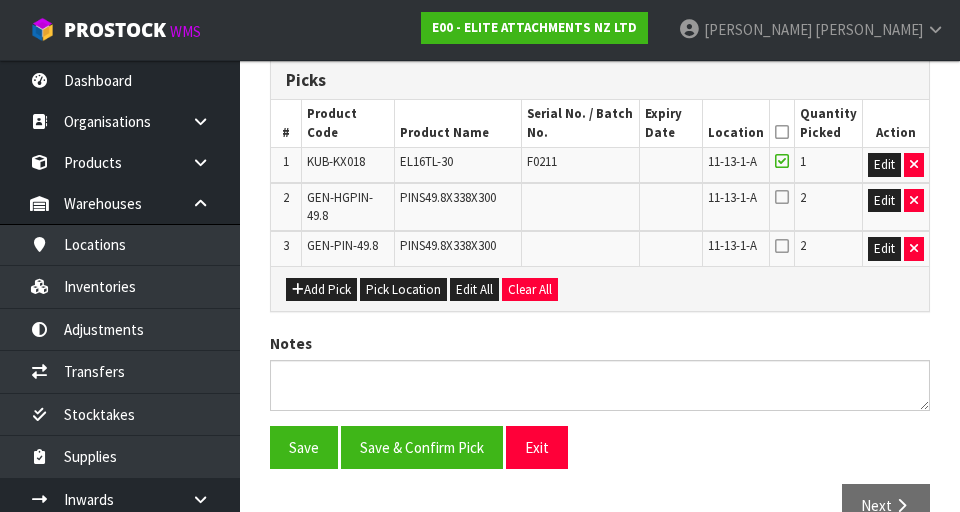 click at bounding box center (782, 197) 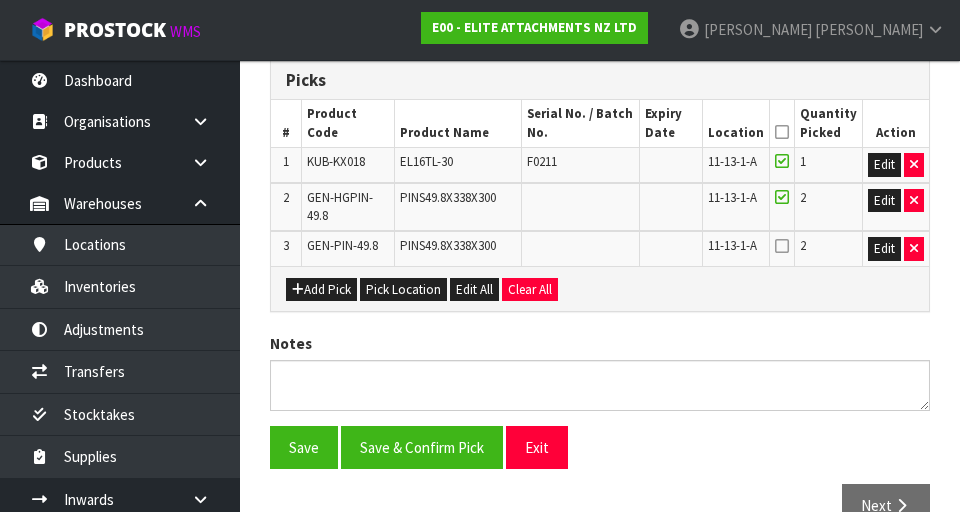 click at bounding box center [782, 246] 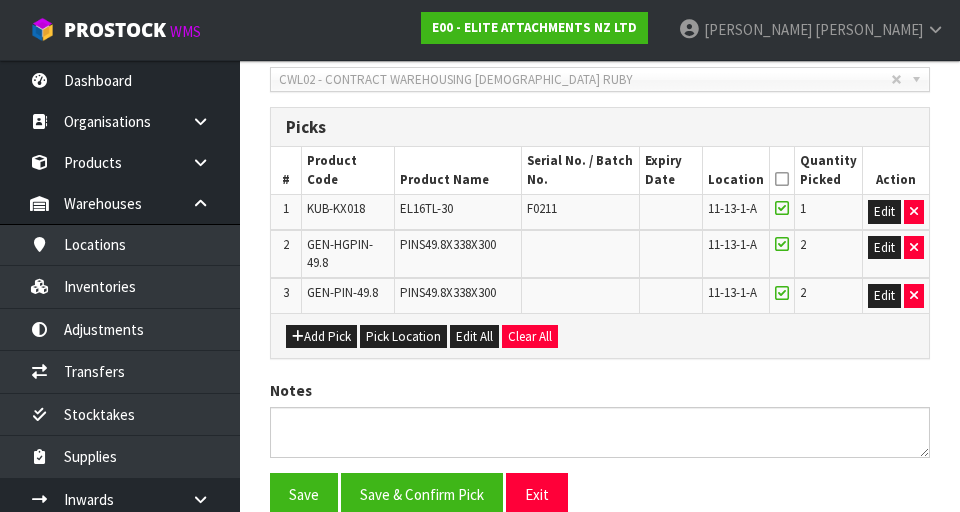 scroll, scrollTop: 442, scrollLeft: 0, axis: vertical 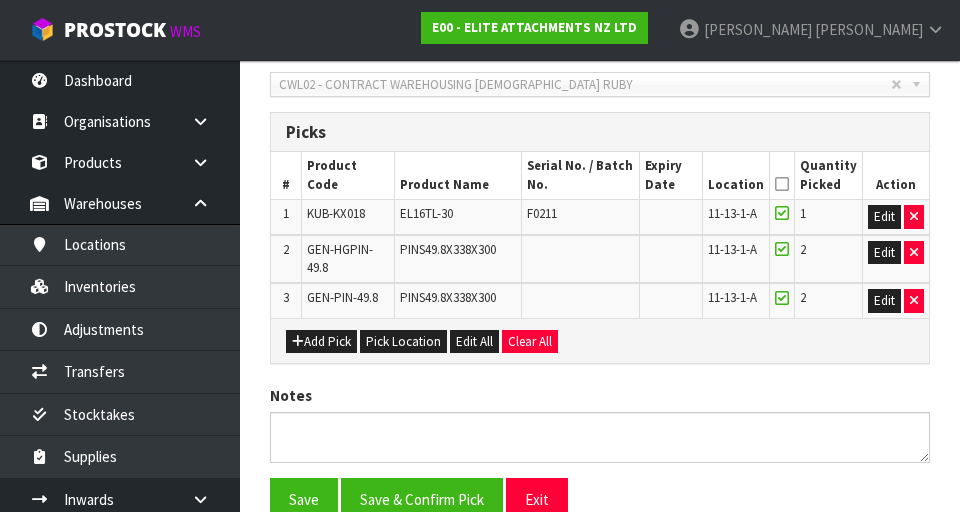 click at bounding box center (782, 184) 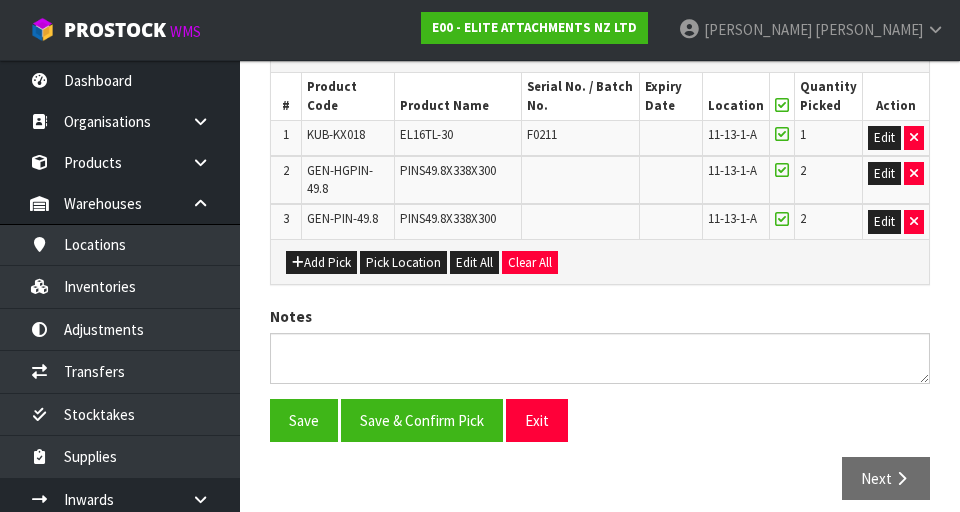 scroll, scrollTop: 525, scrollLeft: 0, axis: vertical 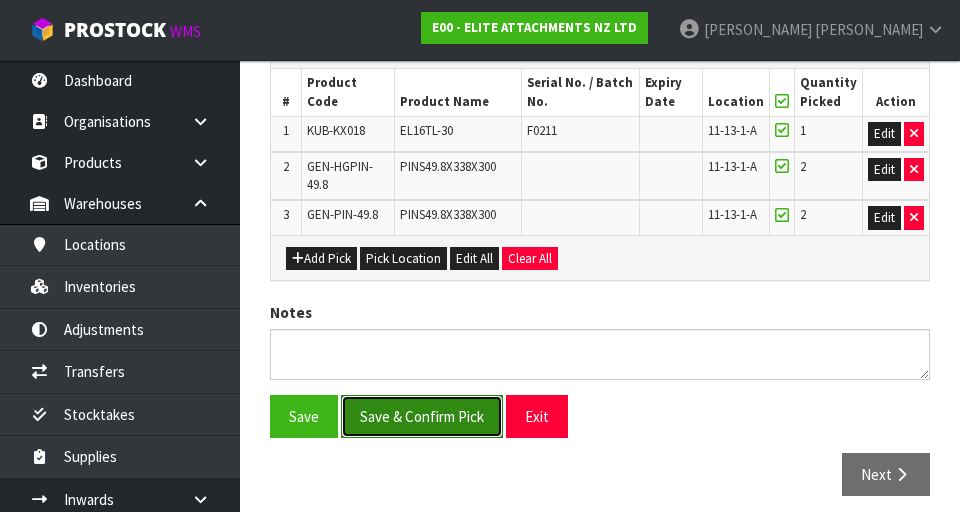 click on "Save & Confirm Pick" at bounding box center [422, 416] 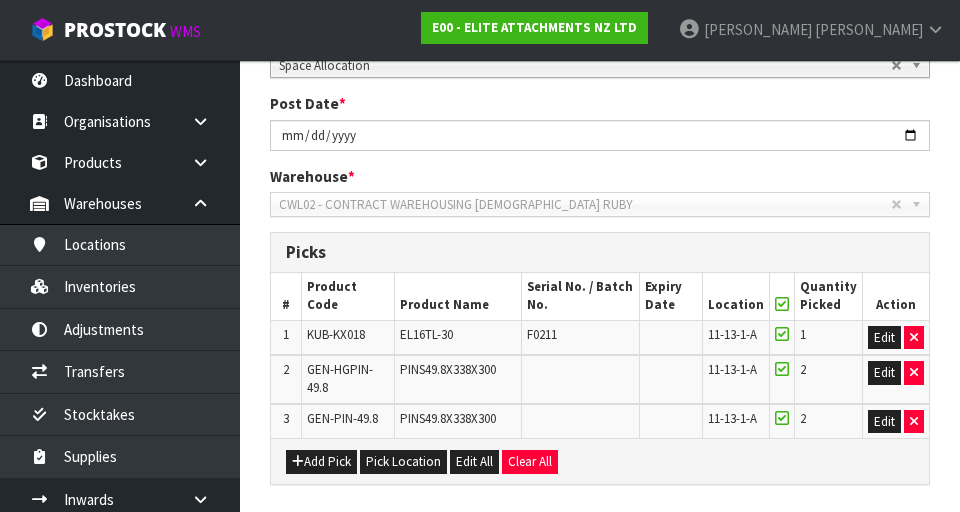 scroll, scrollTop: 0, scrollLeft: 0, axis: both 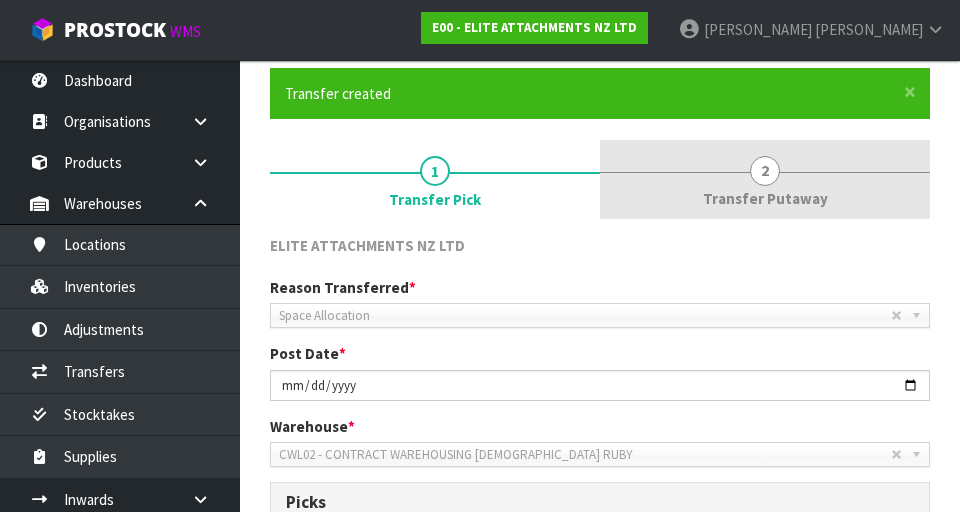 click on "Transfer Putaway" at bounding box center (765, 198) 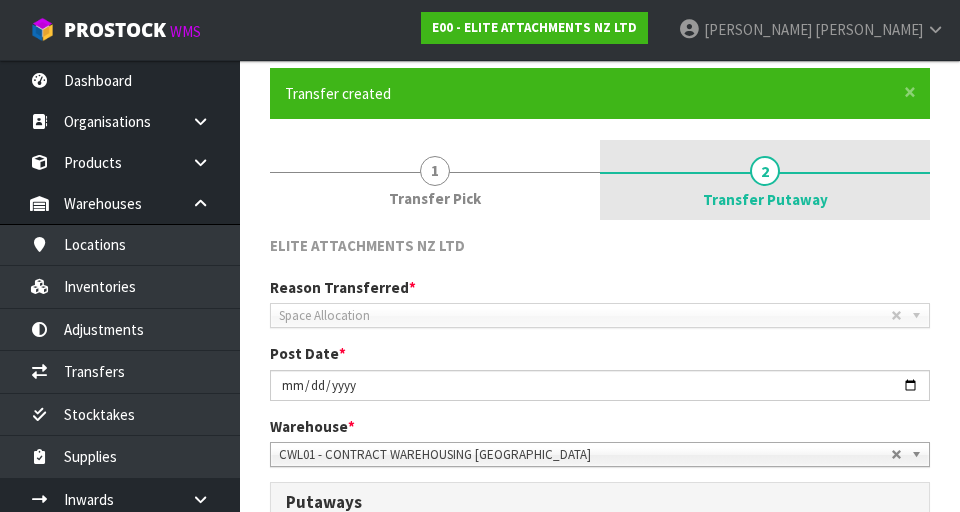 scroll, scrollTop: 0, scrollLeft: 0, axis: both 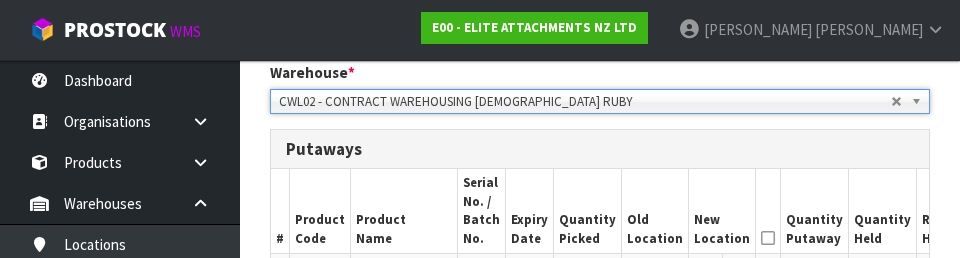 click on "Putaways" at bounding box center (600, 149) 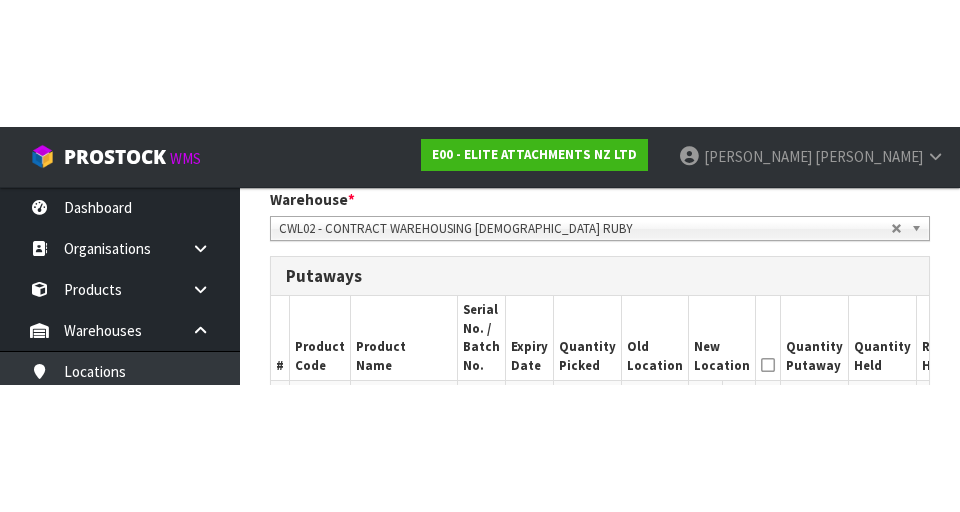 scroll, scrollTop: 497, scrollLeft: 0, axis: vertical 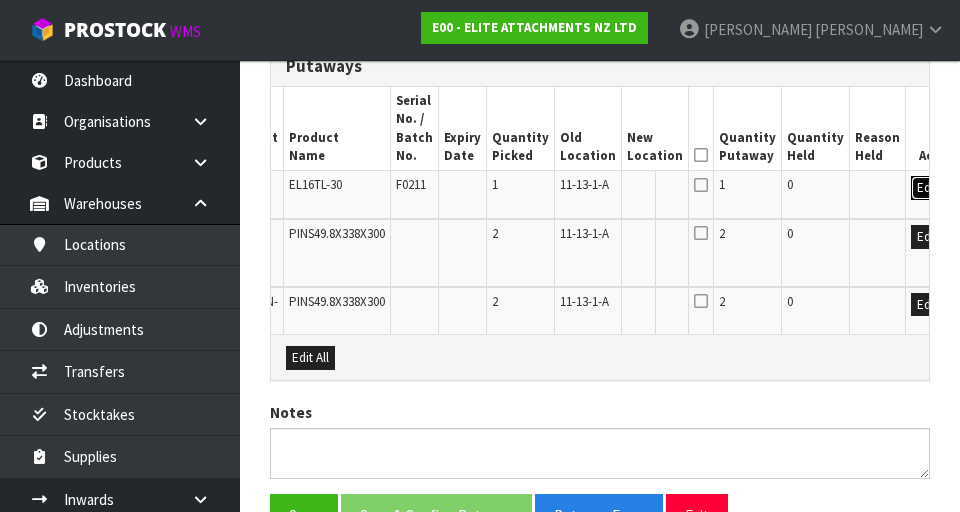click on "Edit" at bounding box center (927, 188) 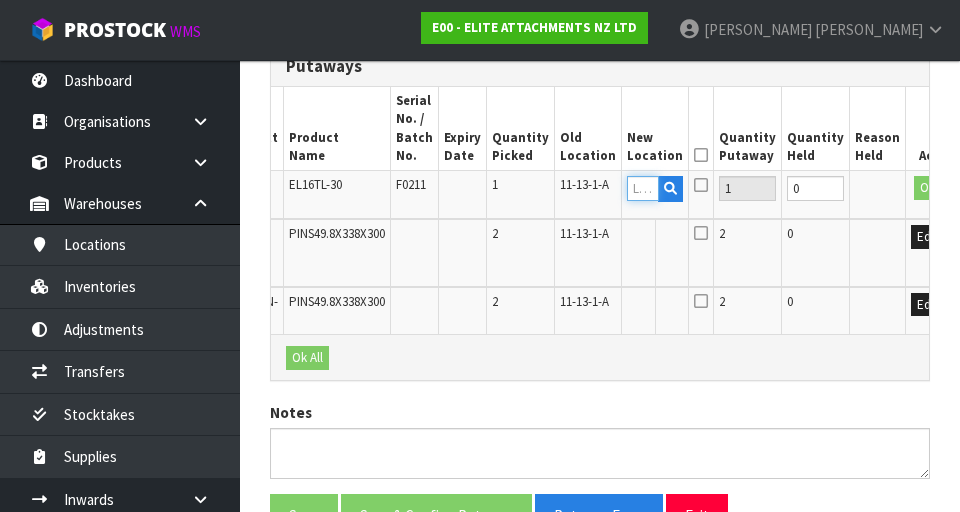 click at bounding box center [643, 188] 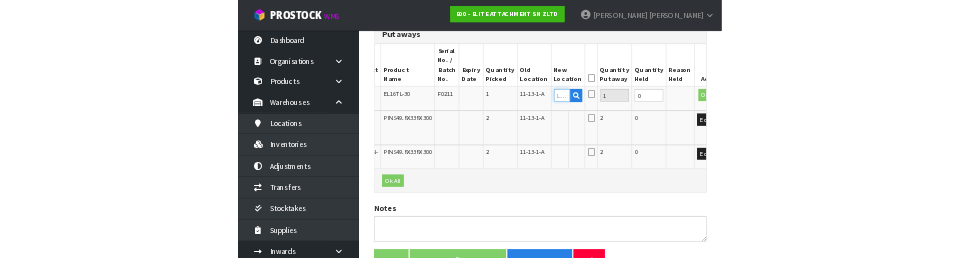 scroll, scrollTop: 571, scrollLeft: 0, axis: vertical 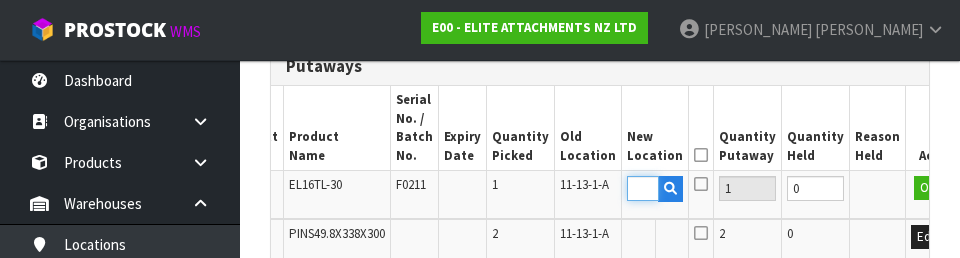 type on "11-13-4-A" 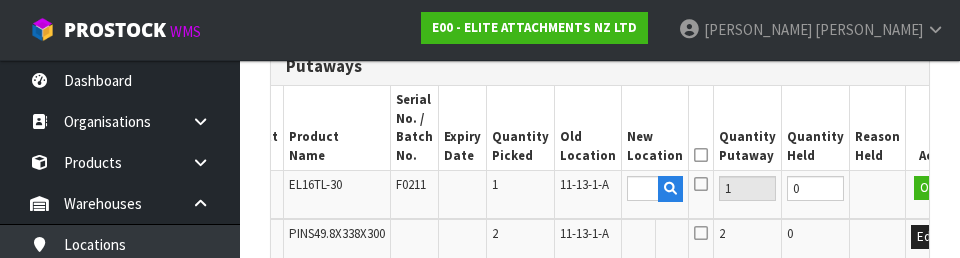 click on "Reason
Held" at bounding box center (878, 128) 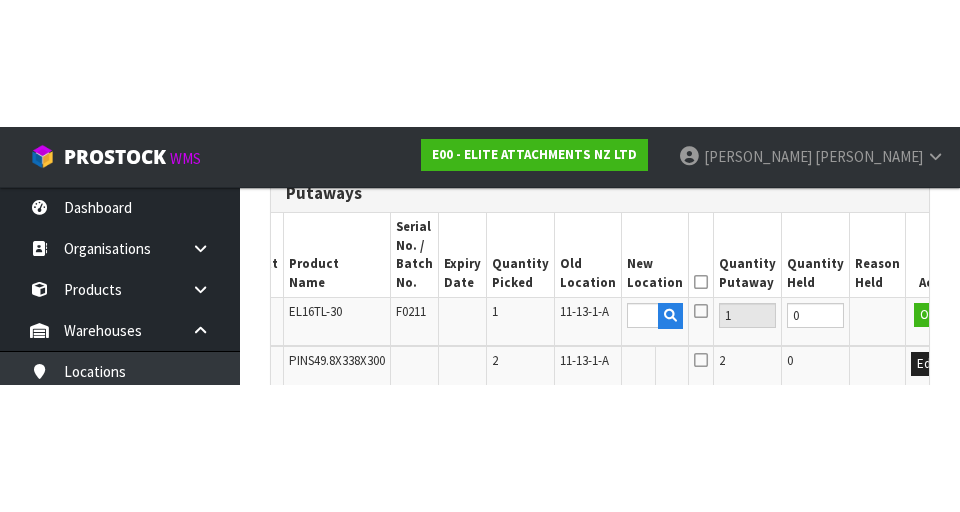 scroll, scrollTop: 580, scrollLeft: 0, axis: vertical 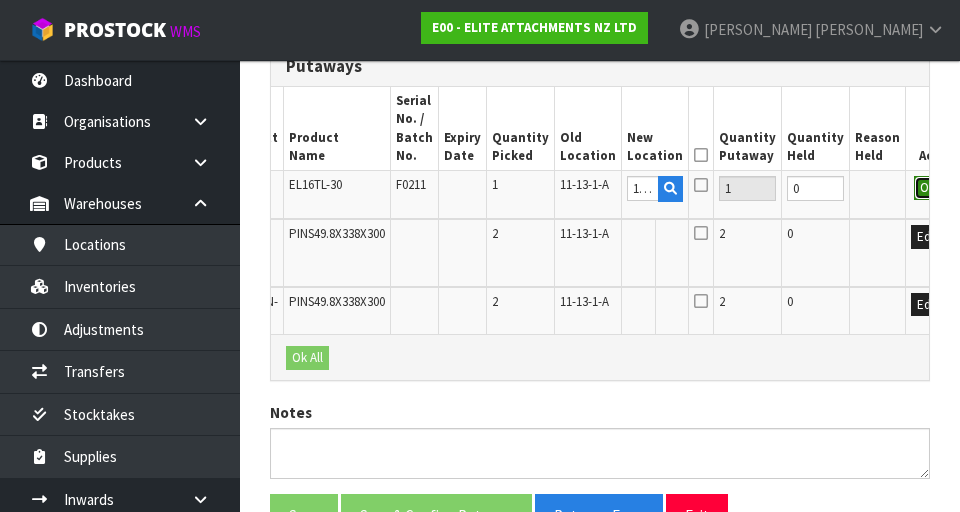 click on "OK" at bounding box center [928, 188] 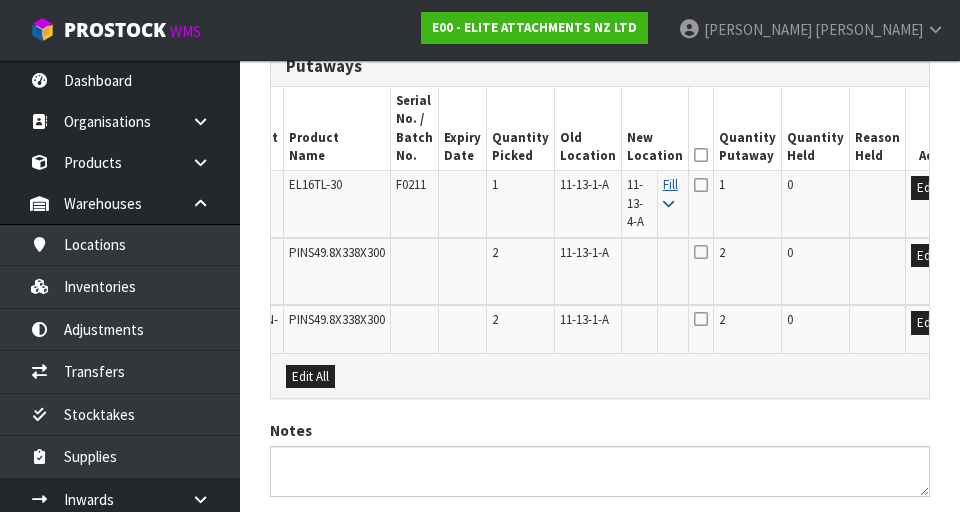 click on "Fill" at bounding box center (670, 193) 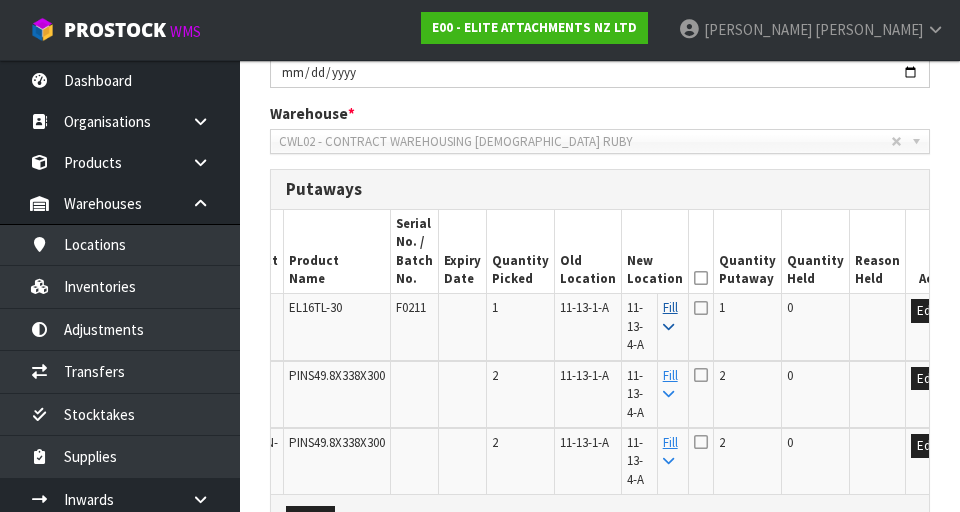 scroll, scrollTop: 460, scrollLeft: 0, axis: vertical 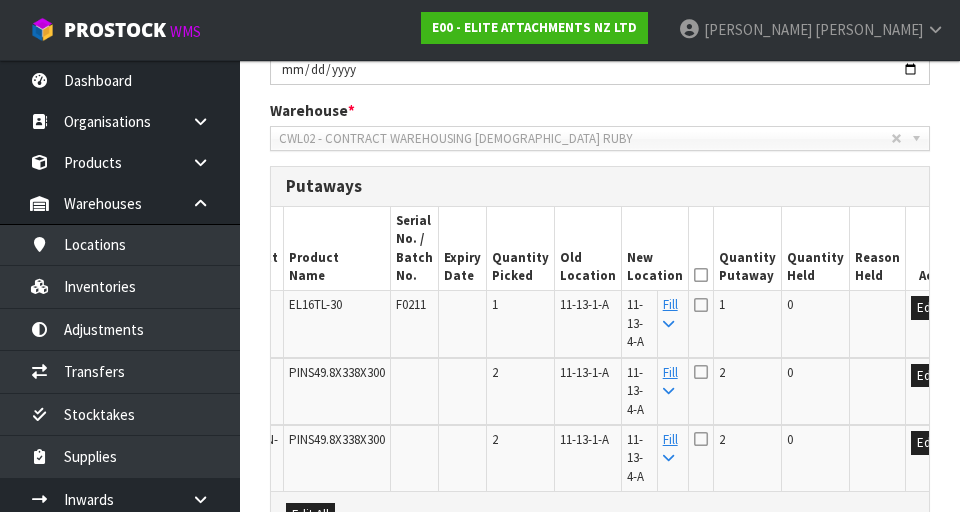 click at bounding box center [701, 275] 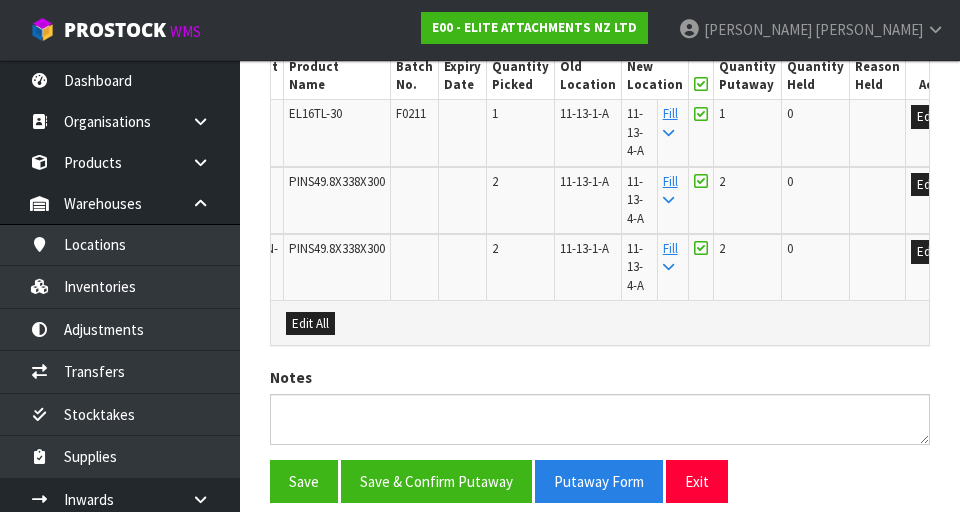 scroll, scrollTop: 652, scrollLeft: 0, axis: vertical 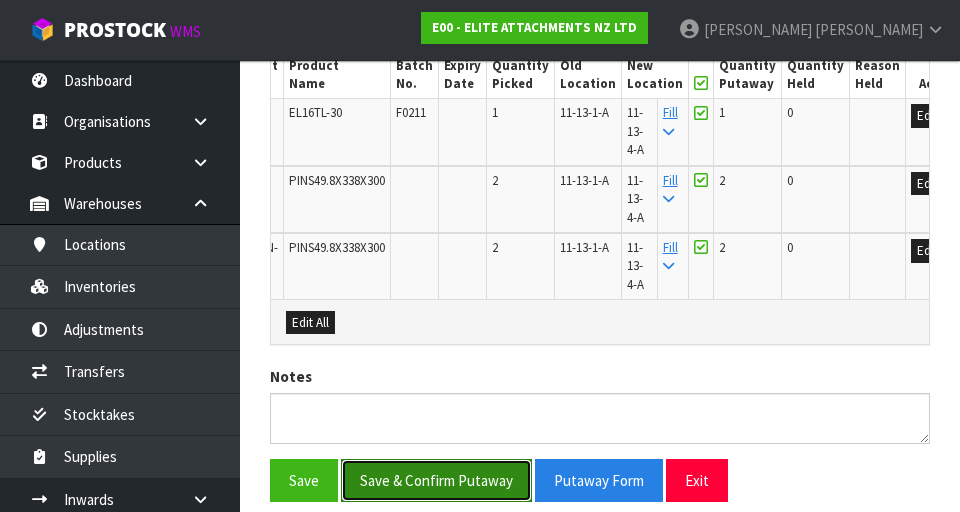 click on "Save & Confirm Putaway" at bounding box center [436, 480] 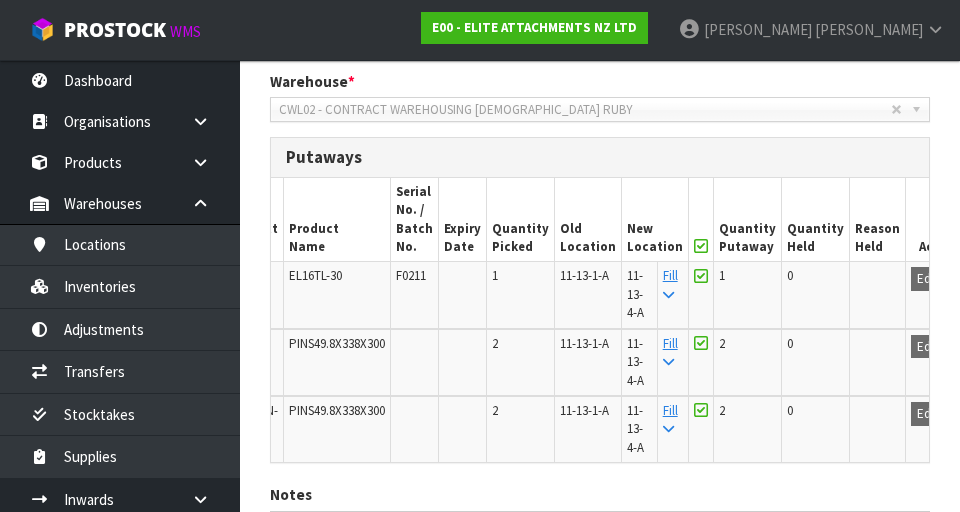 scroll, scrollTop: 487, scrollLeft: 0, axis: vertical 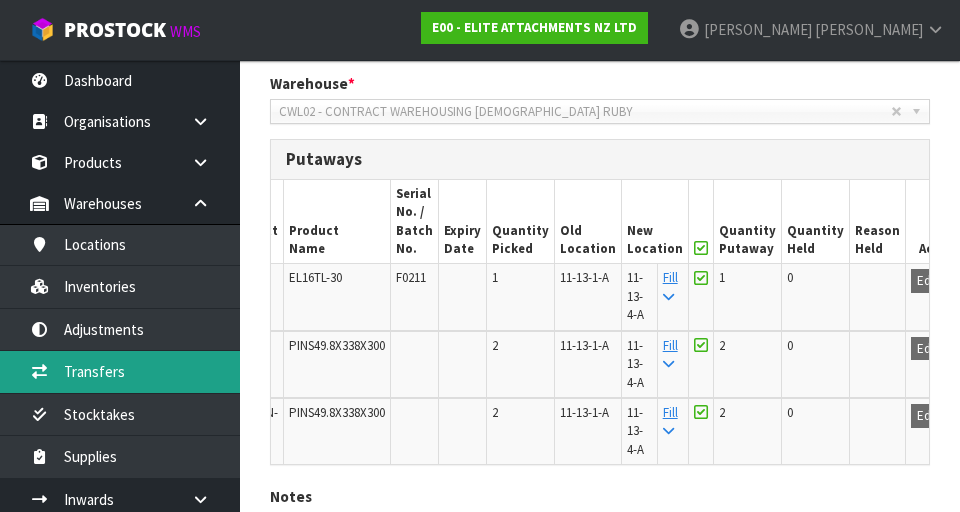 click on "Transfers" at bounding box center (120, 371) 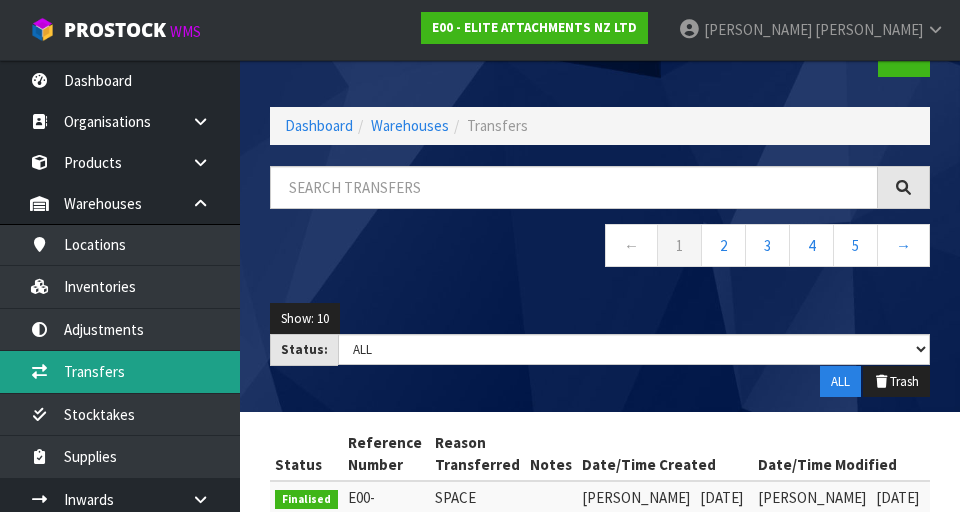 scroll, scrollTop: 0, scrollLeft: 0, axis: both 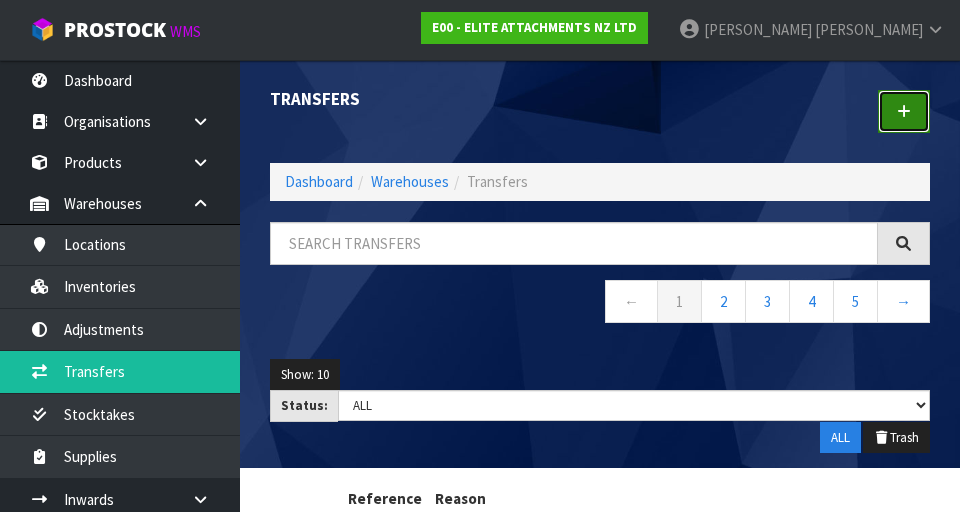click at bounding box center [904, 111] 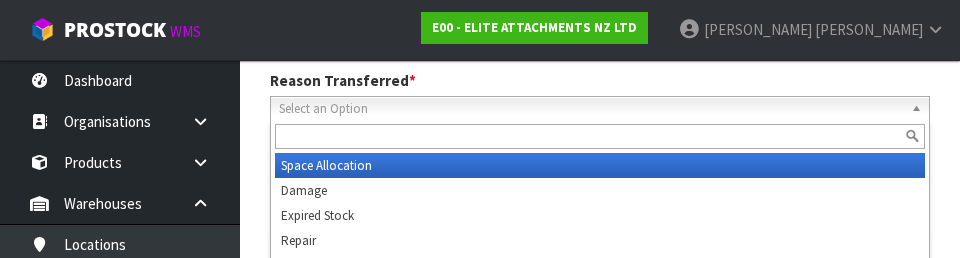 scroll, scrollTop: 276, scrollLeft: 0, axis: vertical 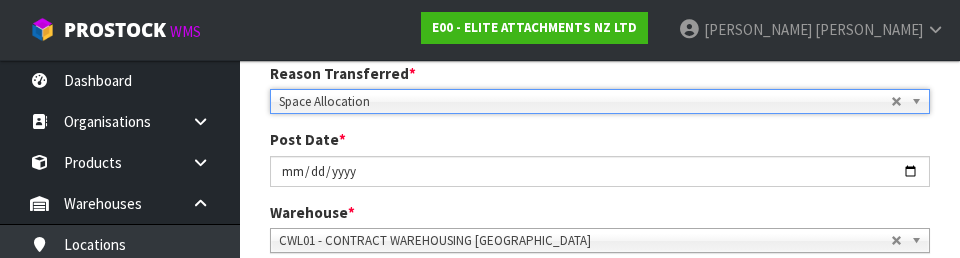 click on "Post Date  *
[DATE]" at bounding box center (600, 157) 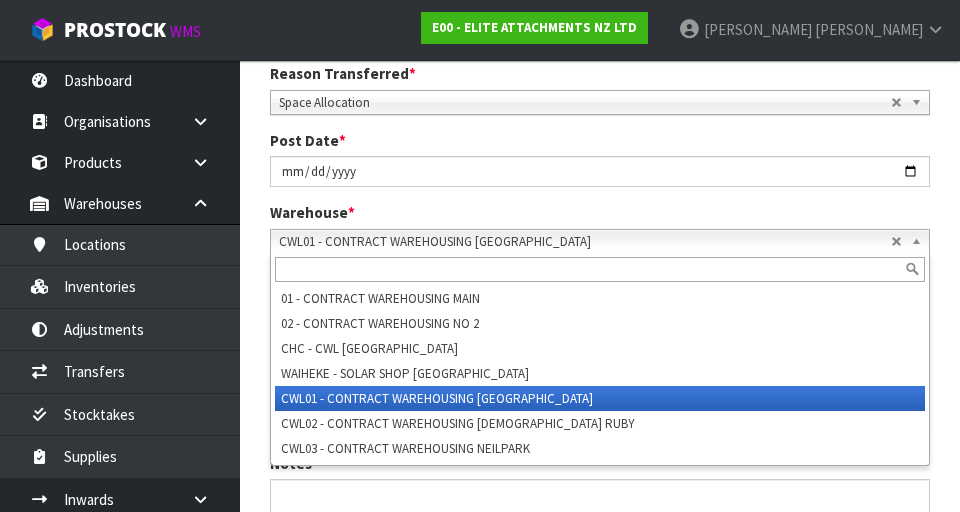 click on "CWL01 - CONTRACT WAREHOUSING [GEOGRAPHIC_DATA]" at bounding box center (585, 242) 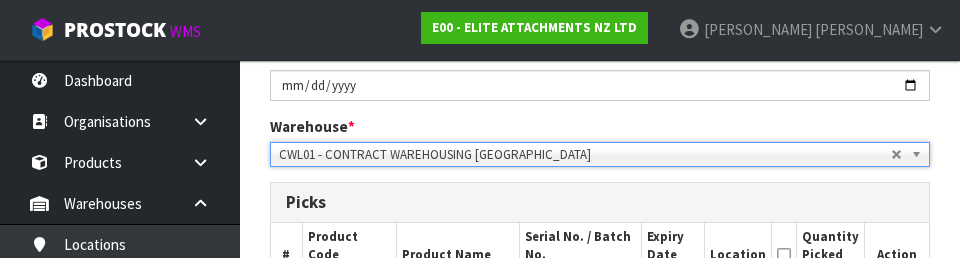 scroll, scrollTop: 415, scrollLeft: 0, axis: vertical 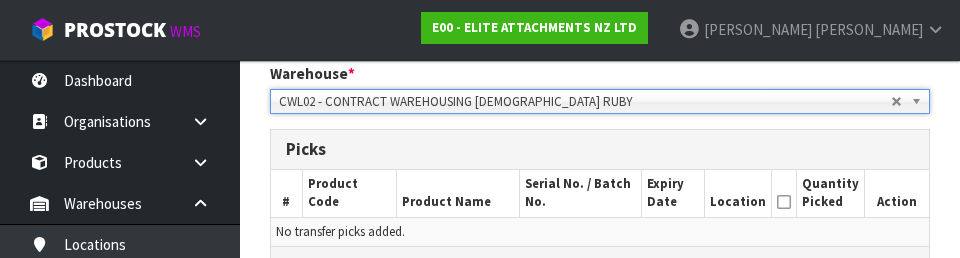 click on "Picks" at bounding box center (600, 150) 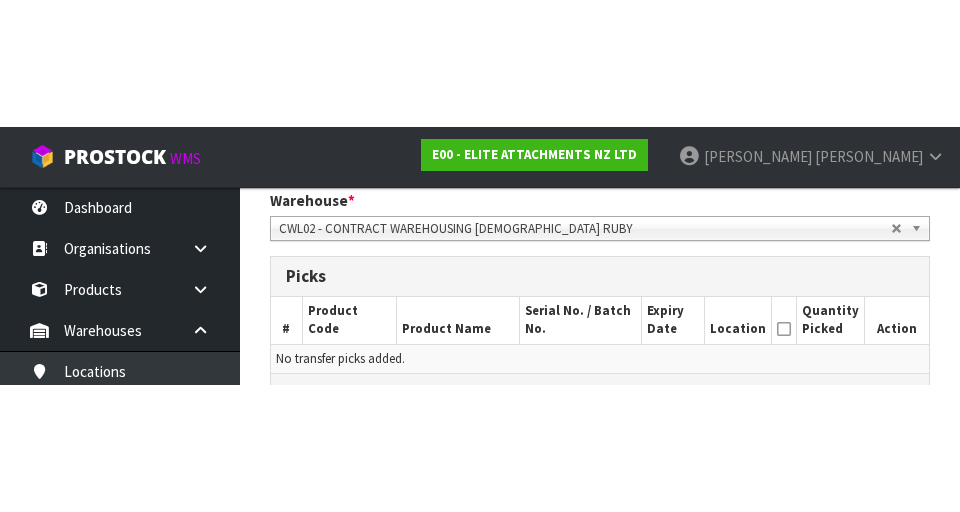 scroll, scrollTop: 424, scrollLeft: 0, axis: vertical 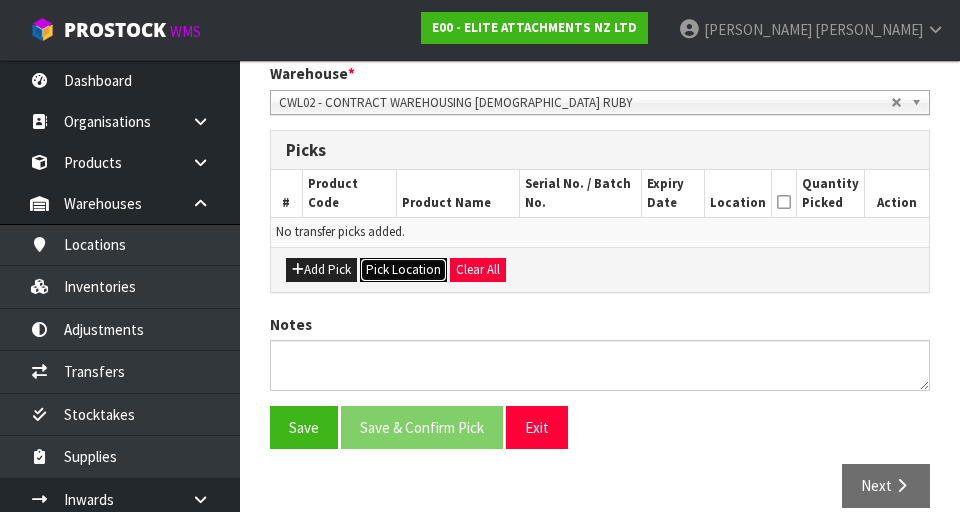 click on "Pick Location" at bounding box center (403, 270) 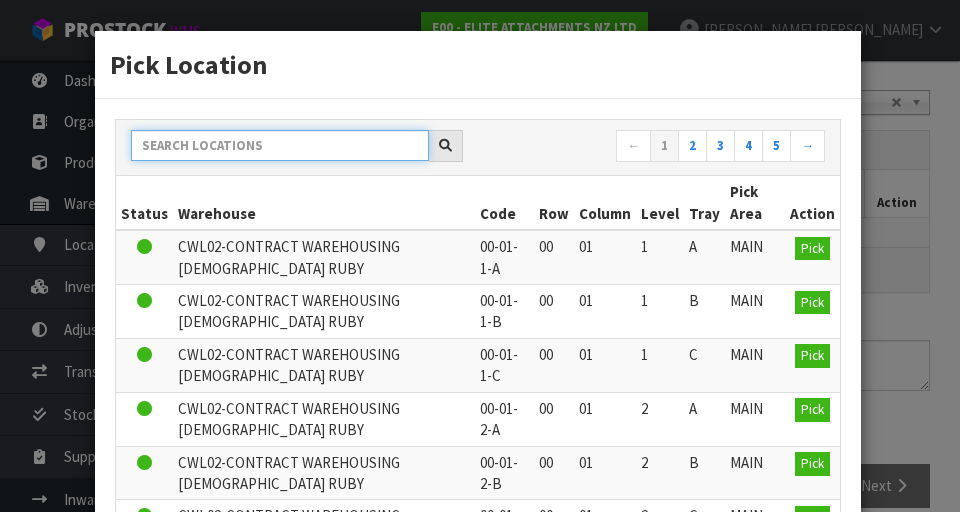 click at bounding box center (280, 145) 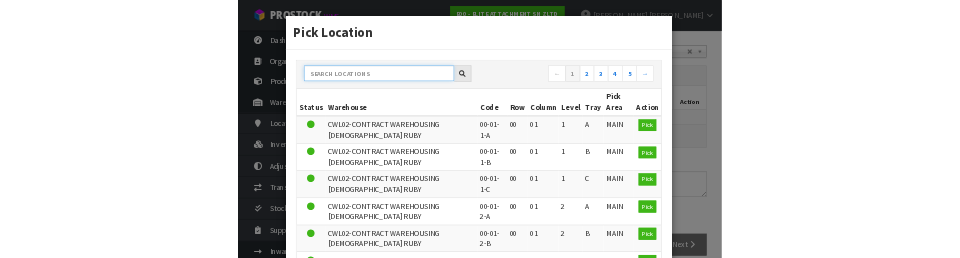 scroll, scrollTop: 415, scrollLeft: 0, axis: vertical 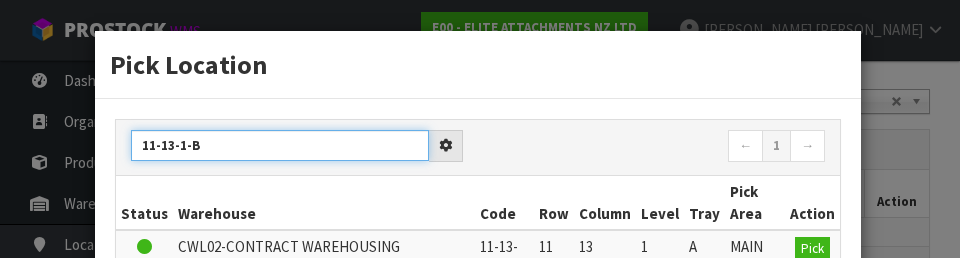 type on "11-13-1-B" 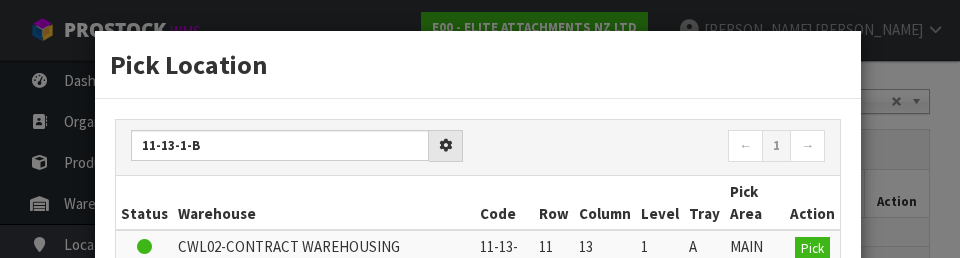 click on "←
1
→" at bounding box center [659, 147] 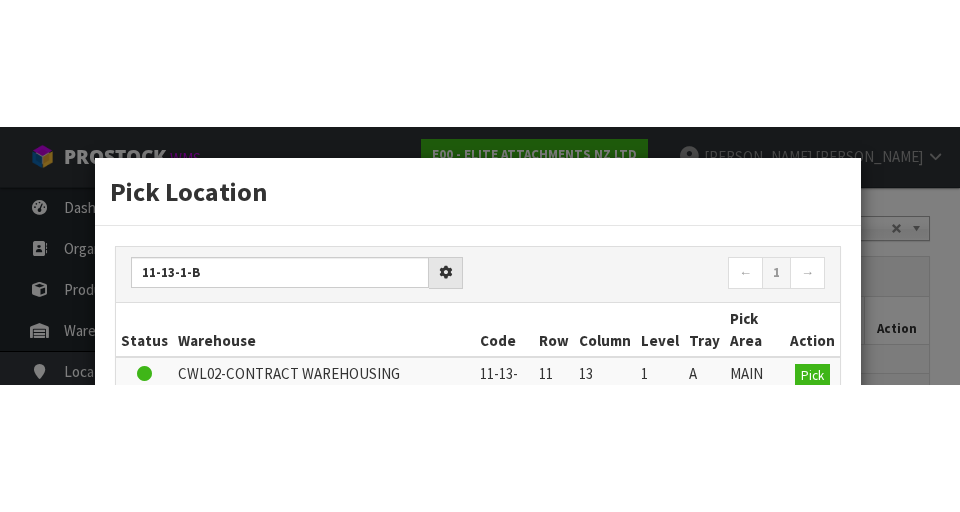 scroll, scrollTop: 424, scrollLeft: 0, axis: vertical 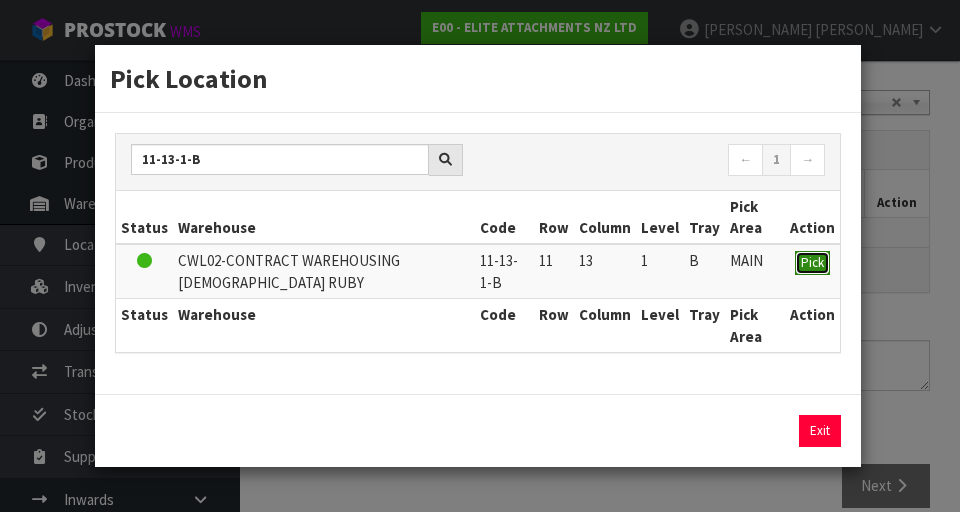 click on "Pick" at bounding box center [812, 263] 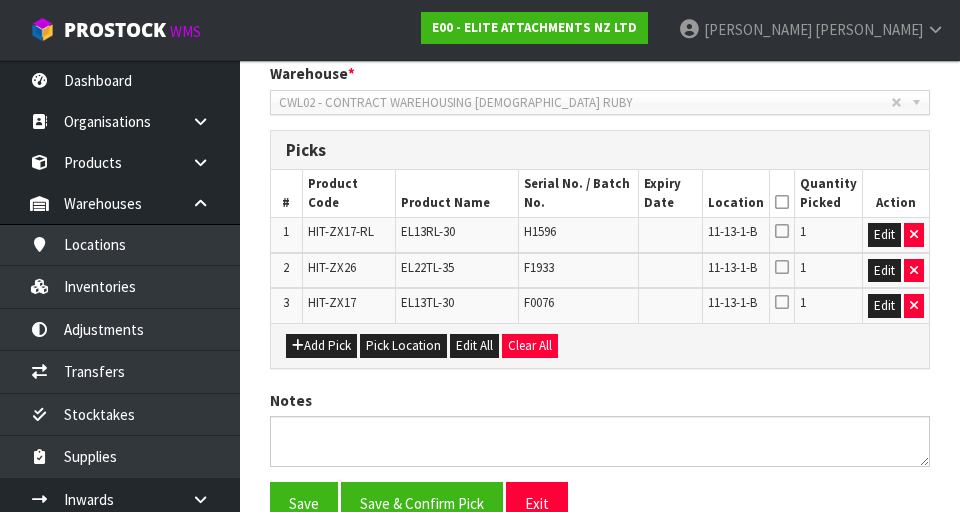 click at bounding box center [782, 202] 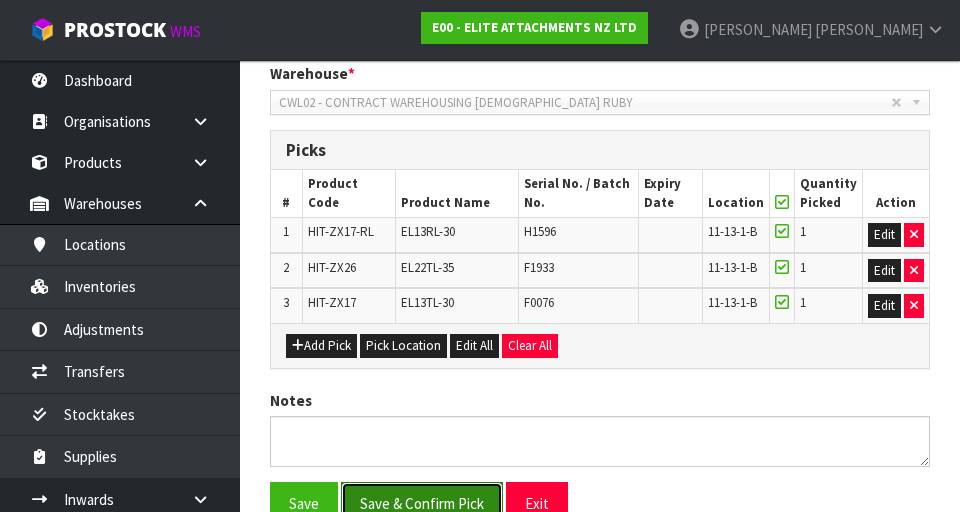 click on "Save & Confirm Pick" at bounding box center [422, 503] 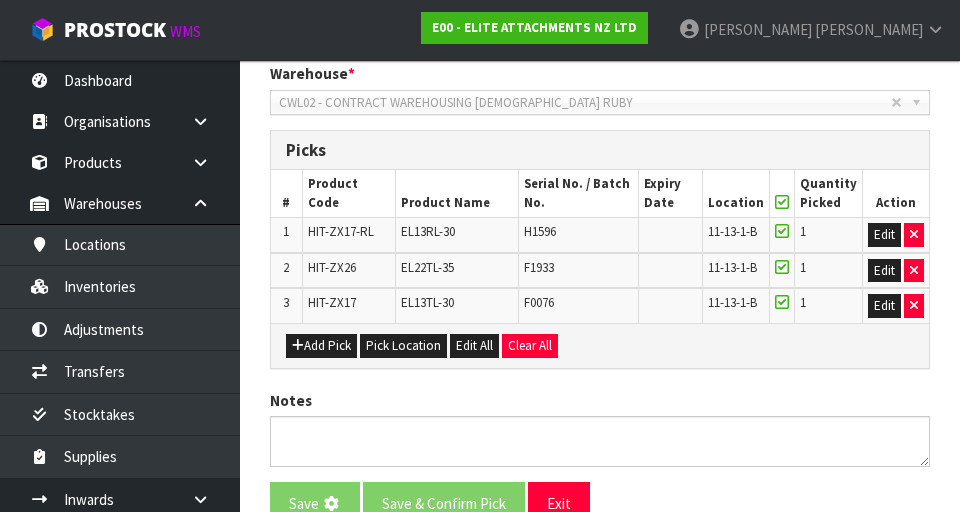scroll, scrollTop: 0, scrollLeft: 0, axis: both 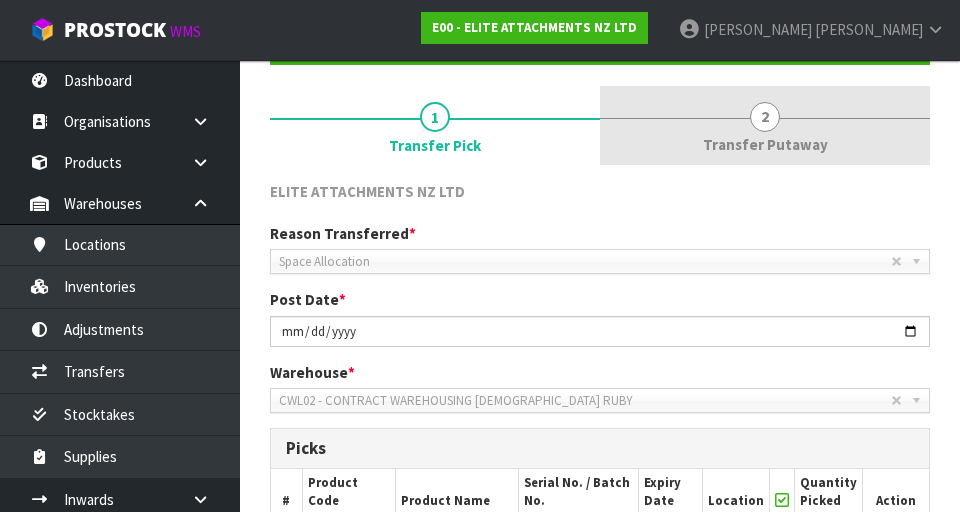 click on "2
Transfer Putaway" at bounding box center [765, 125] 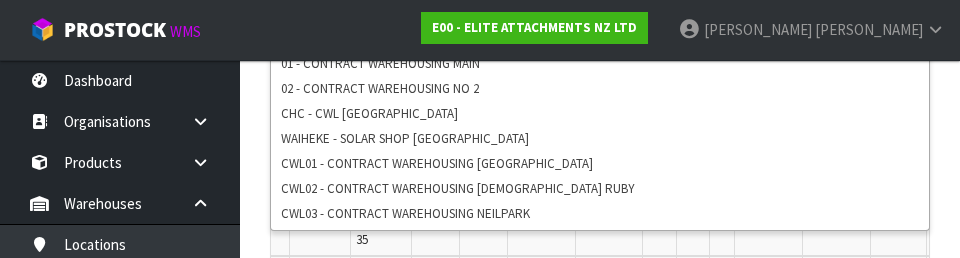 scroll, scrollTop: 593, scrollLeft: 0, axis: vertical 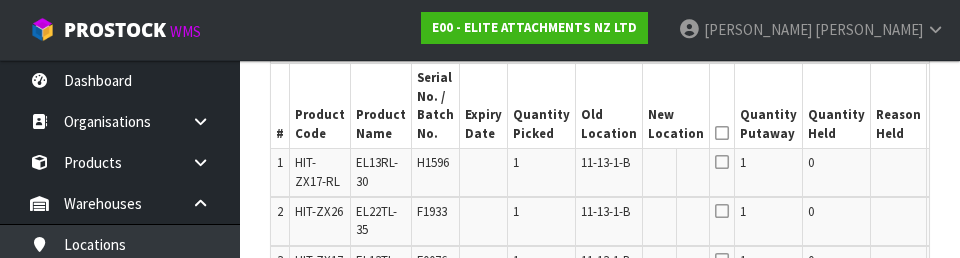 click on "Reason
Held" at bounding box center (899, 106) 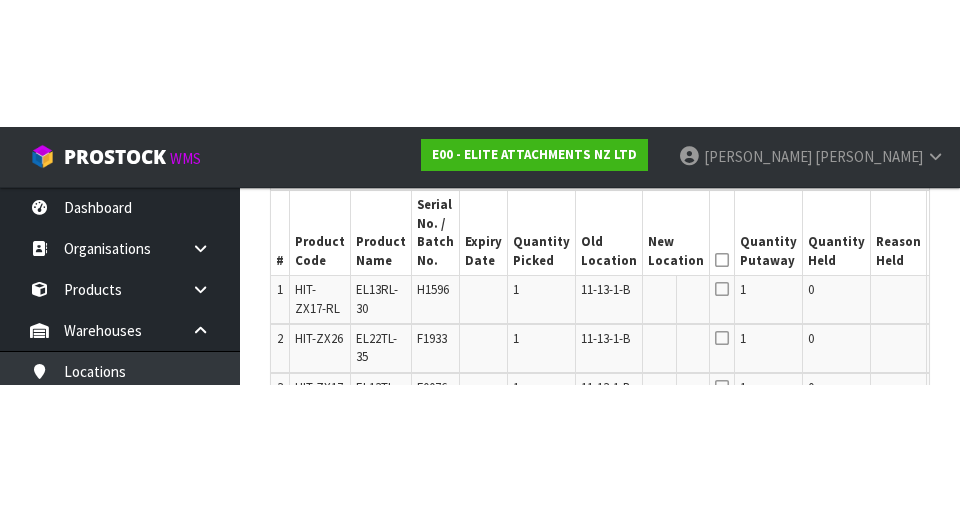 scroll, scrollTop: 603, scrollLeft: 0, axis: vertical 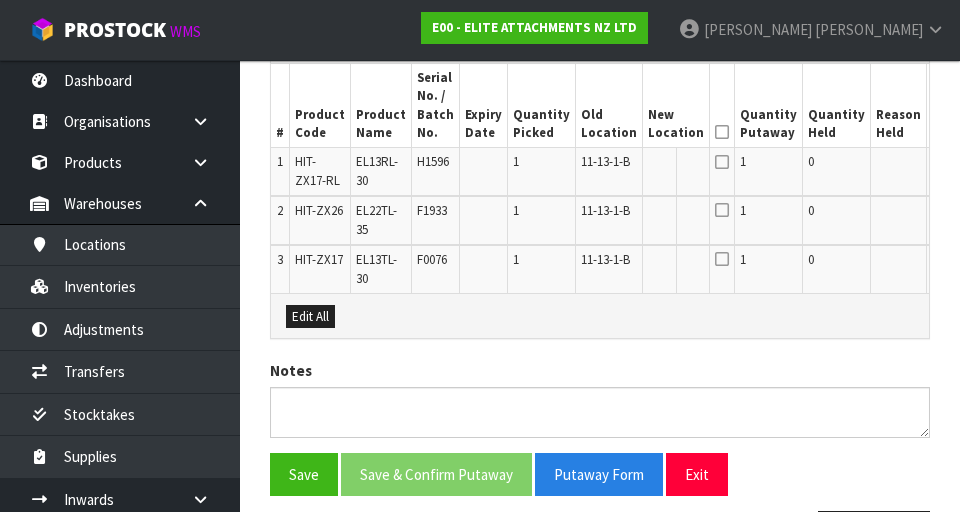 click on "Edit" at bounding box center (948, 165) 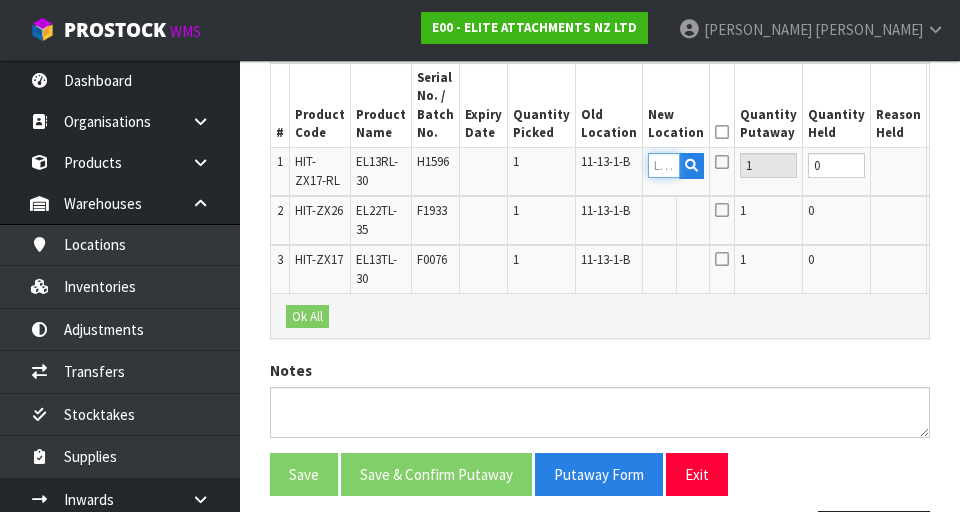 click at bounding box center [664, 165] 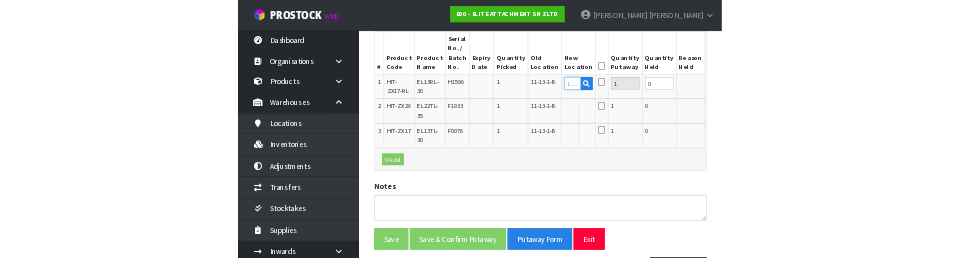 scroll, scrollTop: 593, scrollLeft: 0, axis: vertical 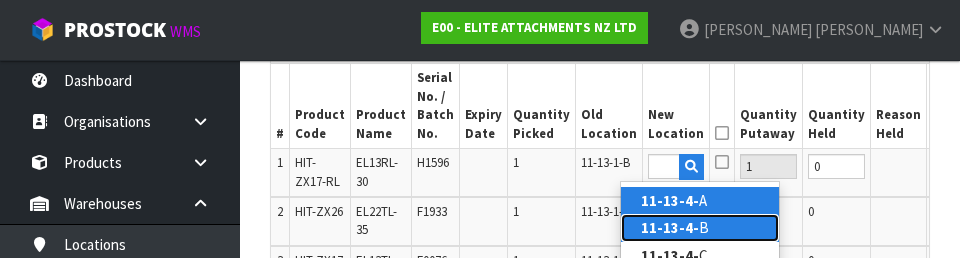click on "11-13-4- B" at bounding box center (700, 227) 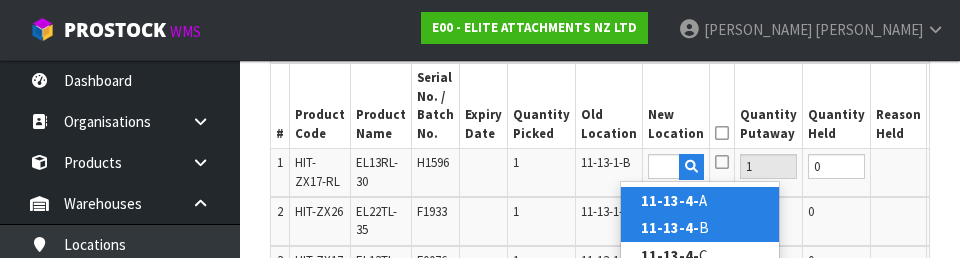 type on "11-13-4-B" 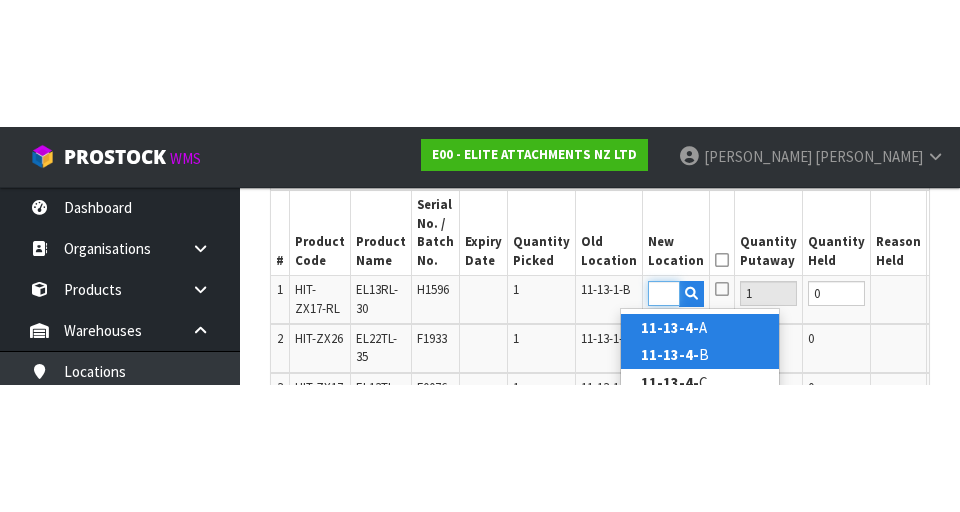 scroll, scrollTop: 603, scrollLeft: 0, axis: vertical 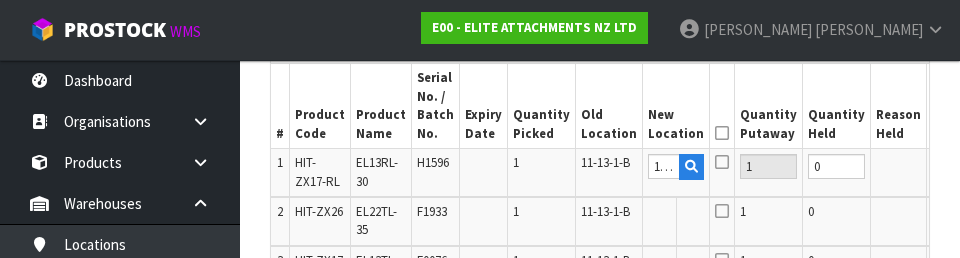 click on "OK" at bounding box center (949, 166) 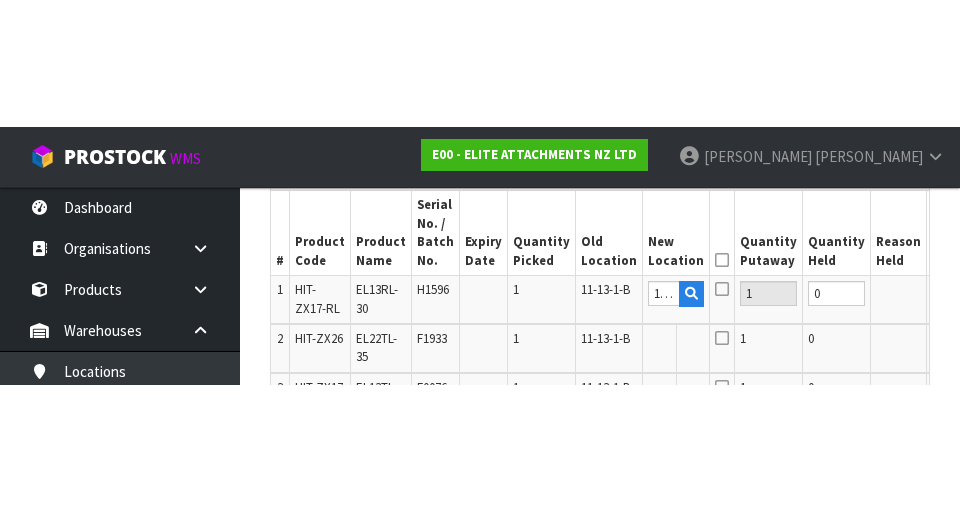 scroll, scrollTop: 603, scrollLeft: 0, axis: vertical 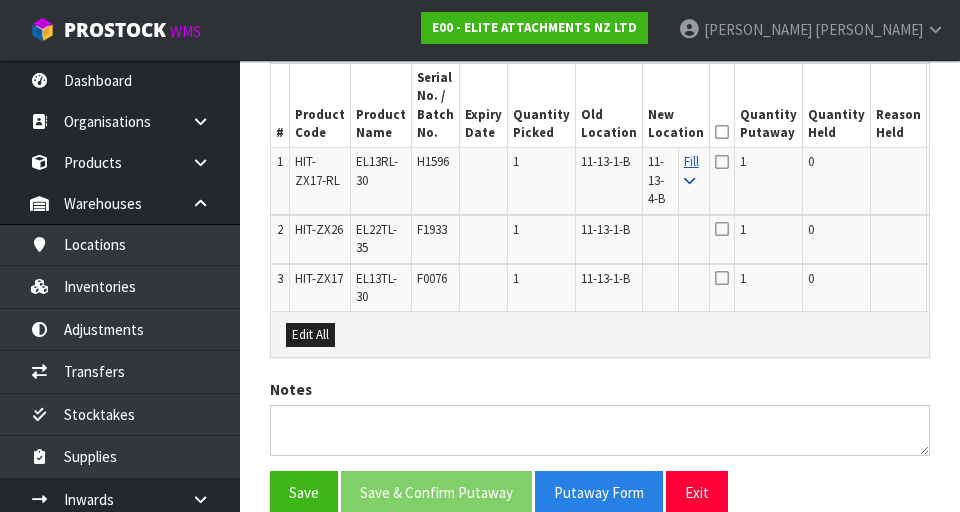 click on "Fill" at bounding box center [691, 170] 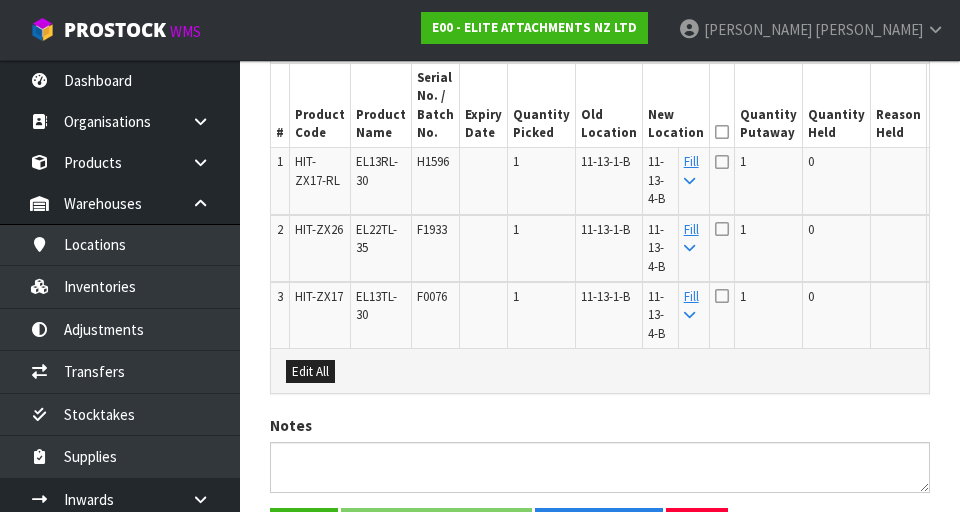 click at bounding box center [722, 162] 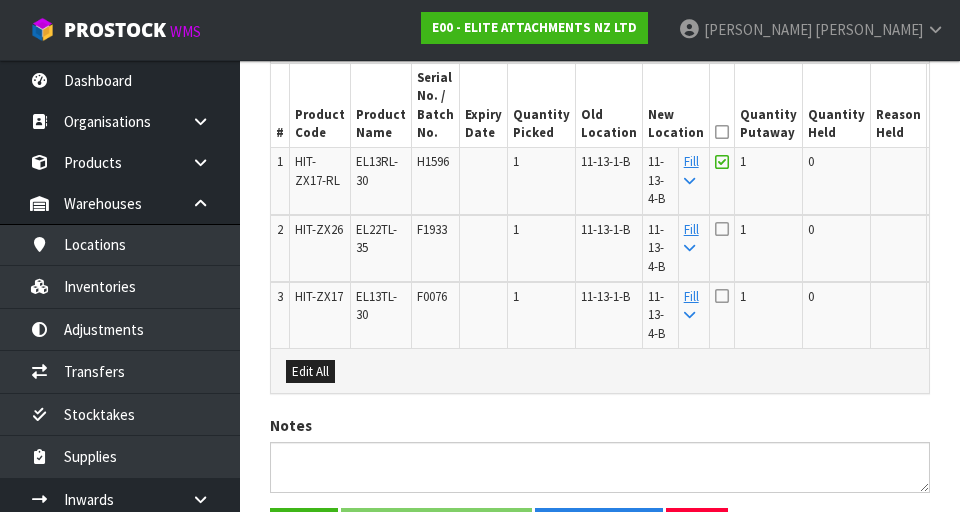 click at bounding box center (722, 132) 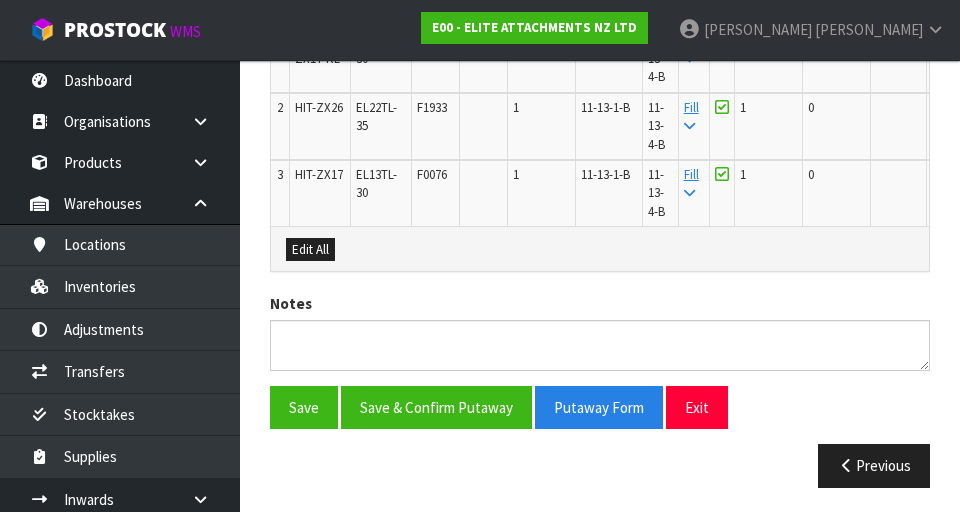 scroll, scrollTop: 728, scrollLeft: 0, axis: vertical 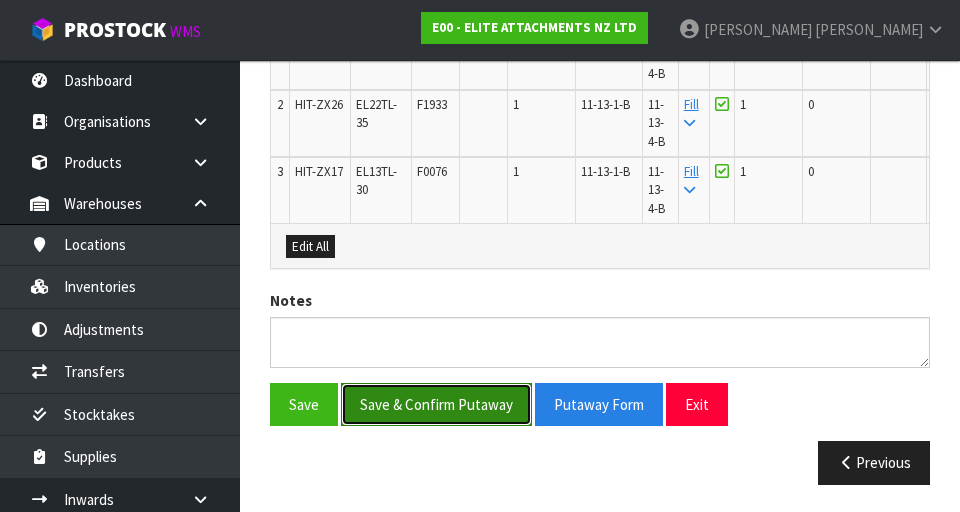 click on "Save & Confirm Putaway" at bounding box center [436, 404] 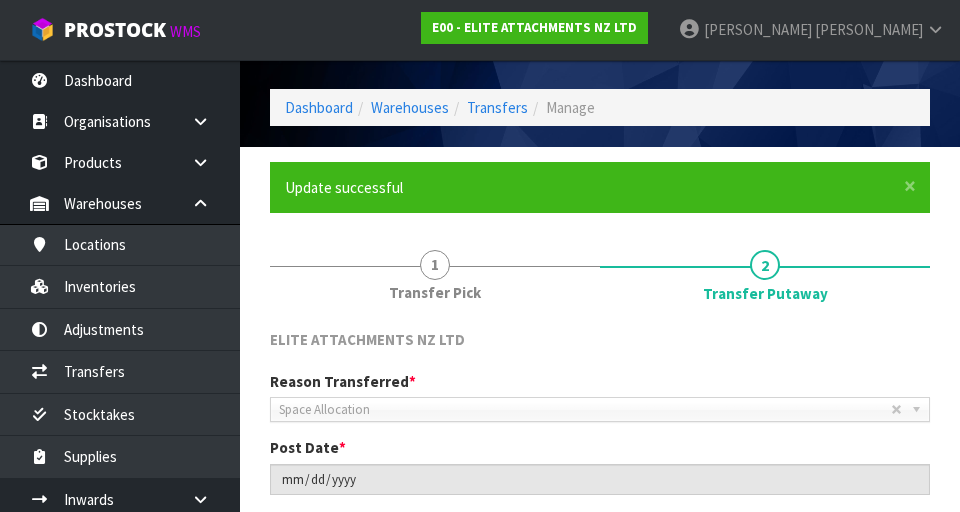scroll, scrollTop: 131, scrollLeft: 0, axis: vertical 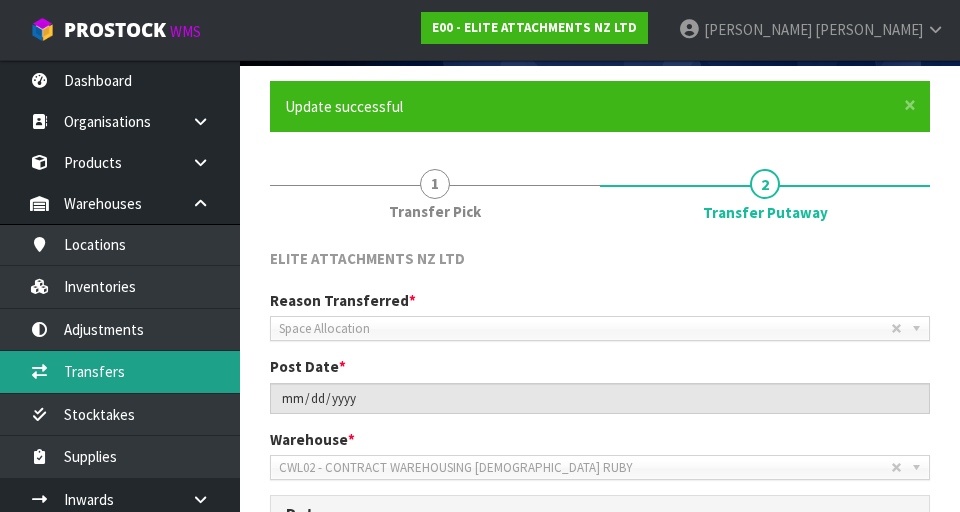 click on "Transfers" at bounding box center (120, 371) 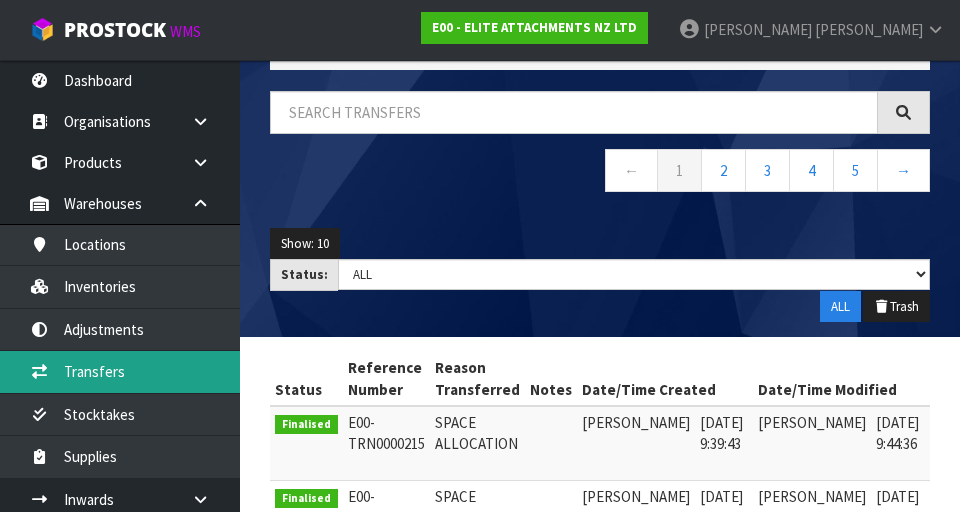 scroll, scrollTop: 0, scrollLeft: 0, axis: both 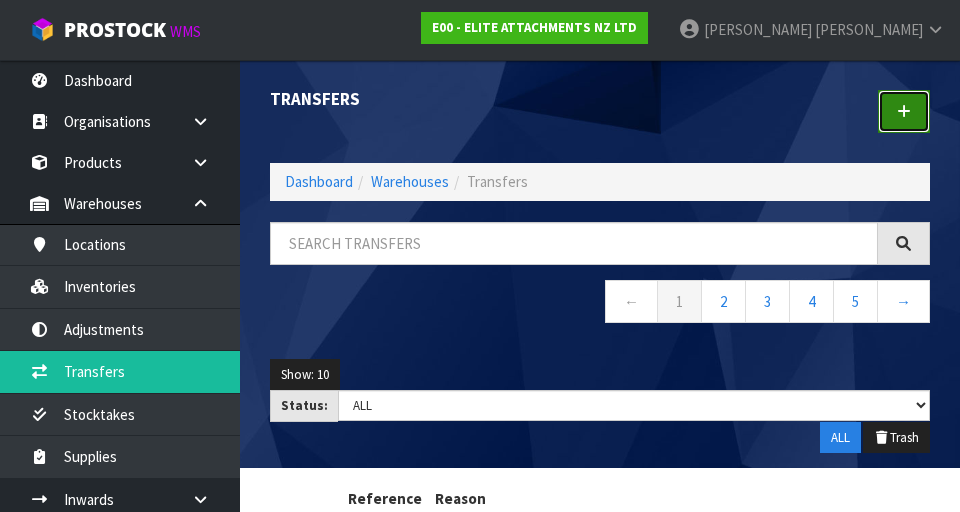 click at bounding box center (904, 111) 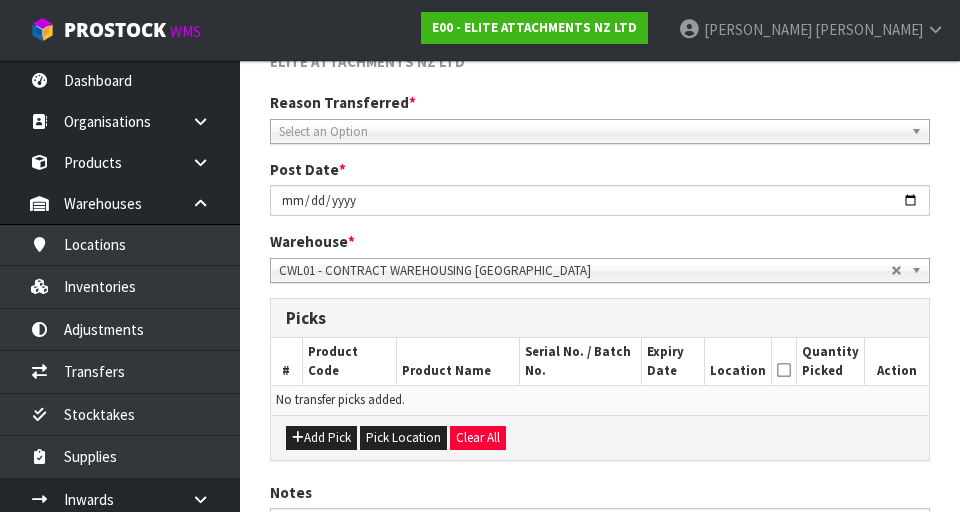 click on "CWL01 - CONTRACT WAREHOUSING [GEOGRAPHIC_DATA]" at bounding box center [585, 271] 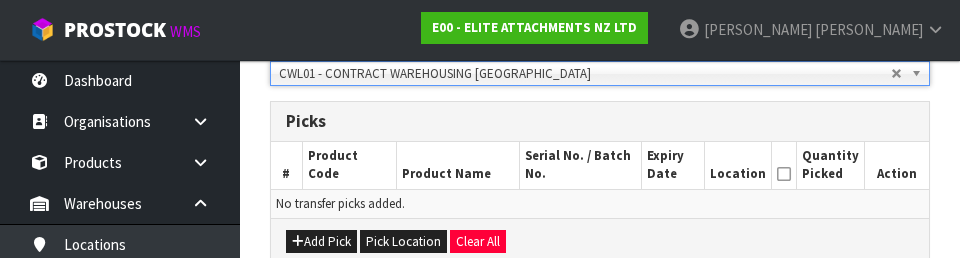 scroll, scrollTop: 444, scrollLeft: 0, axis: vertical 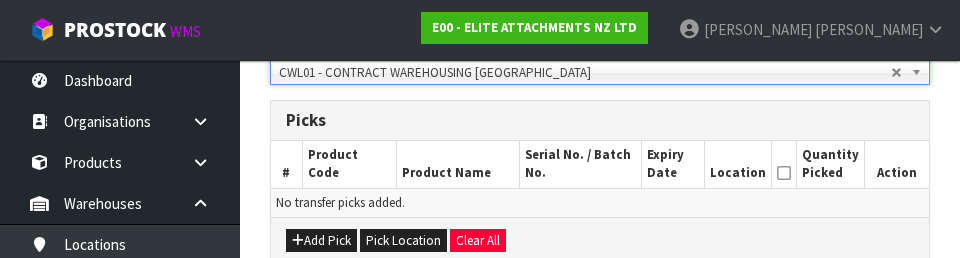 click on "CWL01 - CONTRACT WAREHOUSING [GEOGRAPHIC_DATA]" at bounding box center (585, 73) 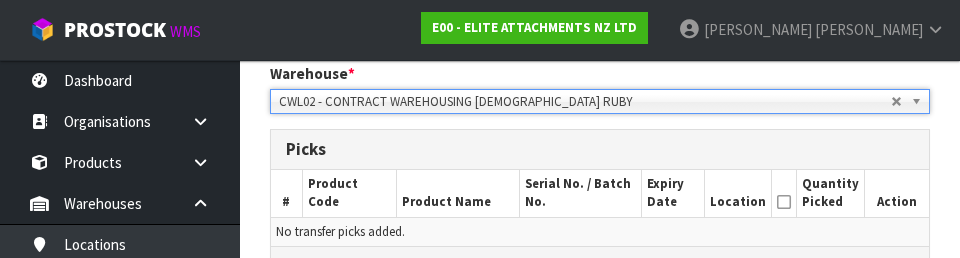 click on "Picks" at bounding box center [600, 149] 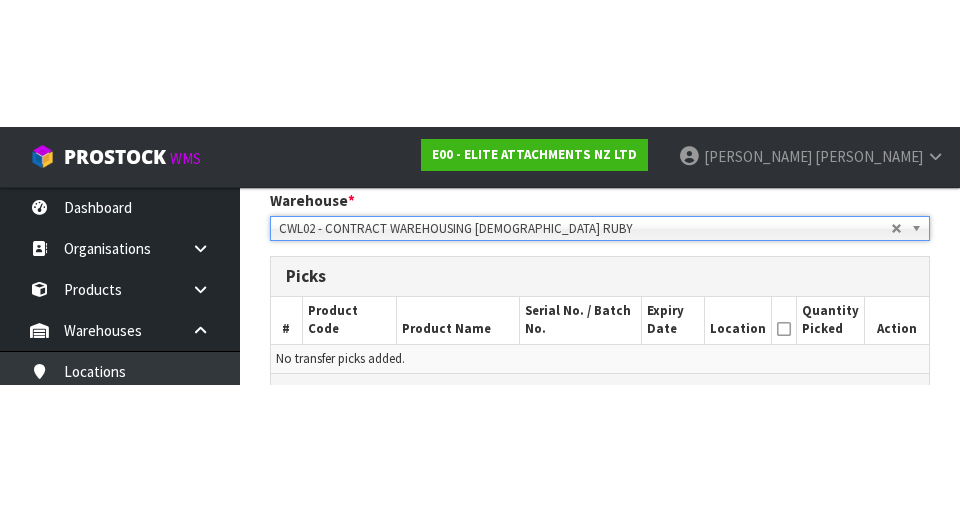 scroll, scrollTop: 424, scrollLeft: 0, axis: vertical 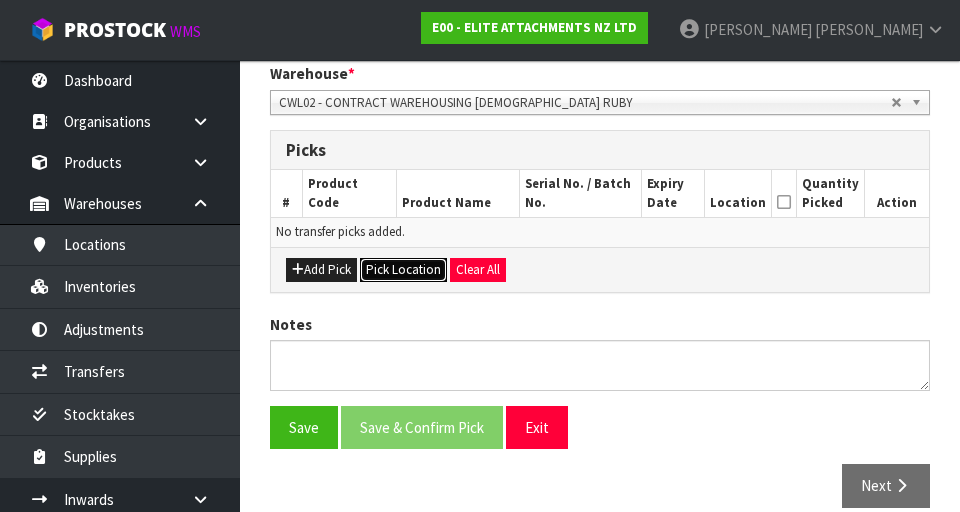 click on "Pick Location" at bounding box center (403, 270) 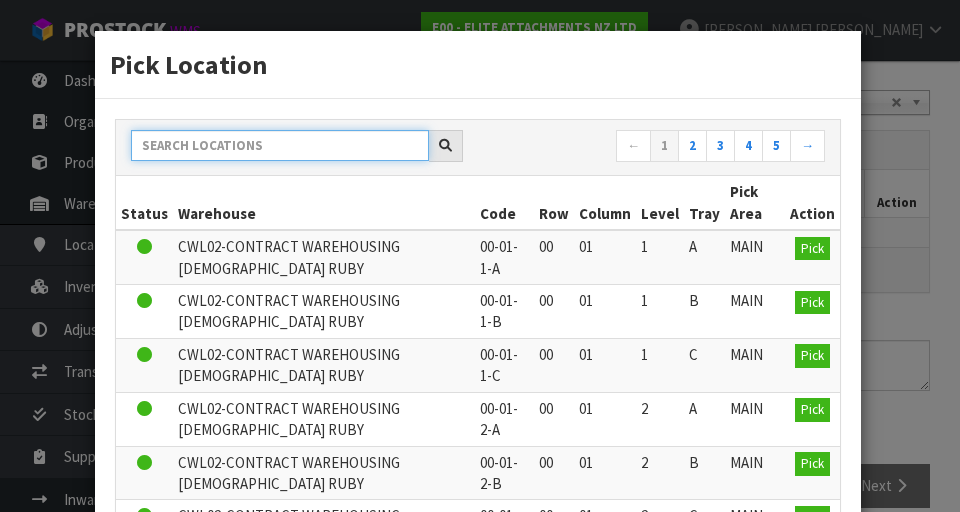 click at bounding box center (280, 145) 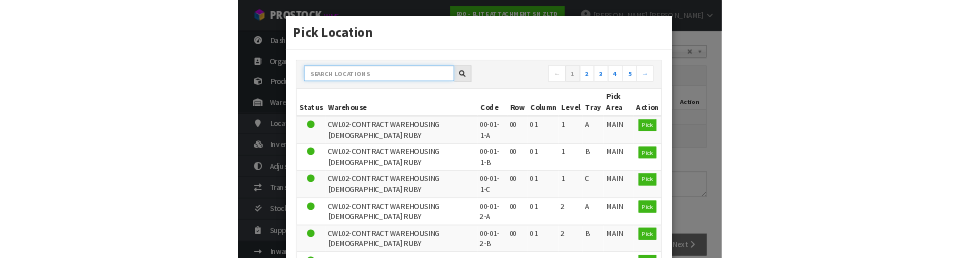 scroll, scrollTop: 415, scrollLeft: 0, axis: vertical 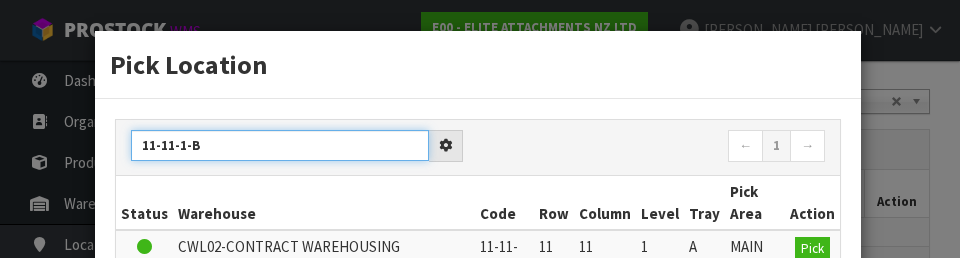 type on "11-11-1-B" 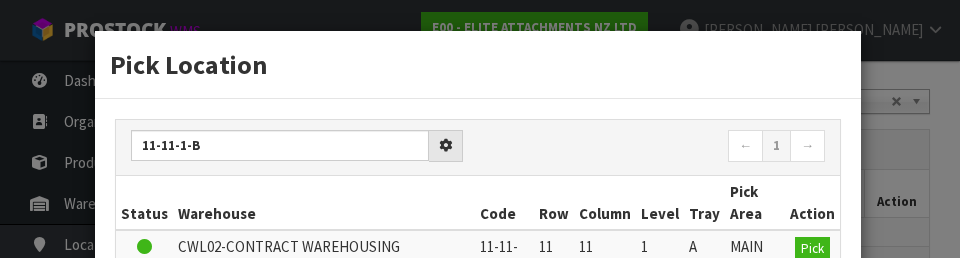 click on "11-11-1-B
←
1
→" at bounding box center (478, 148) 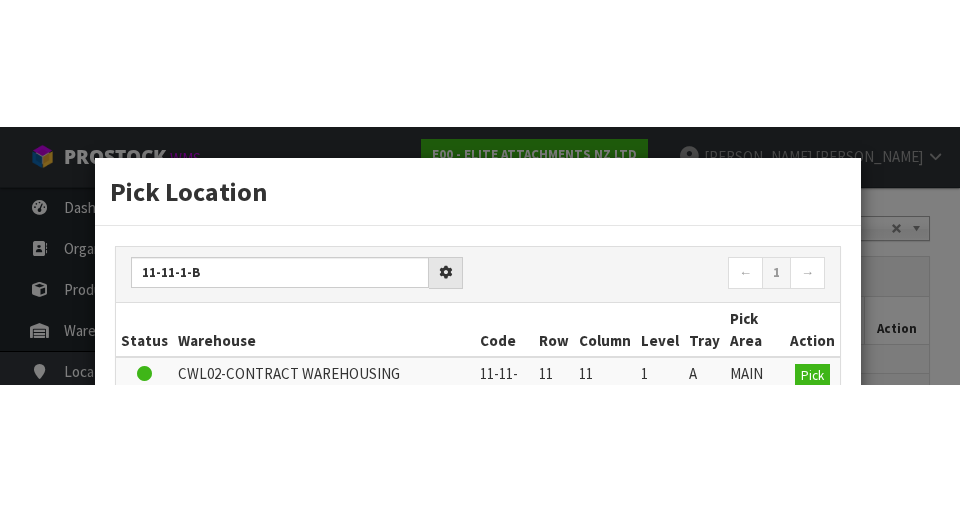 scroll, scrollTop: 424, scrollLeft: 0, axis: vertical 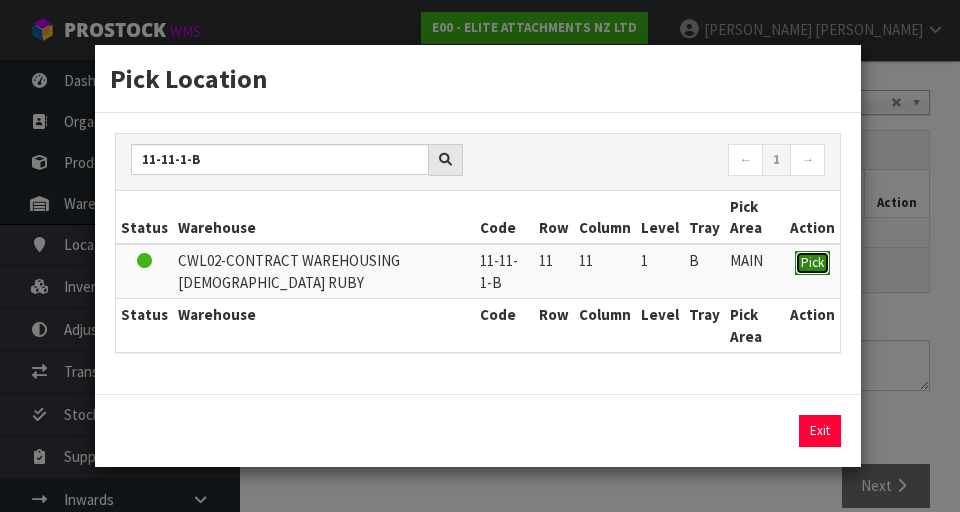 click on "Pick" at bounding box center (812, 262) 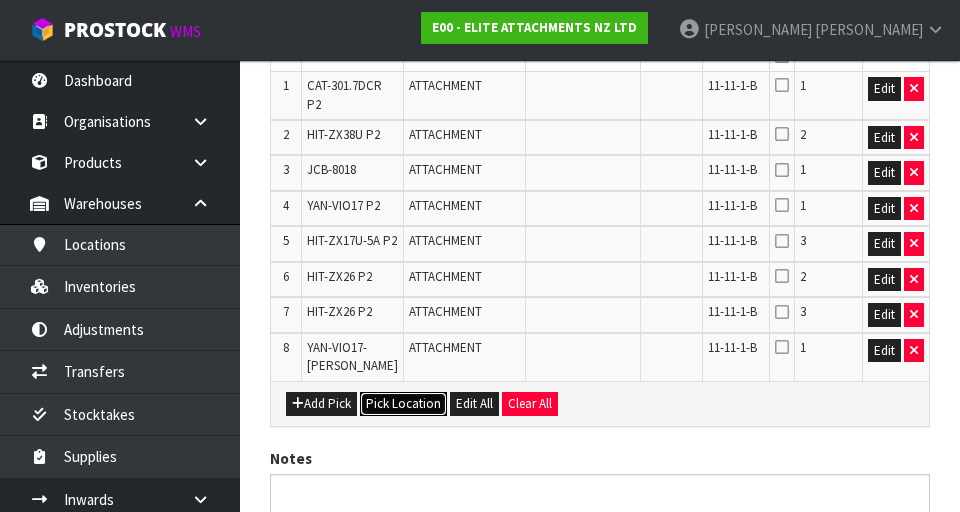scroll, scrollTop: 572, scrollLeft: 0, axis: vertical 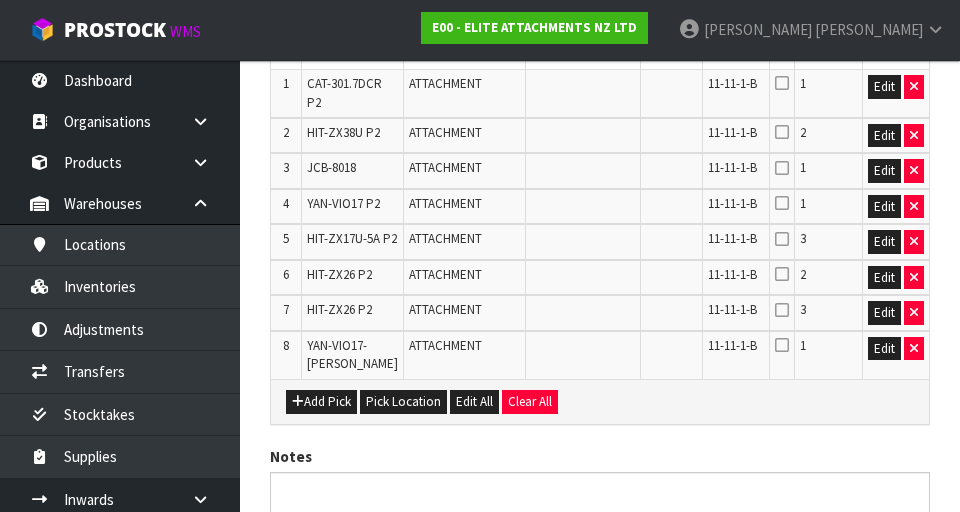 click at bounding box center (782, 83) 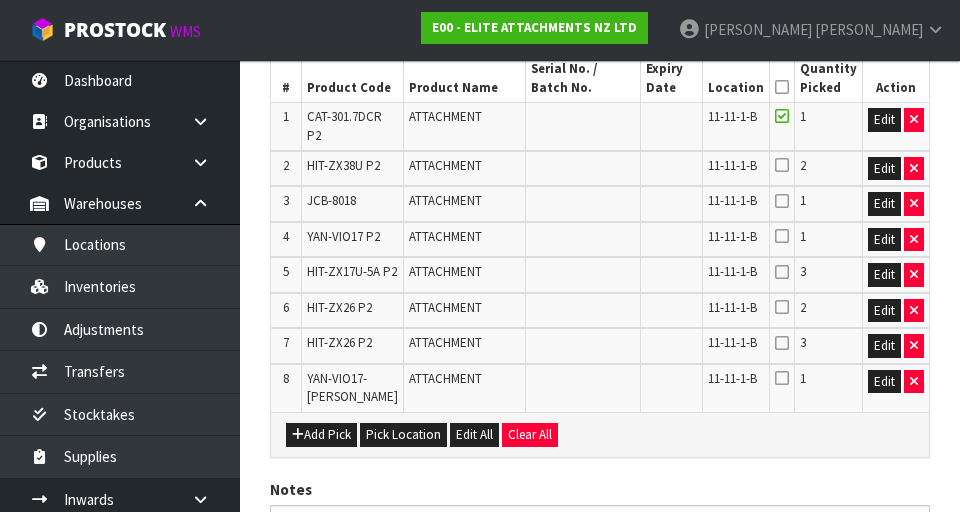 scroll, scrollTop: 544, scrollLeft: 0, axis: vertical 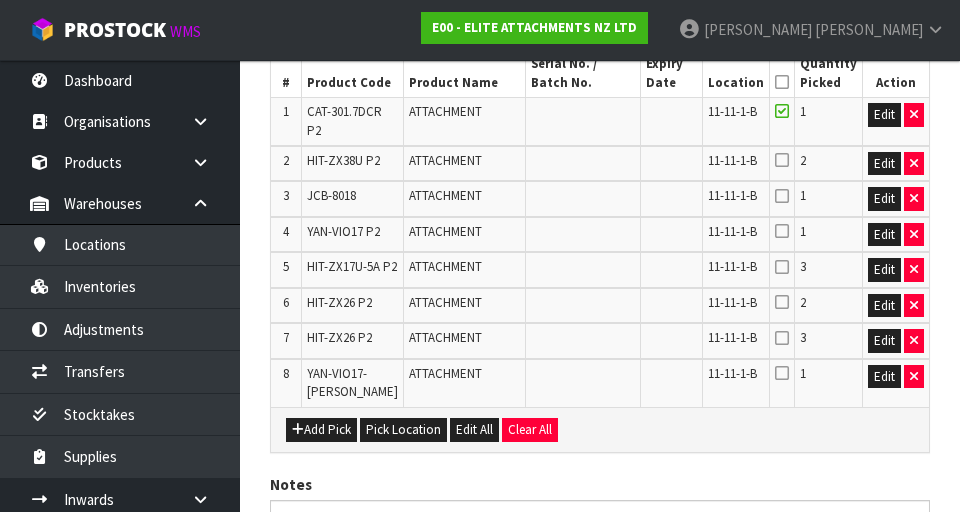 click at bounding box center [782, 267] 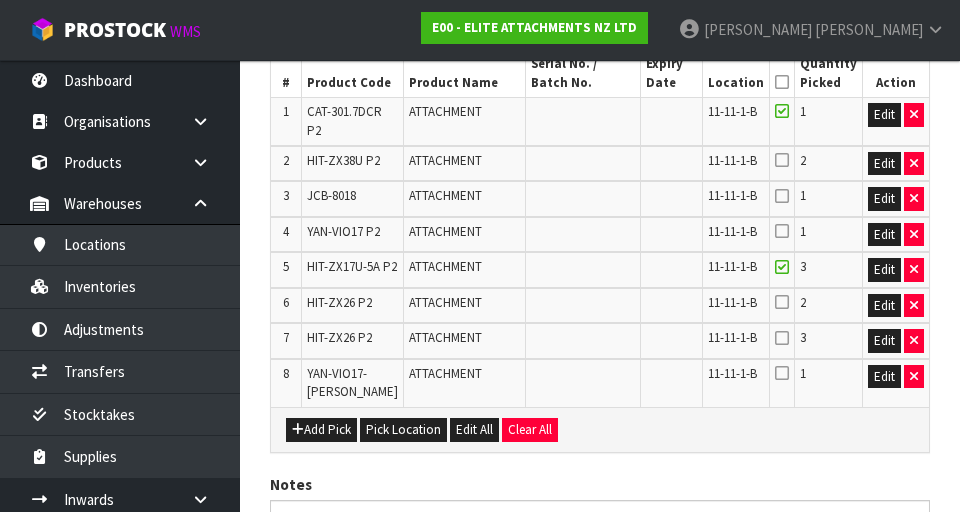 click on "2" at bounding box center (803, 160) 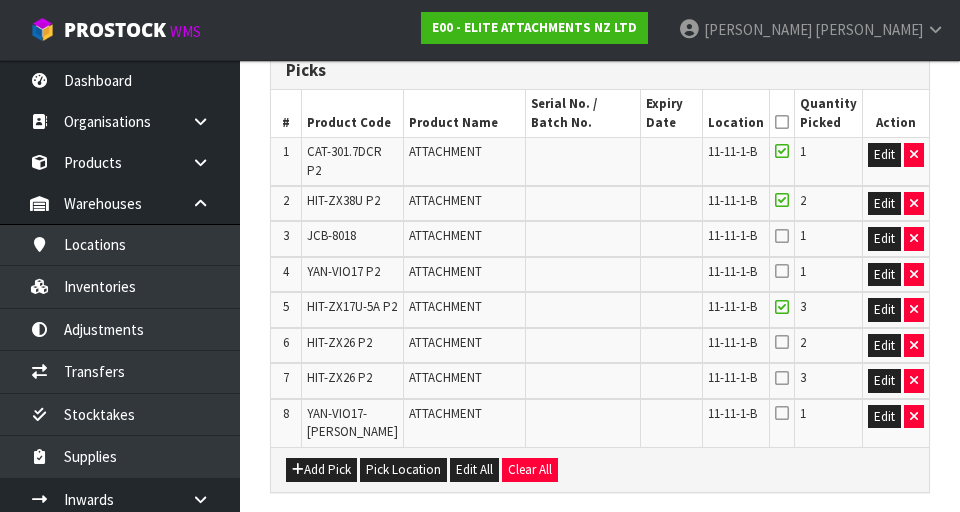 scroll, scrollTop: 500, scrollLeft: 0, axis: vertical 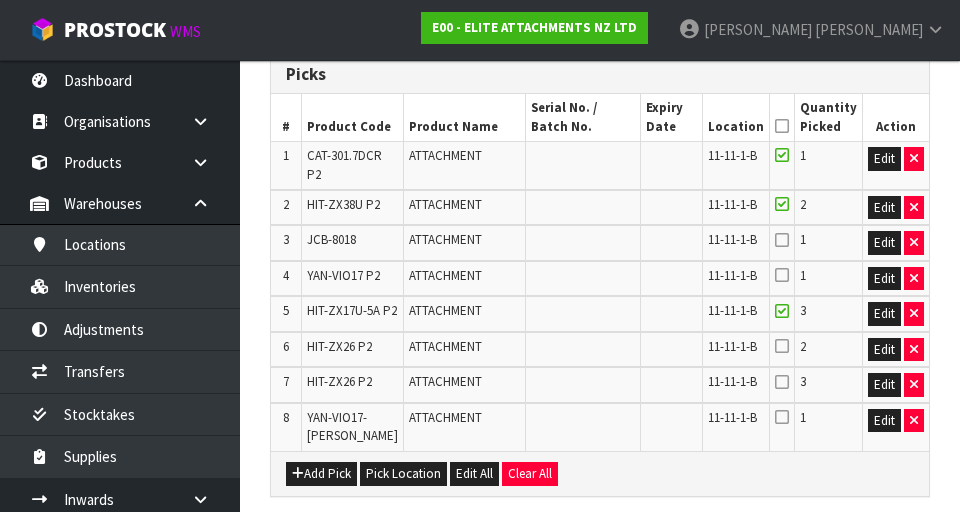 click at bounding box center (782, 126) 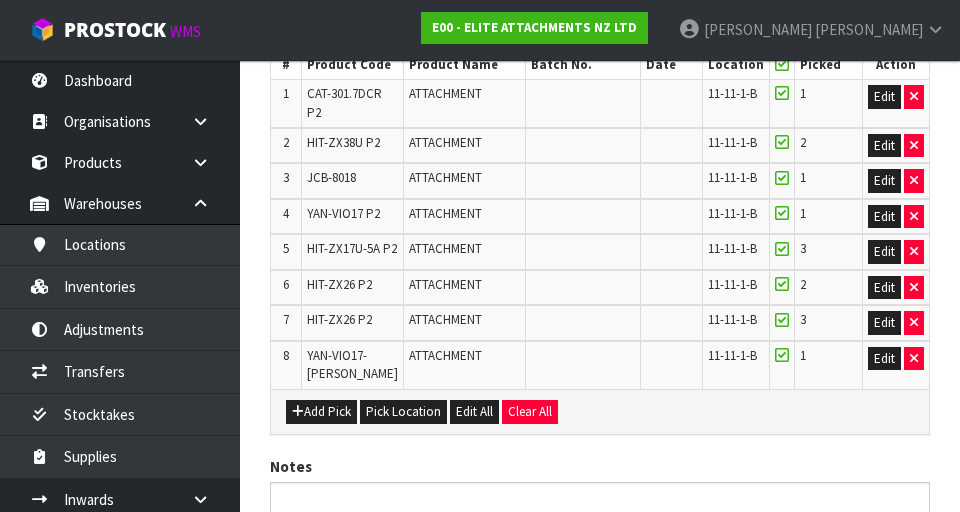 scroll, scrollTop: 560, scrollLeft: 0, axis: vertical 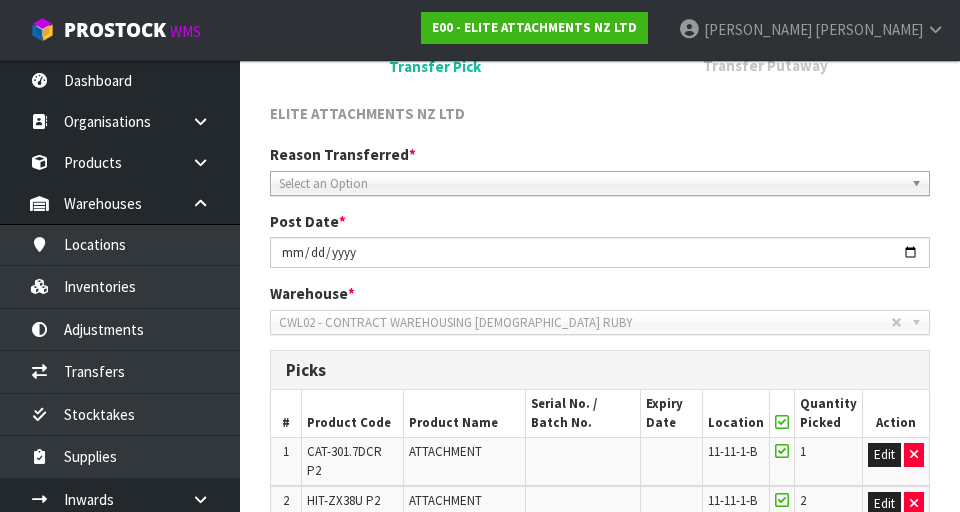 click at bounding box center [600, 211] 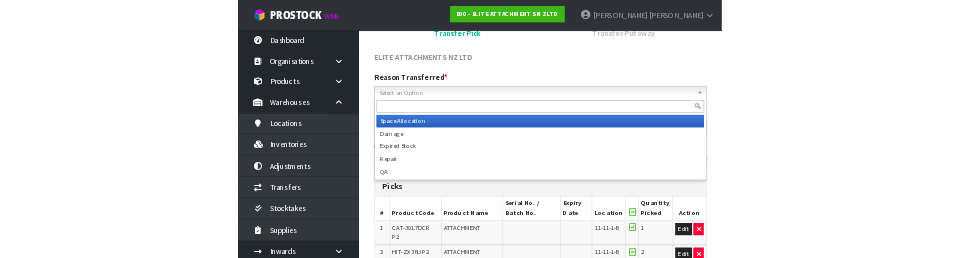 scroll, scrollTop: 195, scrollLeft: 0, axis: vertical 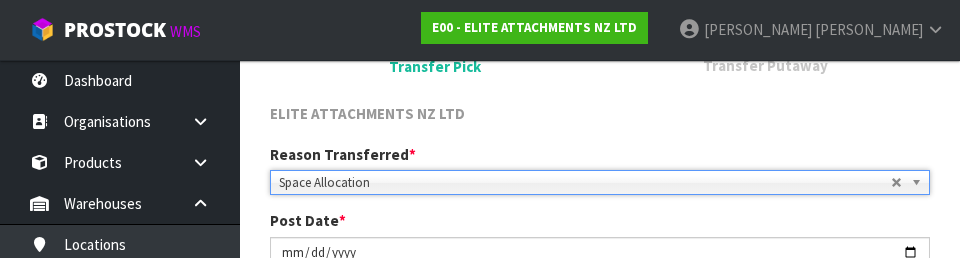 click on "ELITE ATTACHMENTS NZ LTD" at bounding box center [600, 123] 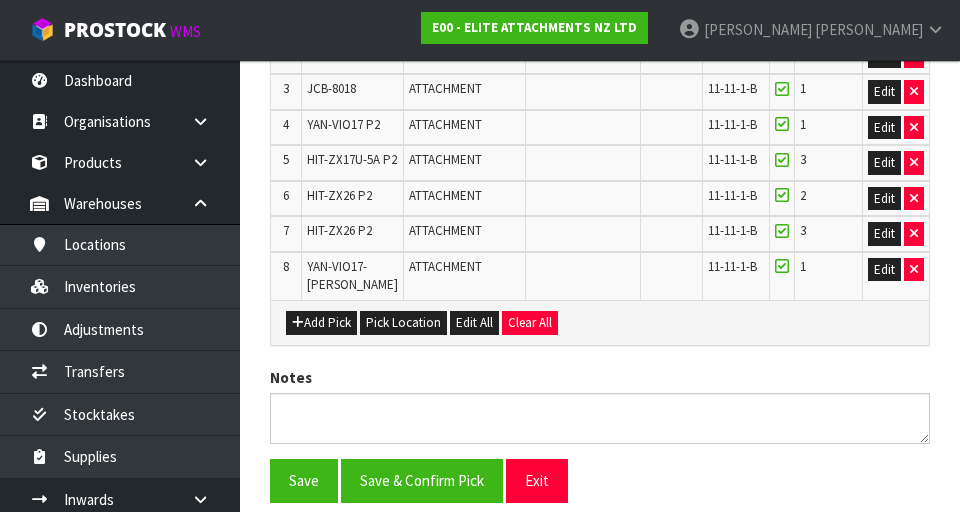 scroll, scrollTop: 743, scrollLeft: 0, axis: vertical 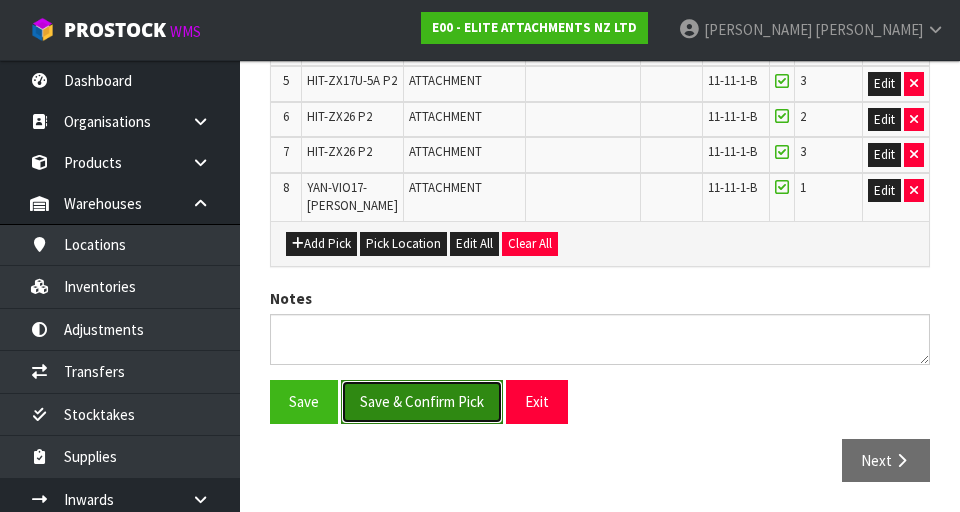 click on "Save & Confirm Pick" at bounding box center (422, 401) 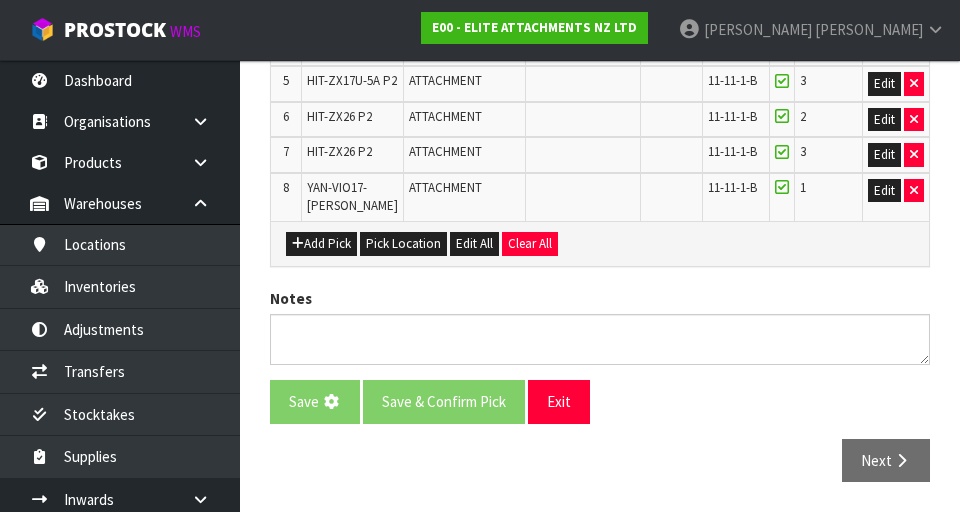 scroll, scrollTop: 0, scrollLeft: 0, axis: both 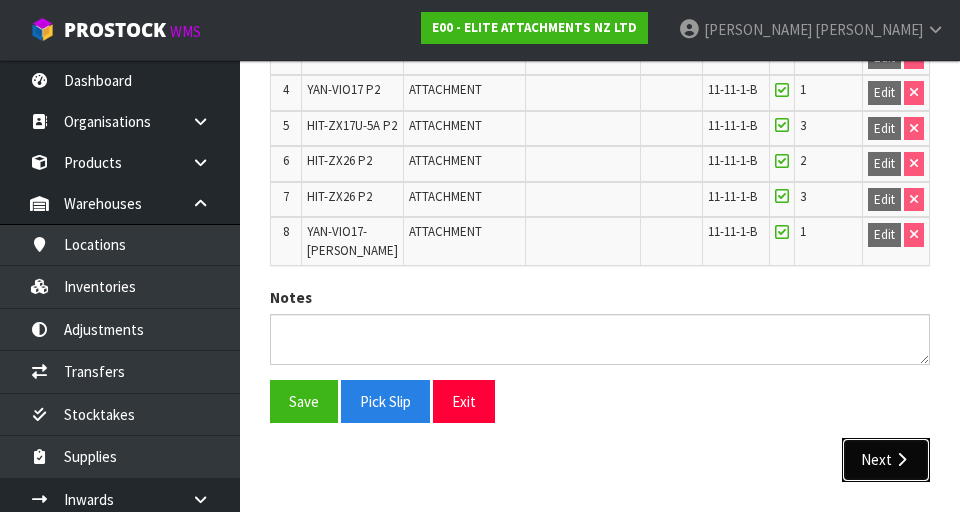 click at bounding box center (901, 459) 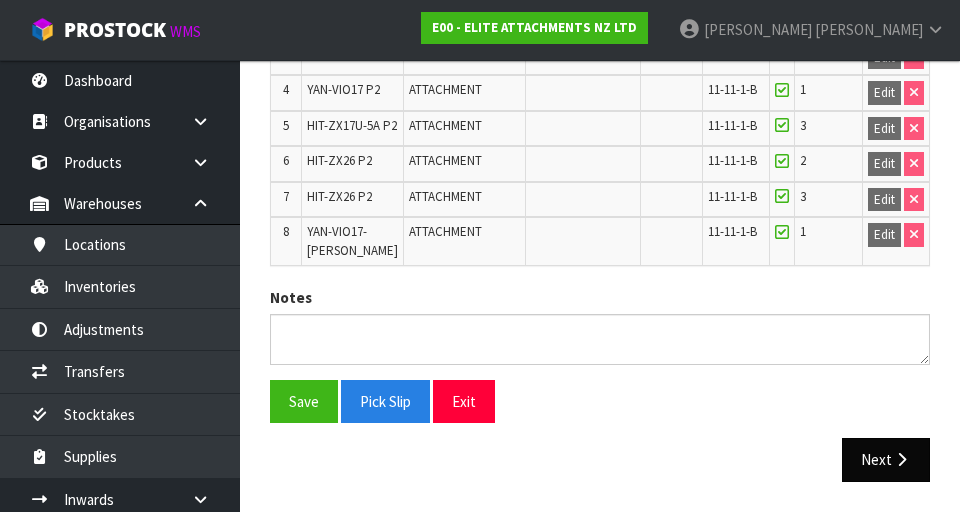 scroll, scrollTop: 0, scrollLeft: 0, axis: both 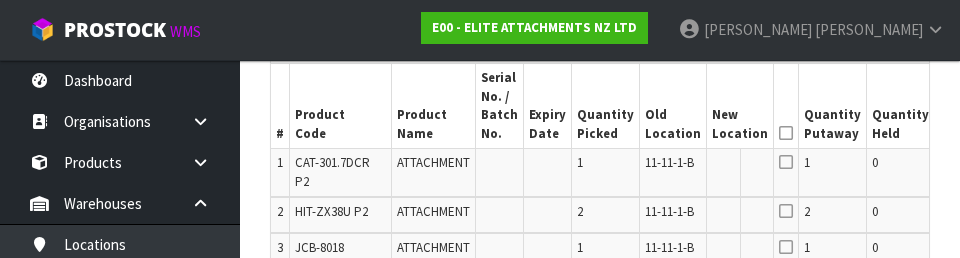 click on "11-11-1-B" at bounding box center [673, 173] 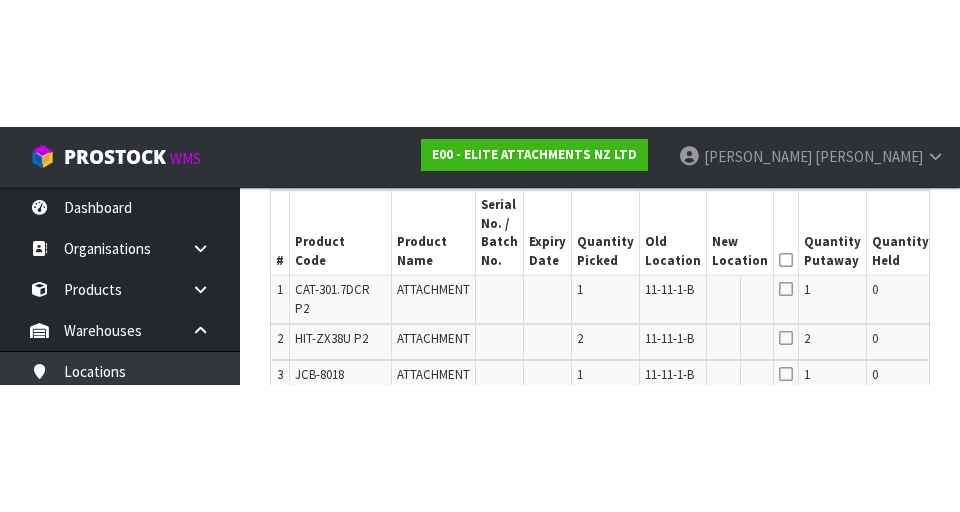 scroll, scrollTop: 603, scrollLeft: 0, axis: vertical 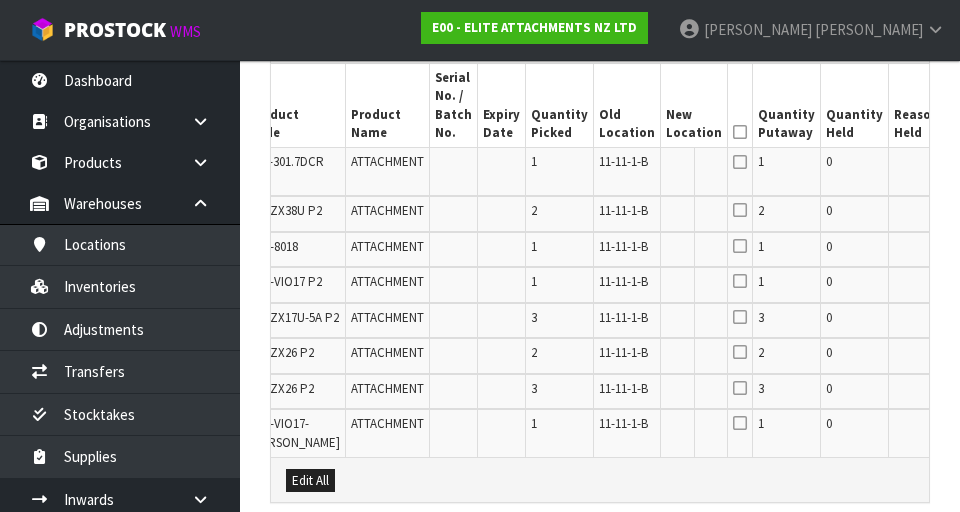 click on "Edit" at bounding box center [966, 165] 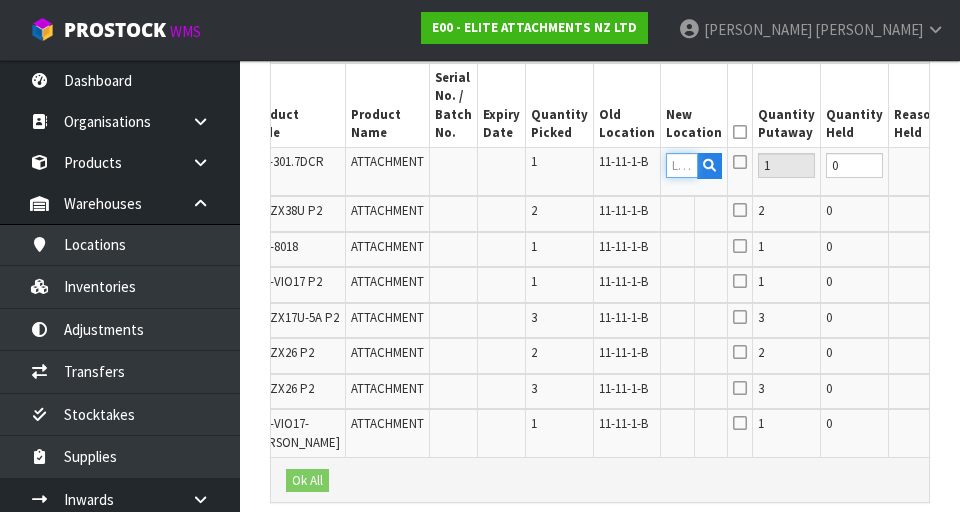 click at bounding box center [682, 165] 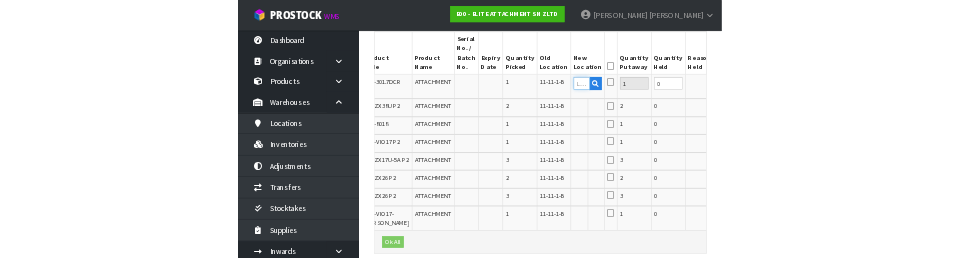 scroll, scrollTop: 593, scrollLeft: 0, axis: vertical 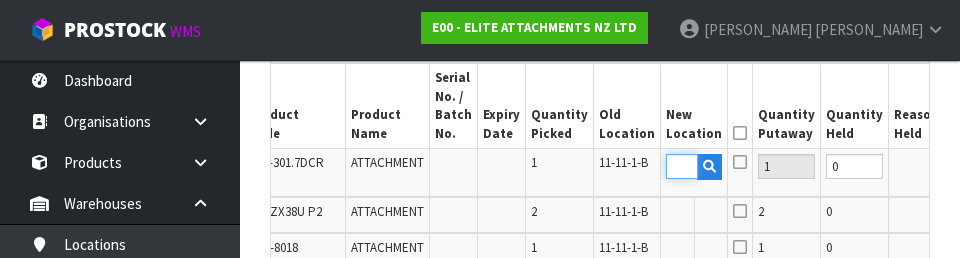 type on "11-15-4-B" 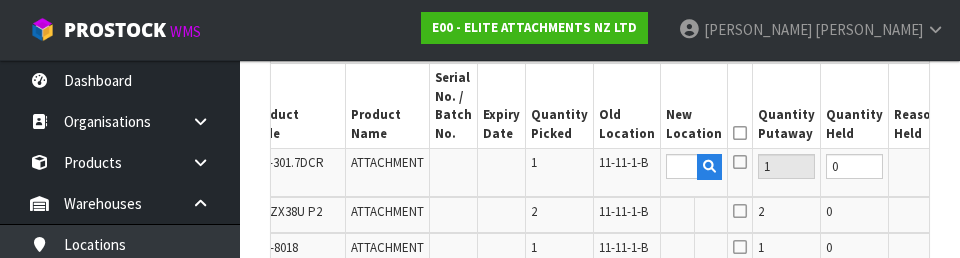 click at bounding box center [917, 173] 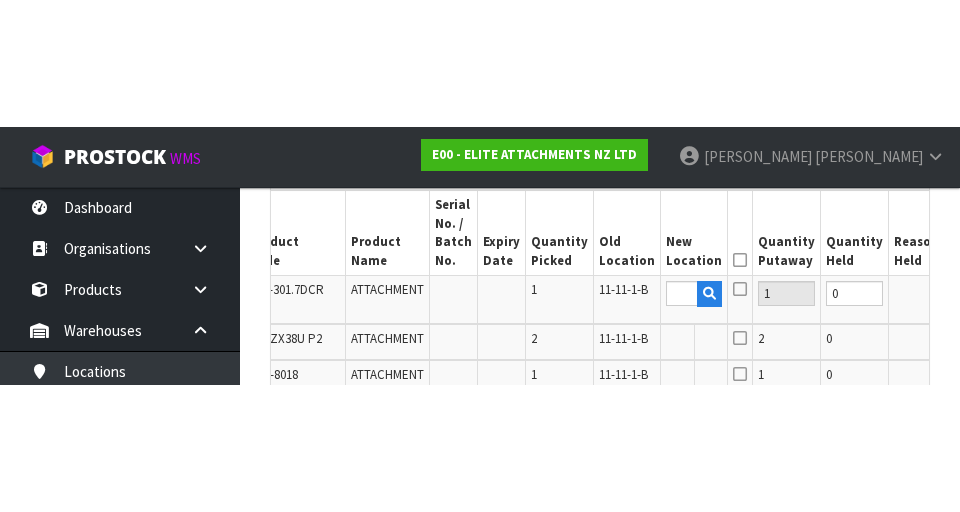 scroll, scrollTop: 603, scrollLeft: 0, axis: vertical 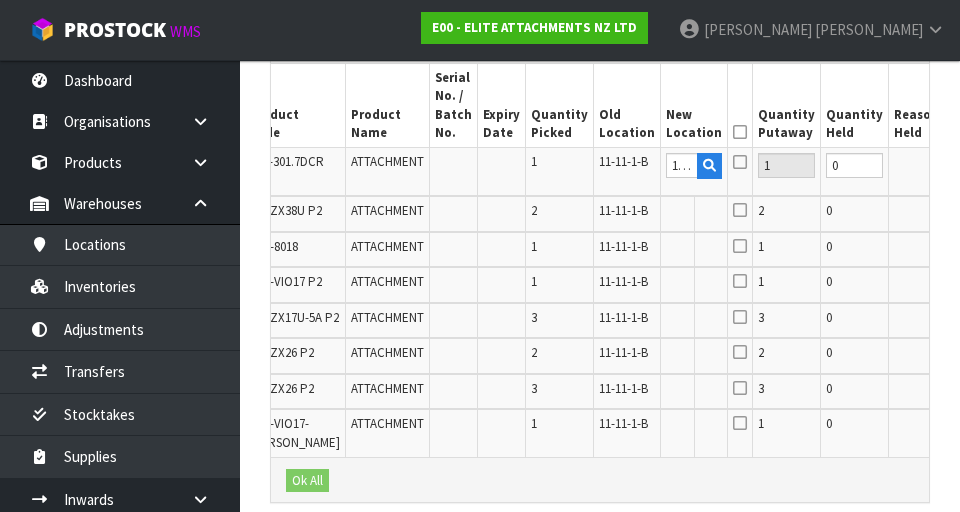 click on "OK" at bounding box center [967, 165] 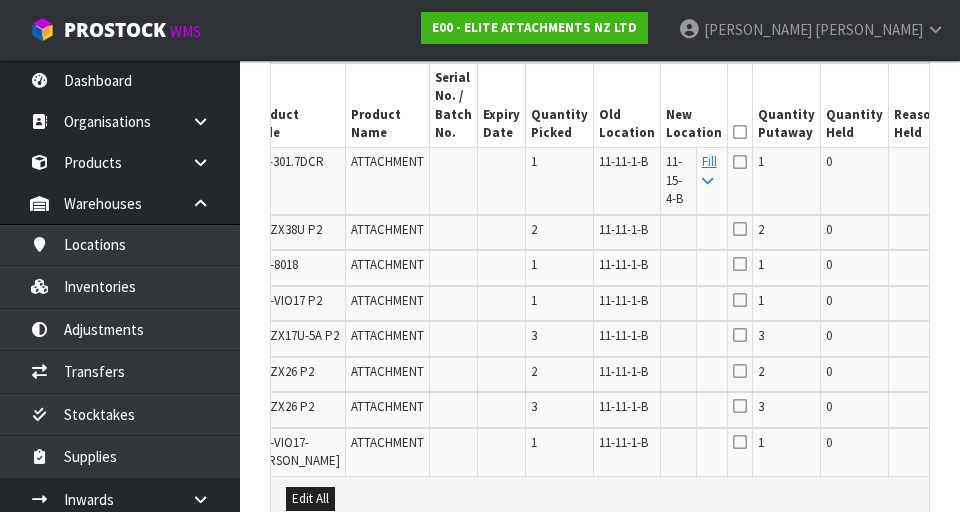 scroll, scrollTop: 0, scrollLeft: 0, axis: both 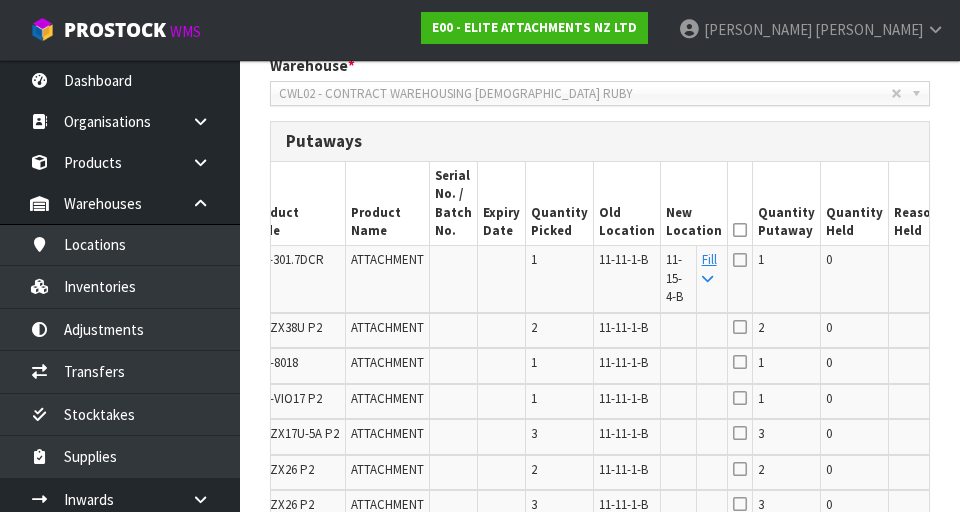 click at bounding box center [740, 230] 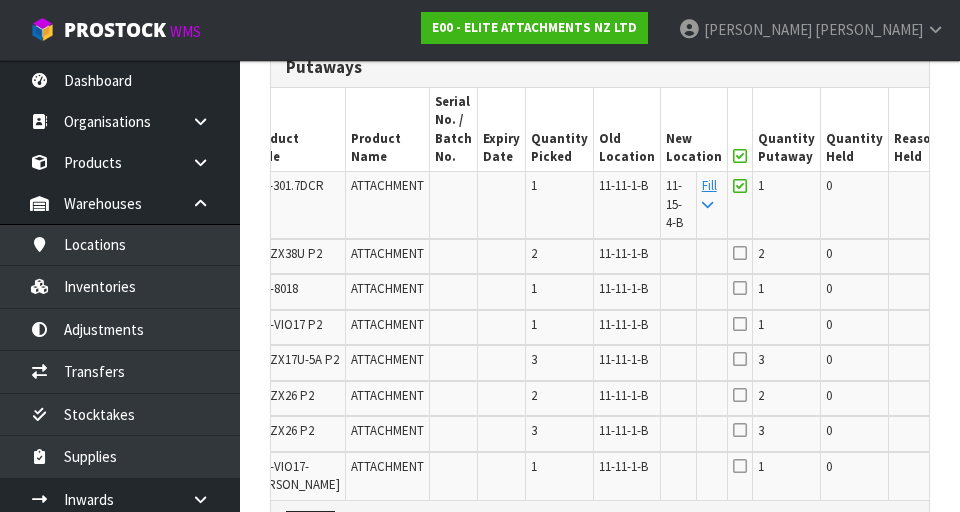 scroll, scrollTop: 604, scrollLeft: 0, axis: vertical 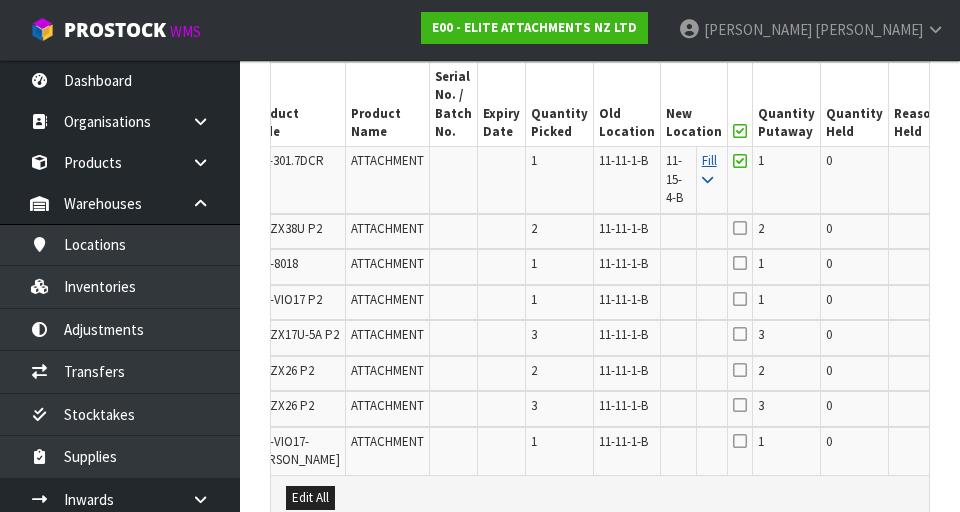 click on "Fill" at bounding box center [709, 169] 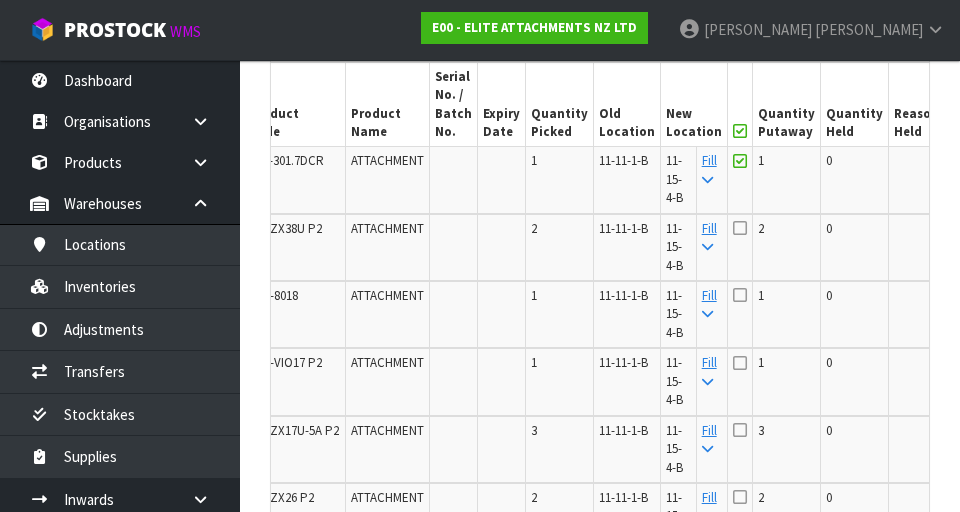 click at bounding box center [740, 131] 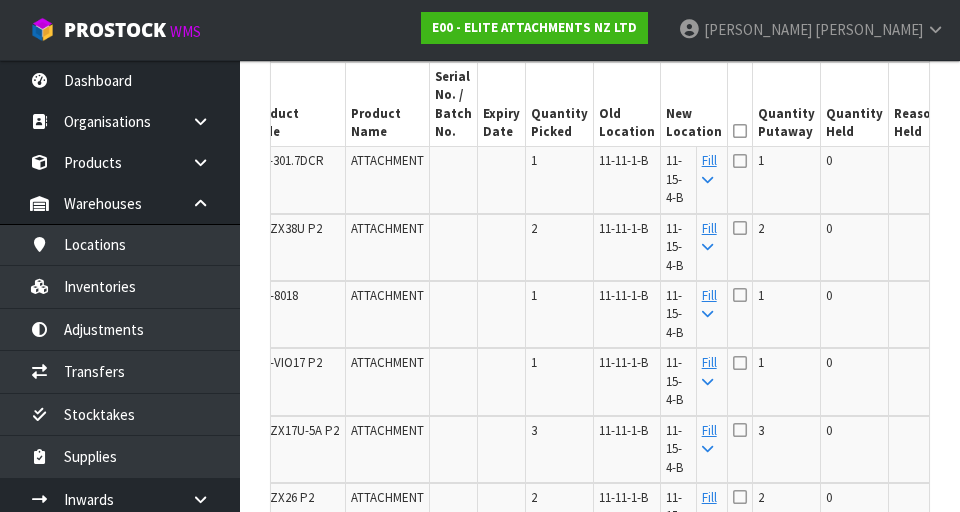click at bounding box center [740, 131] 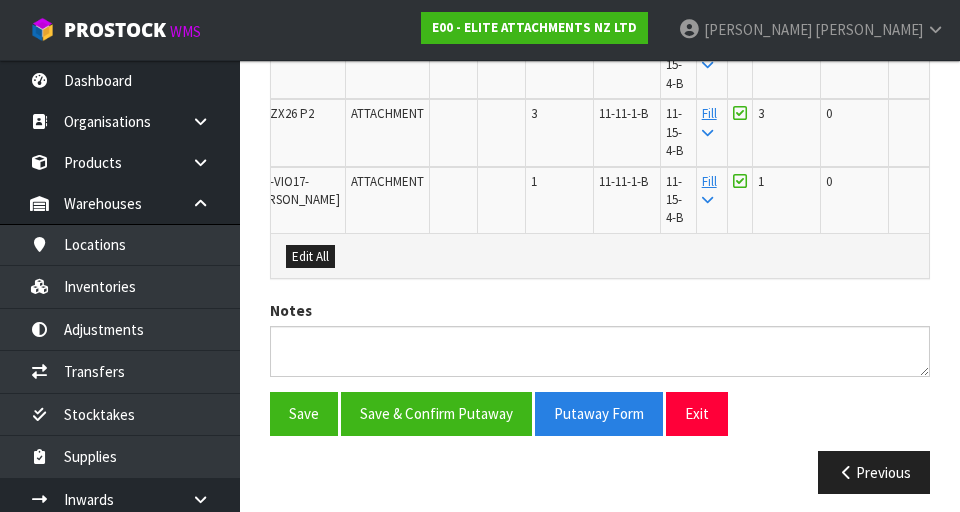 scroll, scrollTop: 1056, scrollLeft: 0, axis: vertical 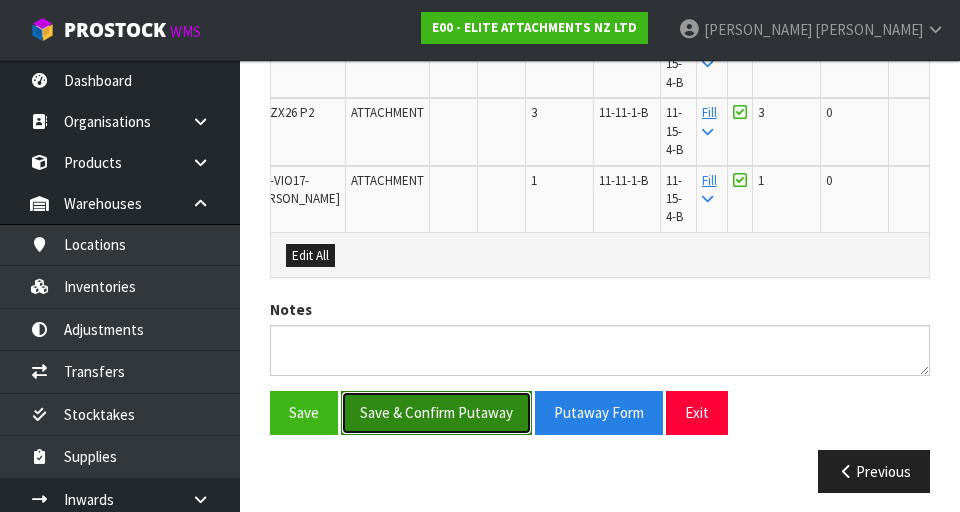 click on "Save & Confirm Putaway" at bounding box center (436, 412) 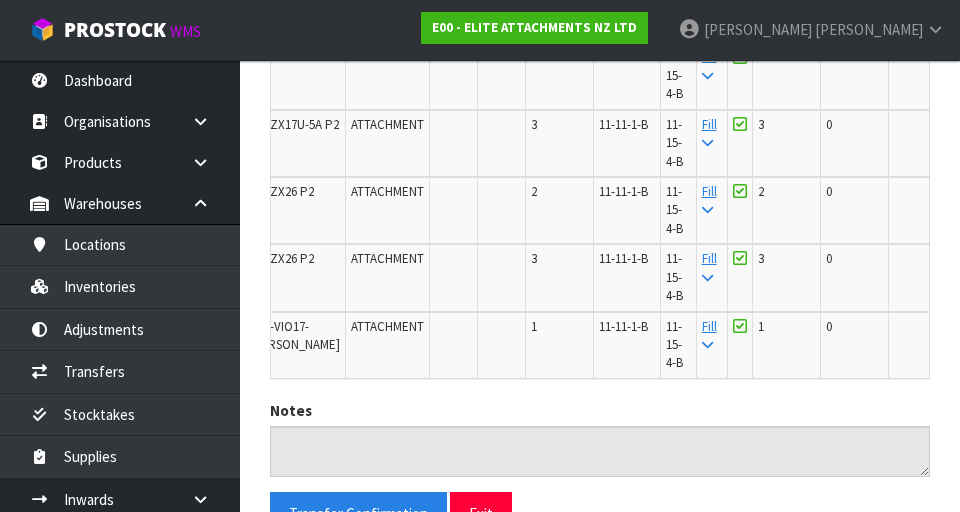 scroll, scrollTop: 909, scrollLeft: 0, axis: vertical 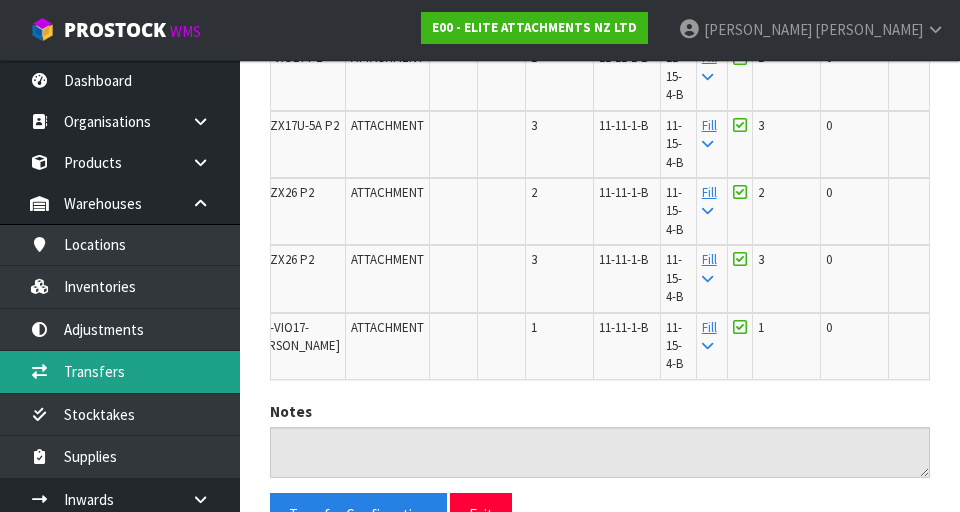 click on "Transfers" at bounding box center (120, 371) 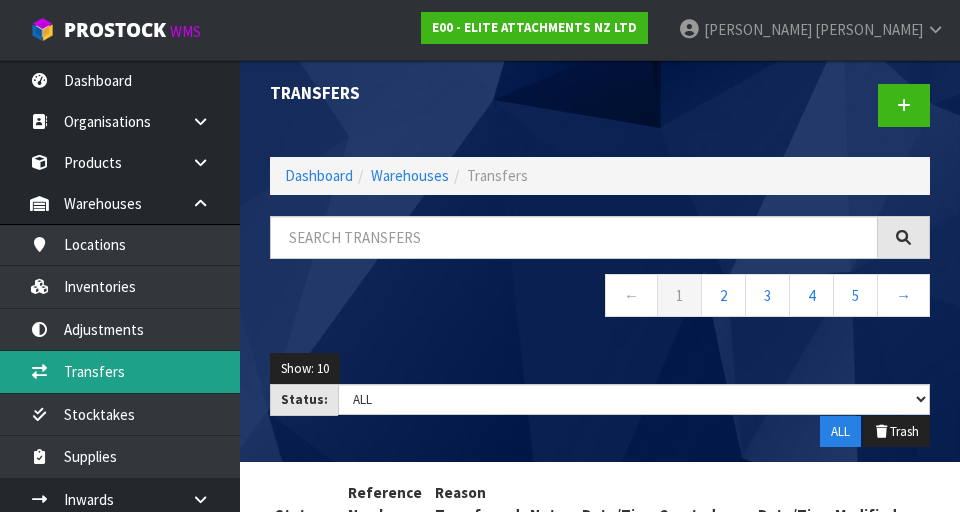 scroll, scrollTop: 0, scrollLeft: 0, axis: both 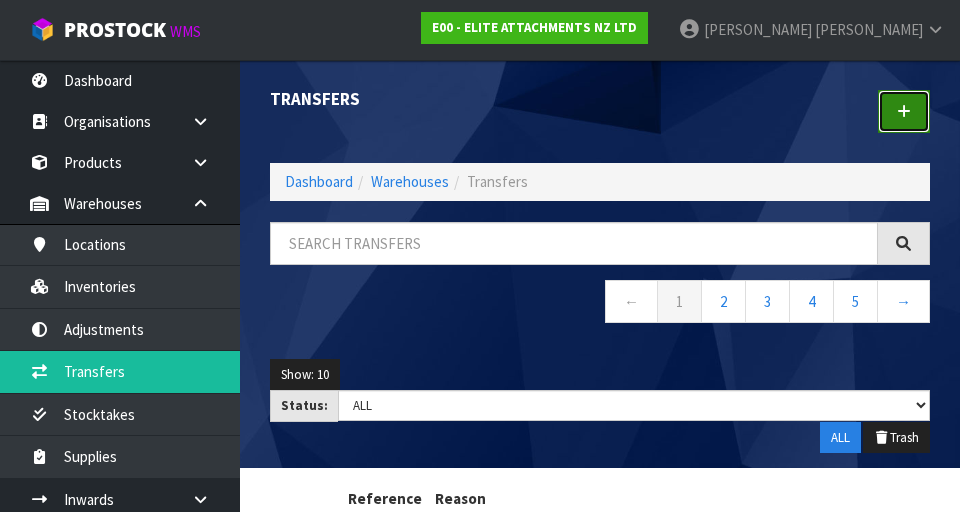 click at bounding box center (904, 111) 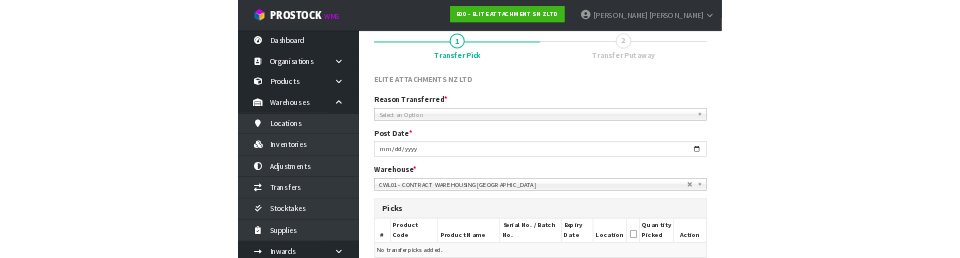 scroll, scrollTop: 177, scrollLeft: 0, axis: vertical 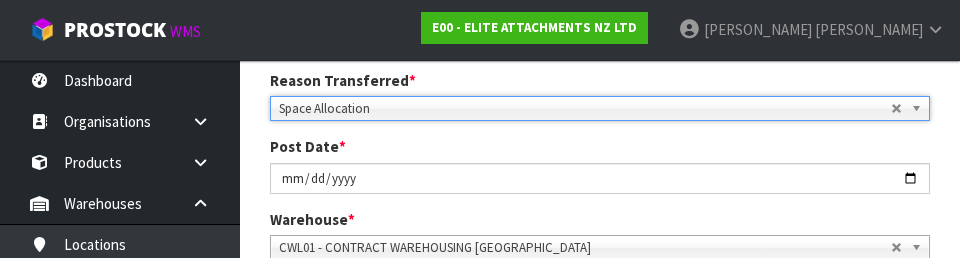 click on "Post Date  *
[DATE]" at bounding box center [600, 164] 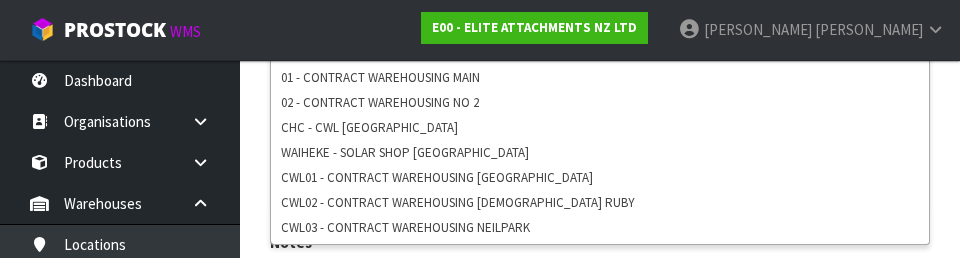 scroll, scrollTop: 505, scrollLeft: 0, axis: vertical 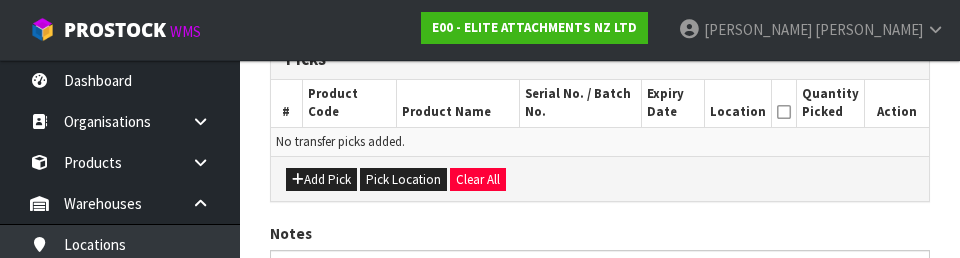 click on "Add Pick
Pick Location
Clear All" at bounding box center [600, 178] 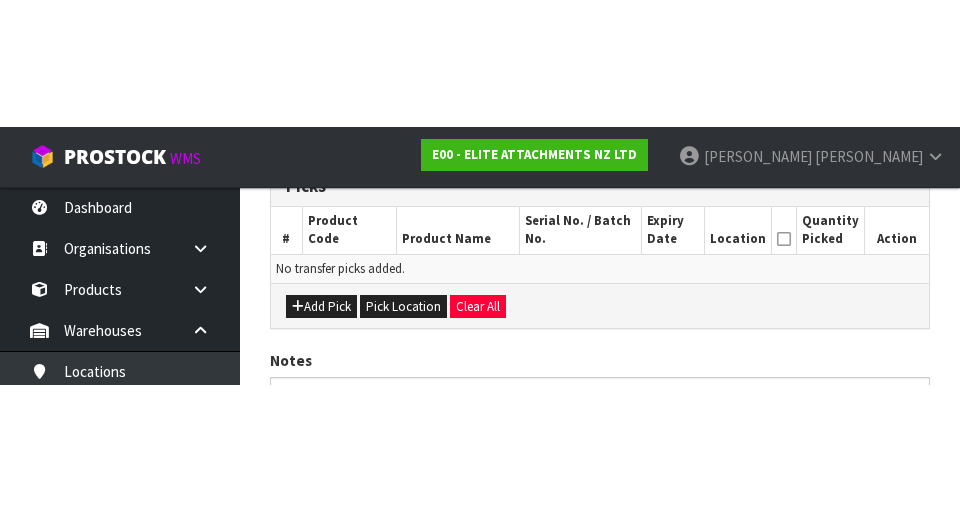 scroll, scrollTop: 449, scrollLeft: 0, axis: vertical 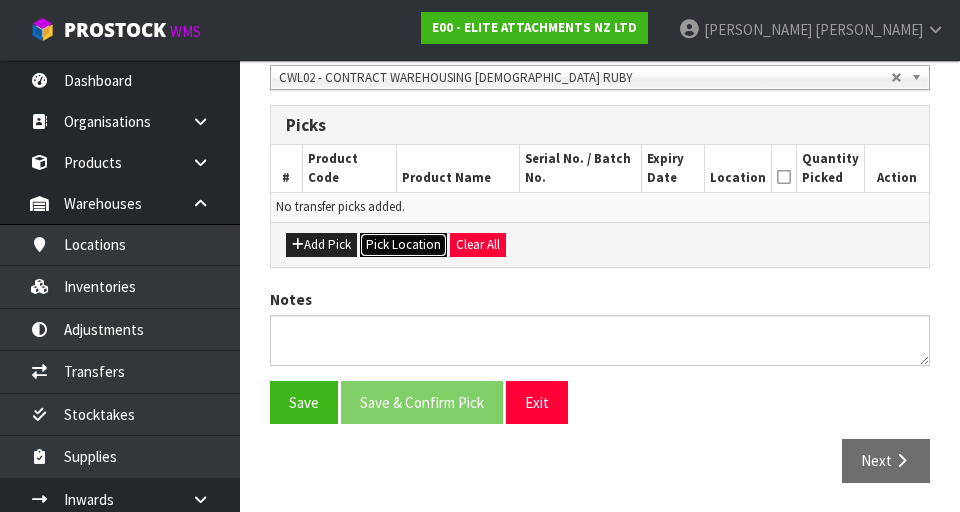 click on "Pick Location" at bounding box center (403, 245) 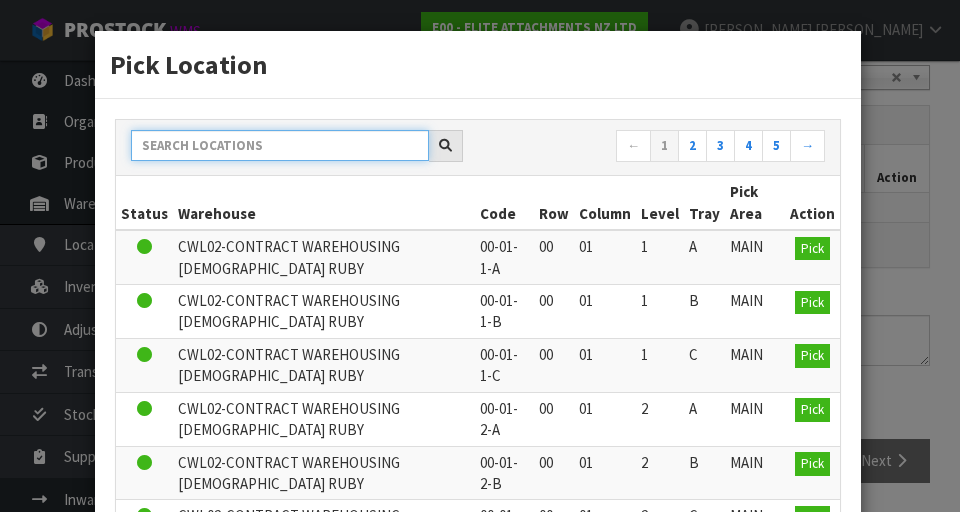 click at bounding box center [280, 145] 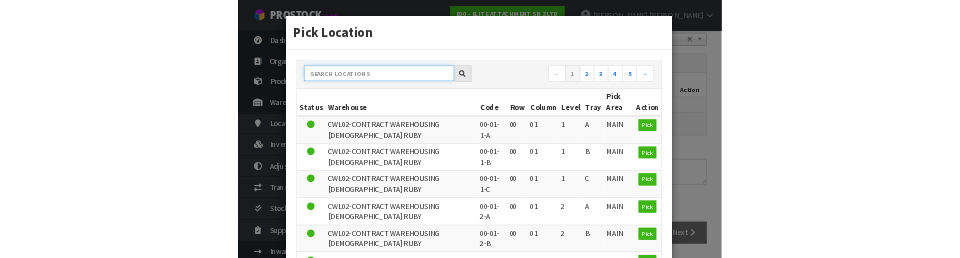 scroll, scrollTop: 440, scrollLeft: 0, axis: vertical 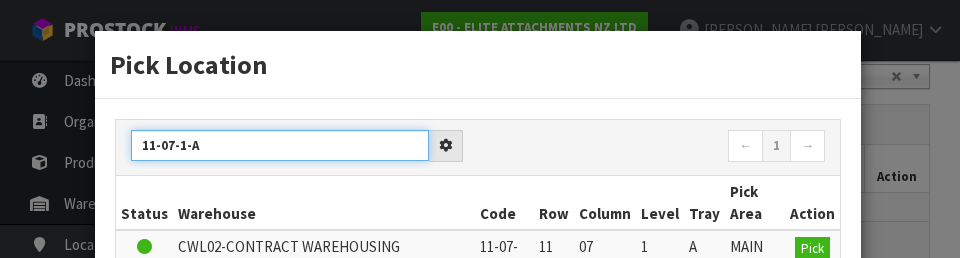 type on "11-07-1-A" 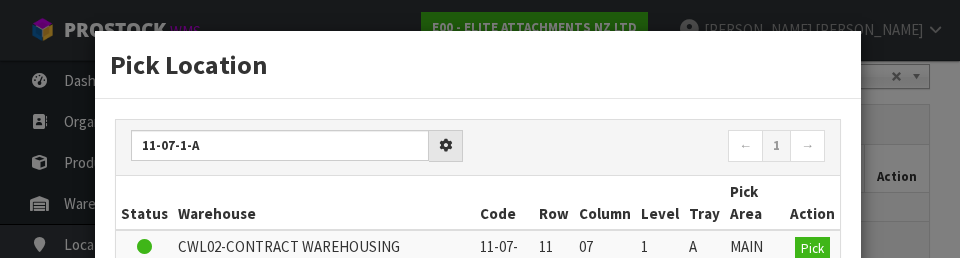 click on "←
1
→" at bounding box center (659, 147) 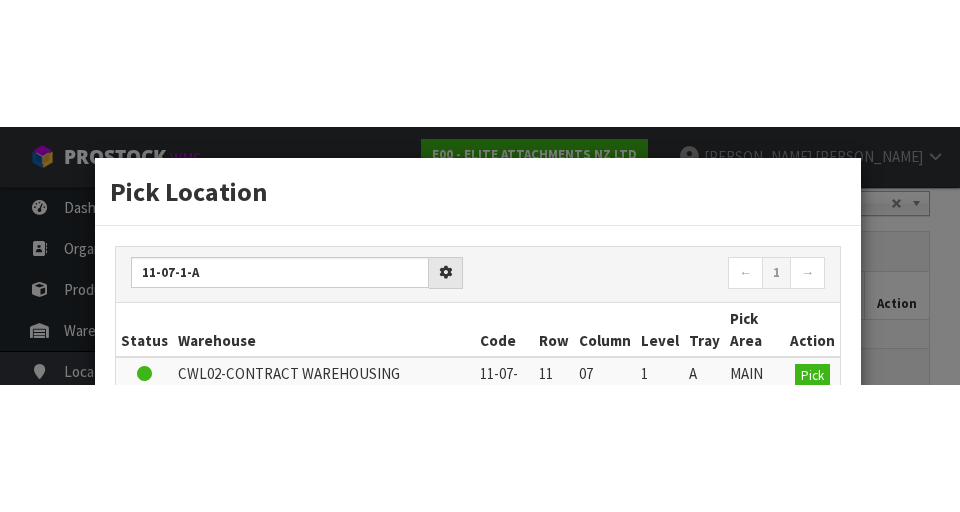 scroll, scrollTop: 449, scrollLeft: 0, axis: vertical 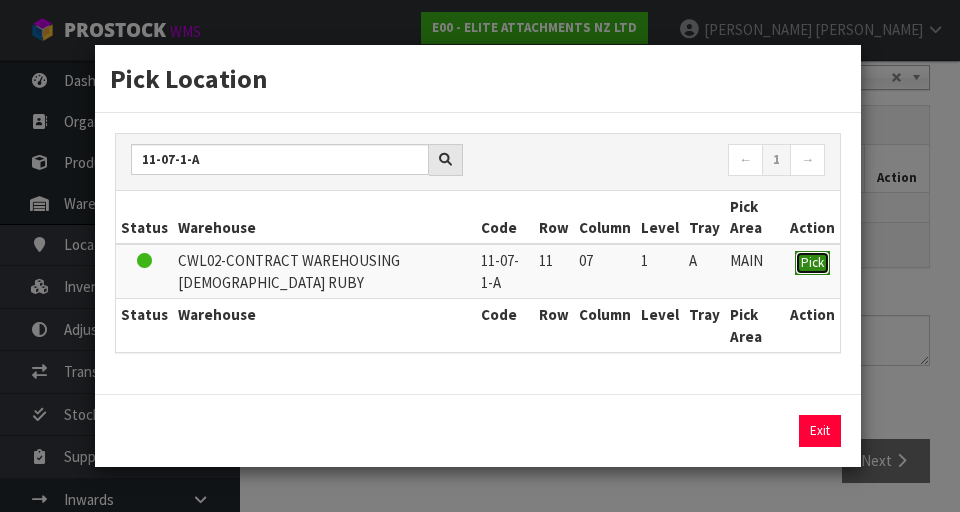 click on "Pick" at bounding box center [812, 263] 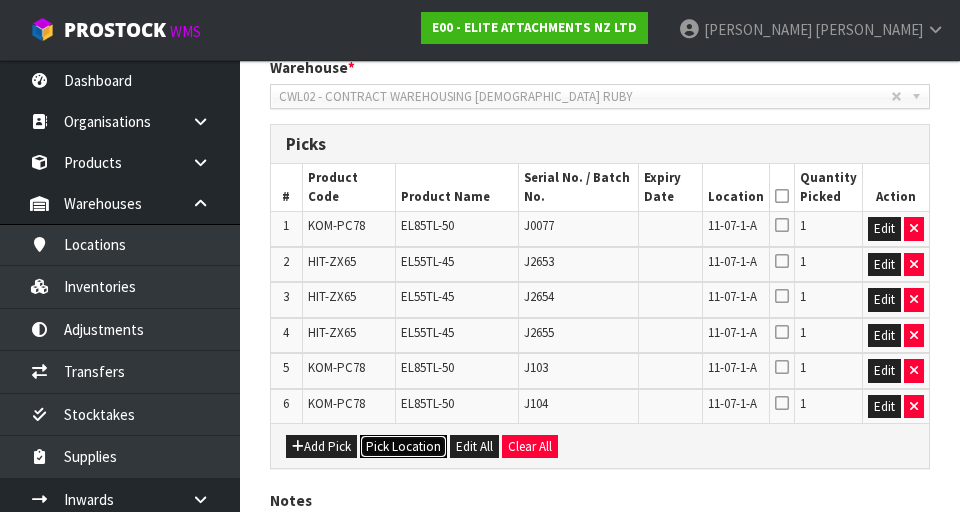 scroll, scrollTop: 449, scrollLeft: 0, axis: vertical 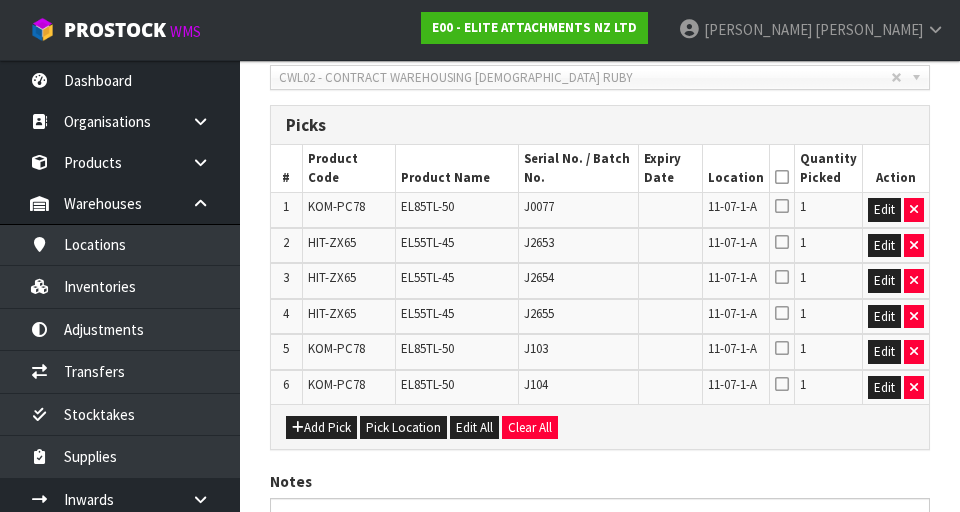 click at bounding box center (782, 313) 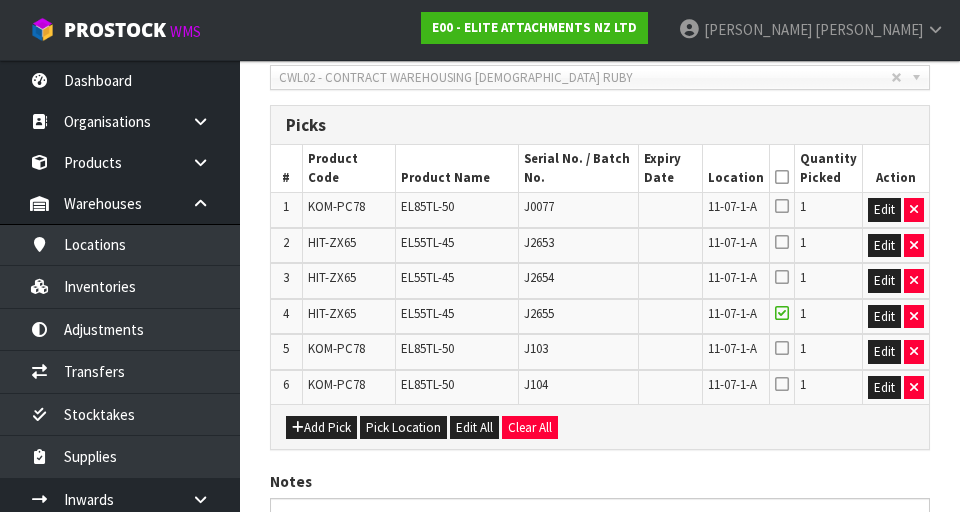 click at bounding box center (782, 348) 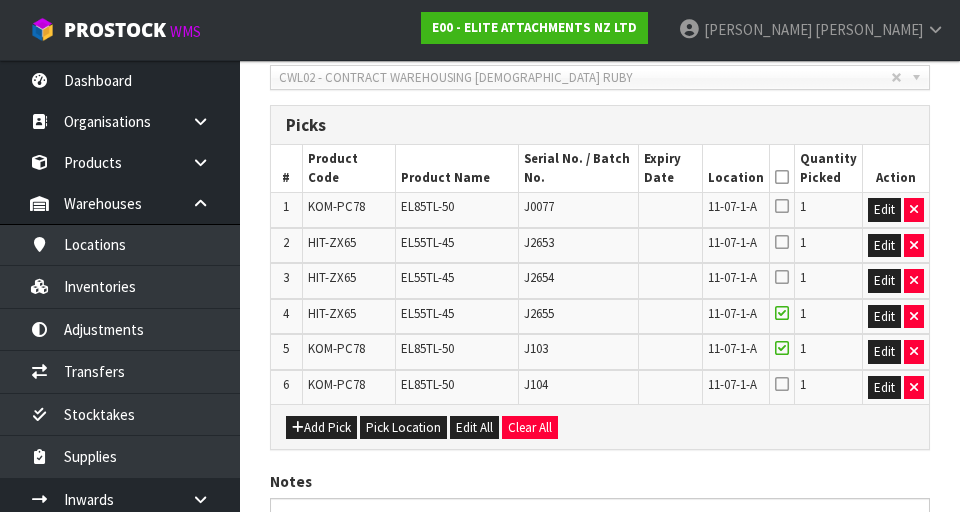 click at bounding box center (782, 277) 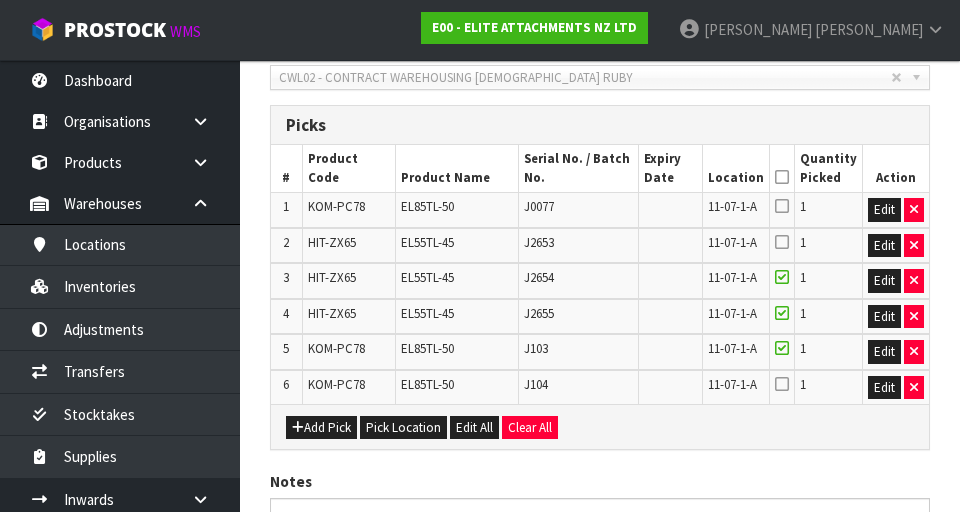 click at bounding box center (782, 242) 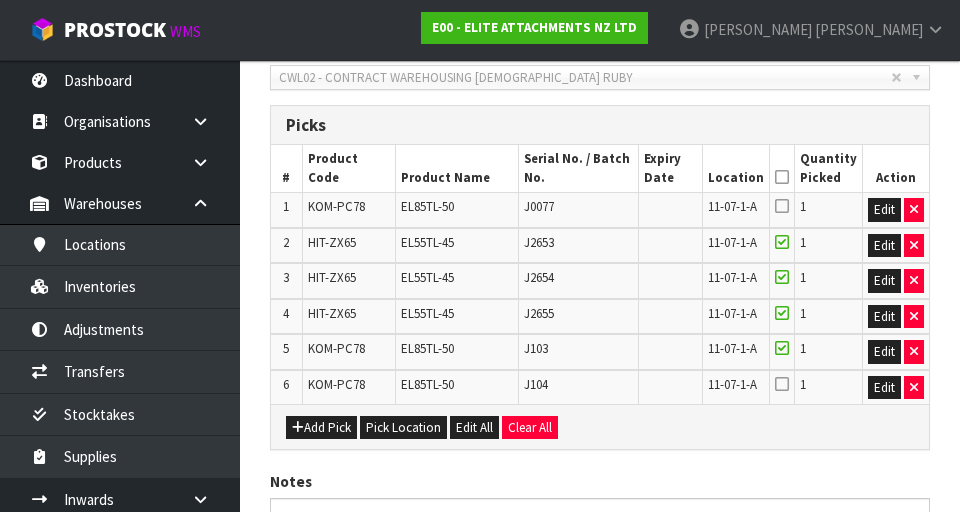 click at bounding box center (782, 206) 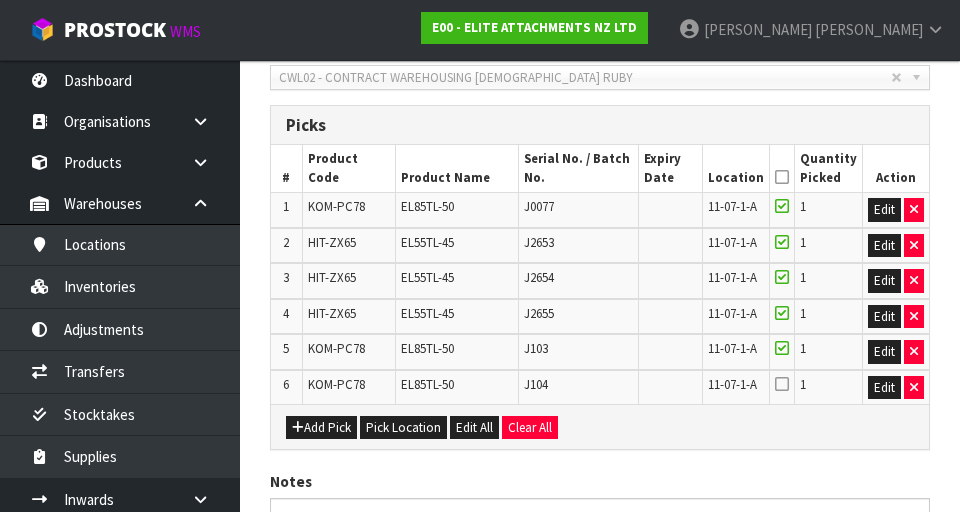 click at bounding box center [782, 384] 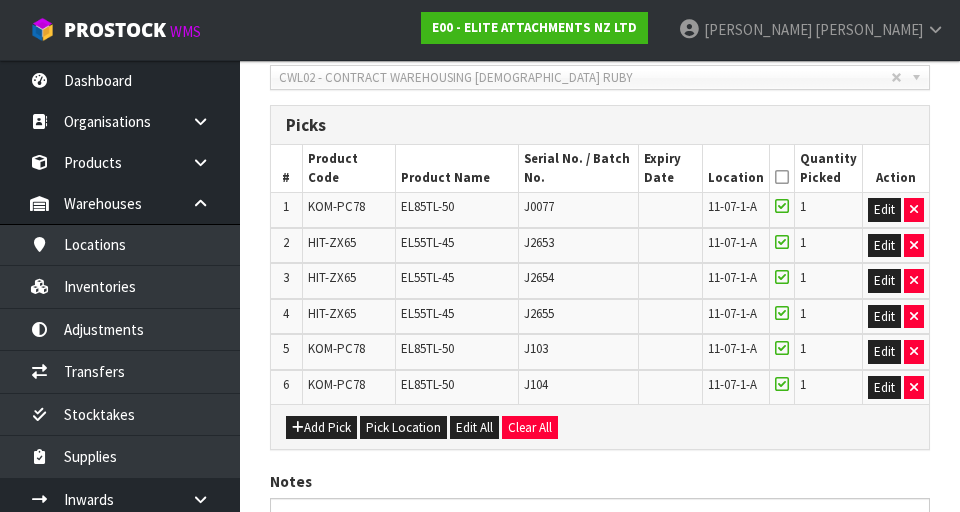 click at bounding box center (782, 177) 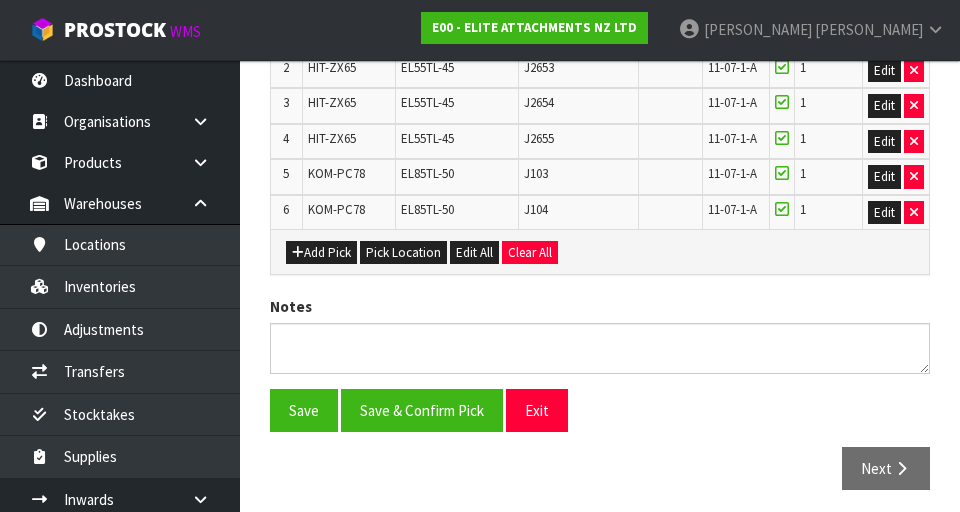 scroll, scrollTop: 632, scrollLeft: 0, axis: vertical 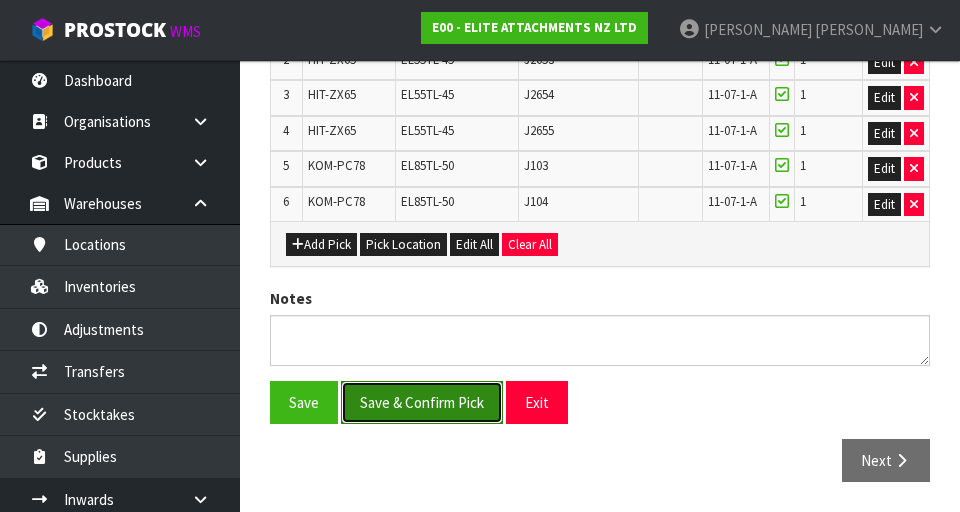 click on "Save & Confirm Pick" at bounding box center [422, 402] 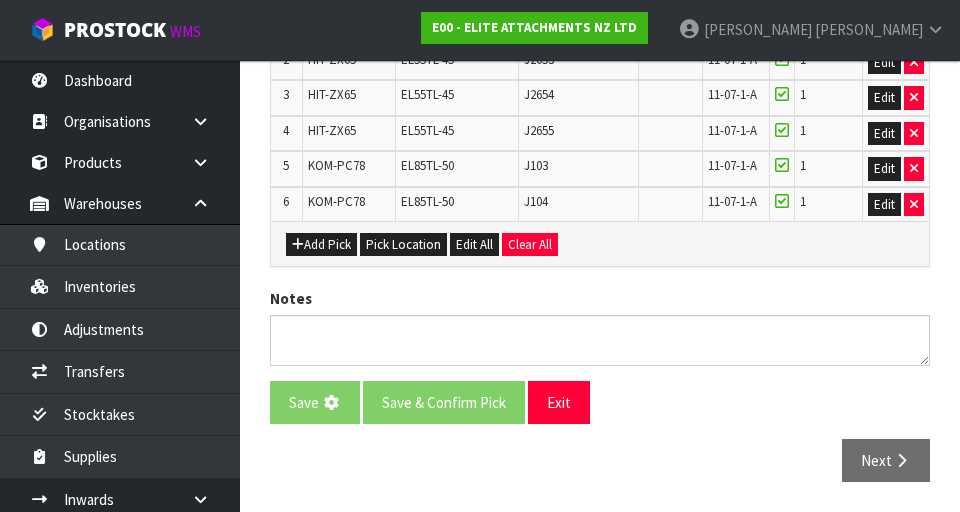 scroll, scrollTop: 0, scrollLeft: 0, axis: both 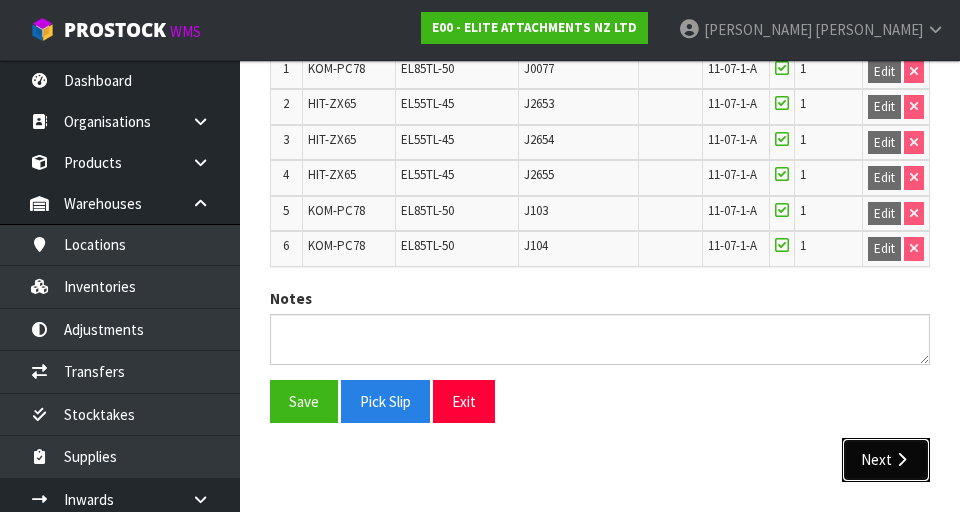 click at bounding box center (901, 459) 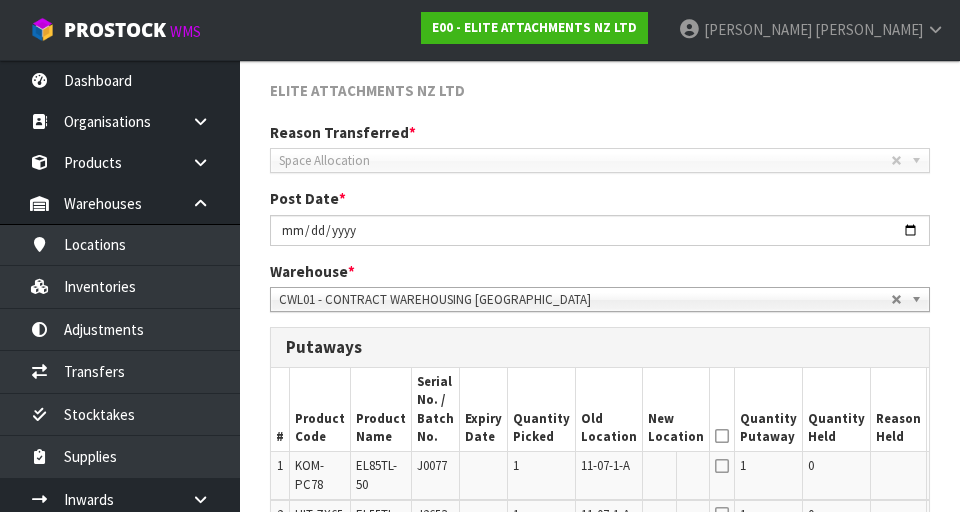 scroll, scrollTop: 304, scrollLeft: 0, axis: vertical 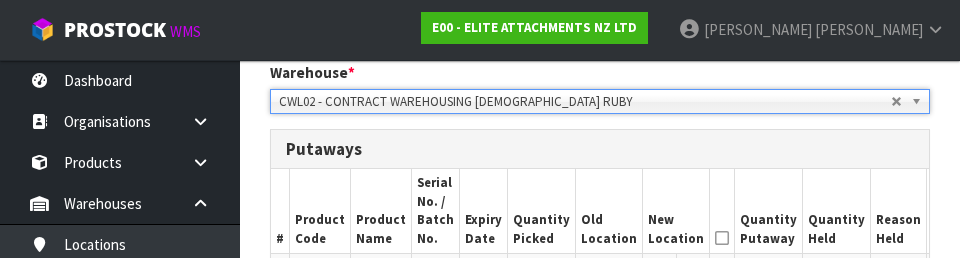 click on "Putaways" at bounding box center (600, 150) 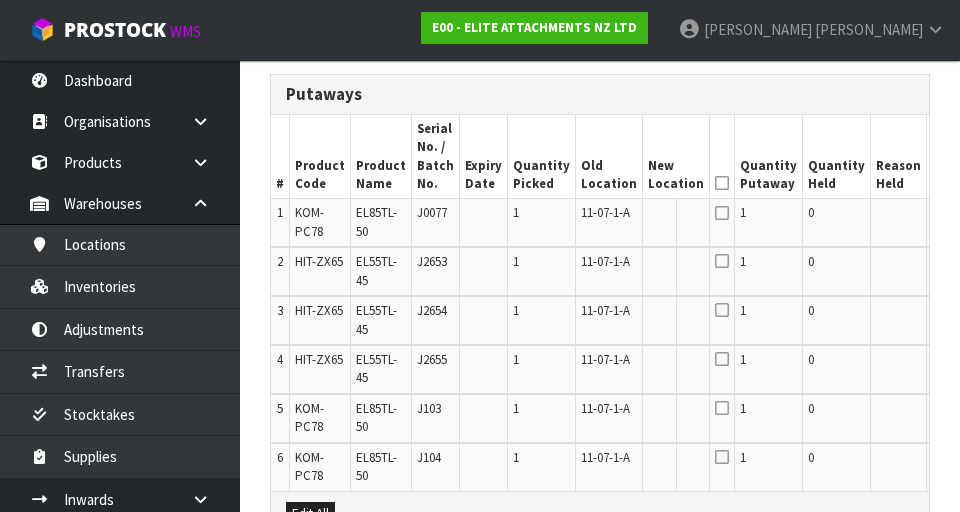 scroll, scrollTop: 543, scrollLeft: 0, axis: vertical 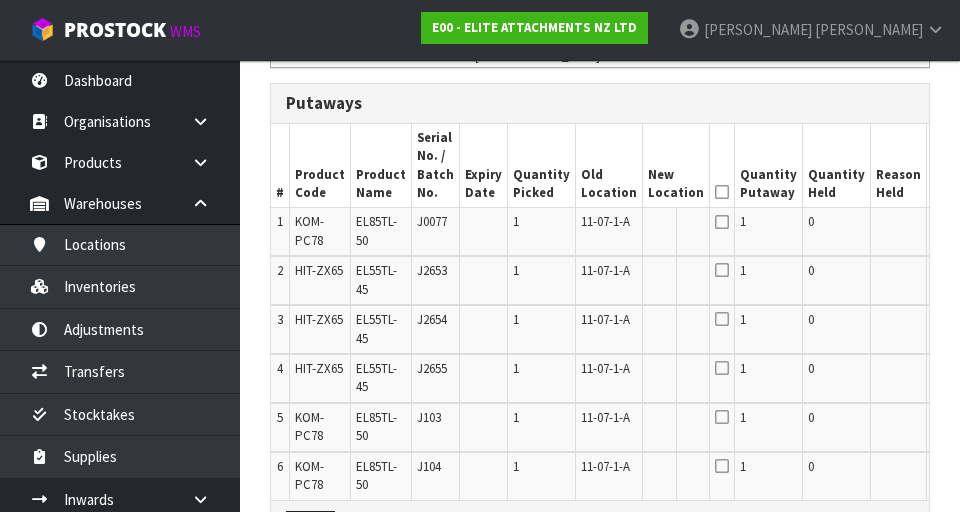 click at bounding box center (722, 192) 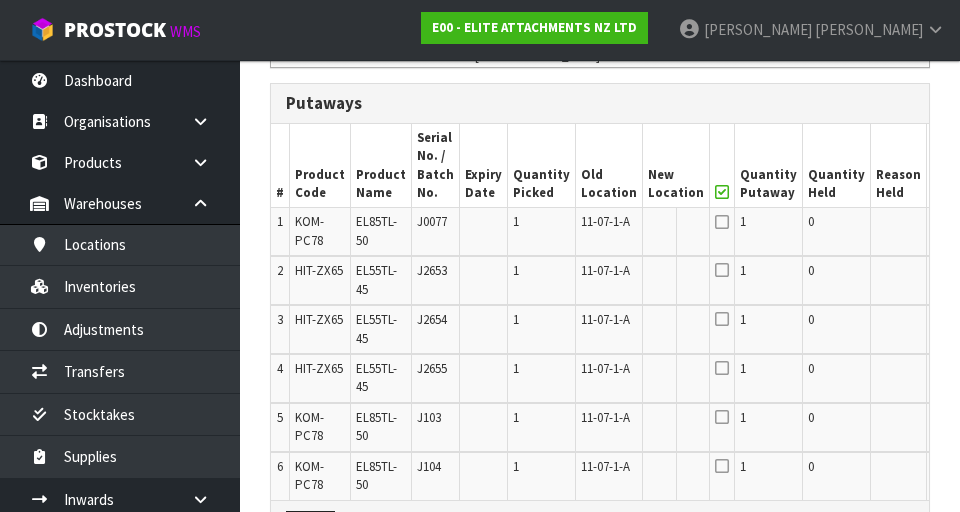click on "1" at bounding box center [769, 232] 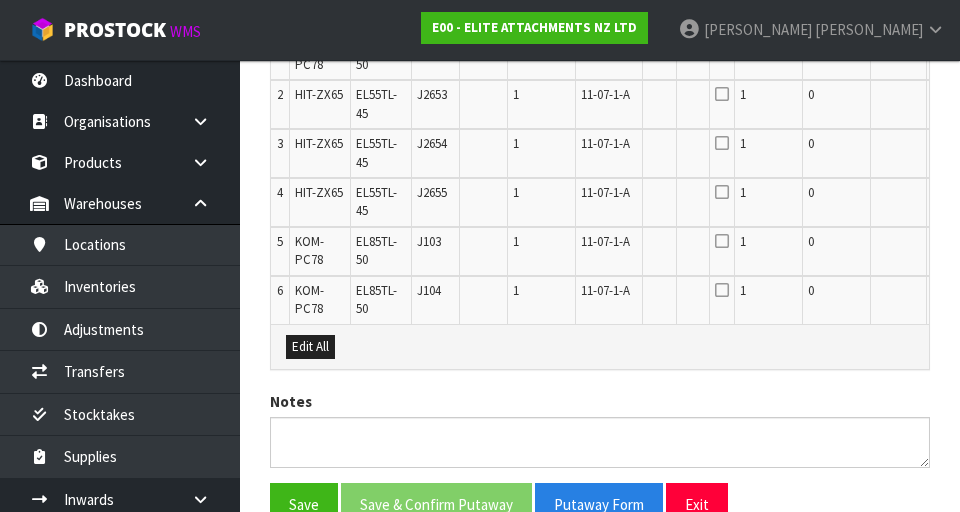 scroll, scrollTop: 717, scrollLeft: 0, axis: vertical 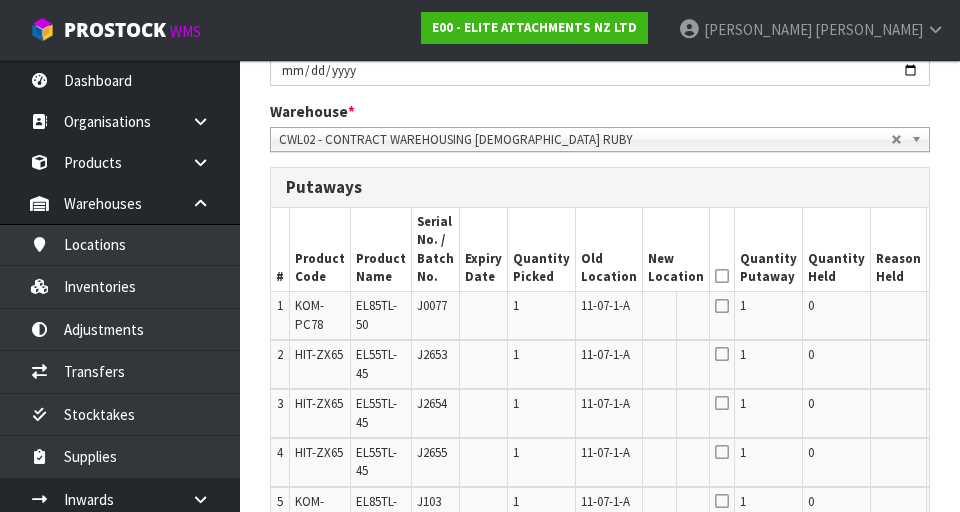 click on "Edit" at bounding box center [948, 309] 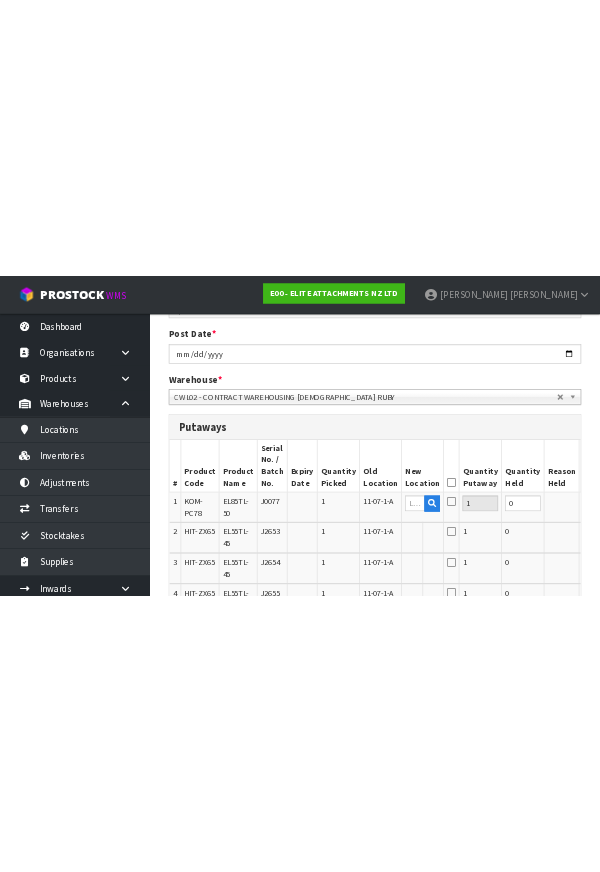 scroll, scrollTop: 0, scrollLeft: 0, axis: both 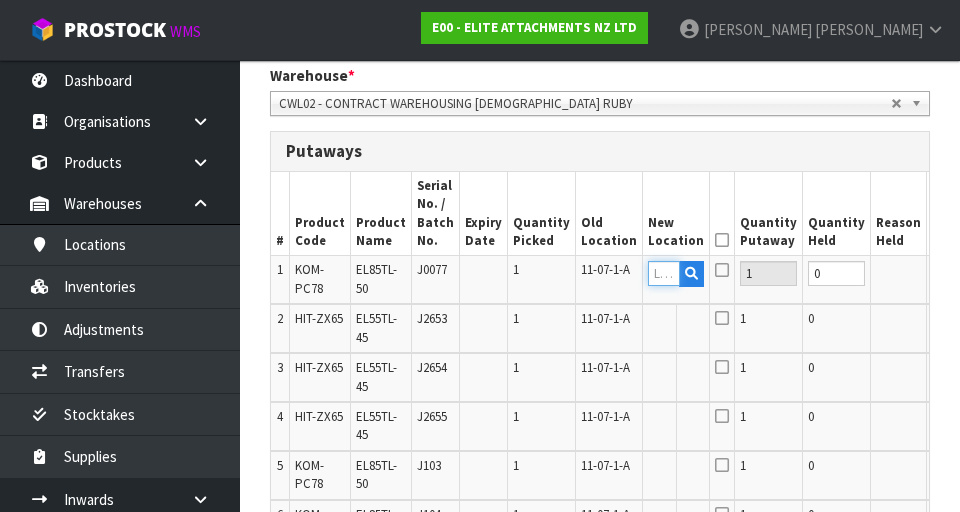 click at bounding box center (664, 273) 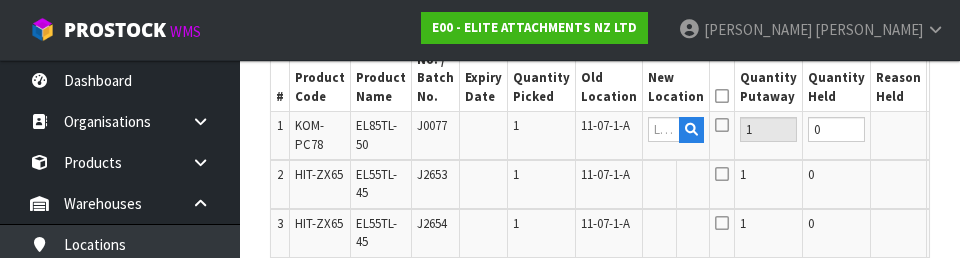 click at bounding box center (899, 184) 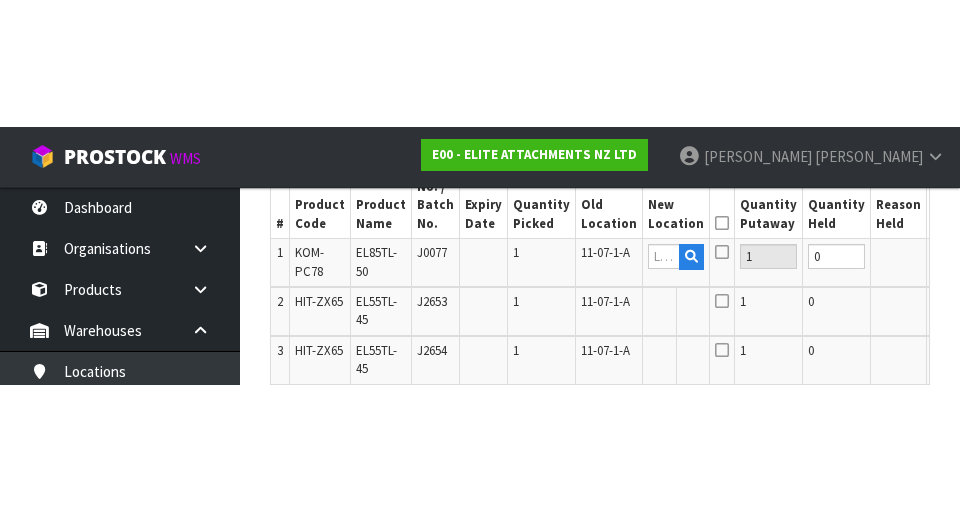 scroll, scrollTop: 640, scrollLeft: 0, axis: vertical 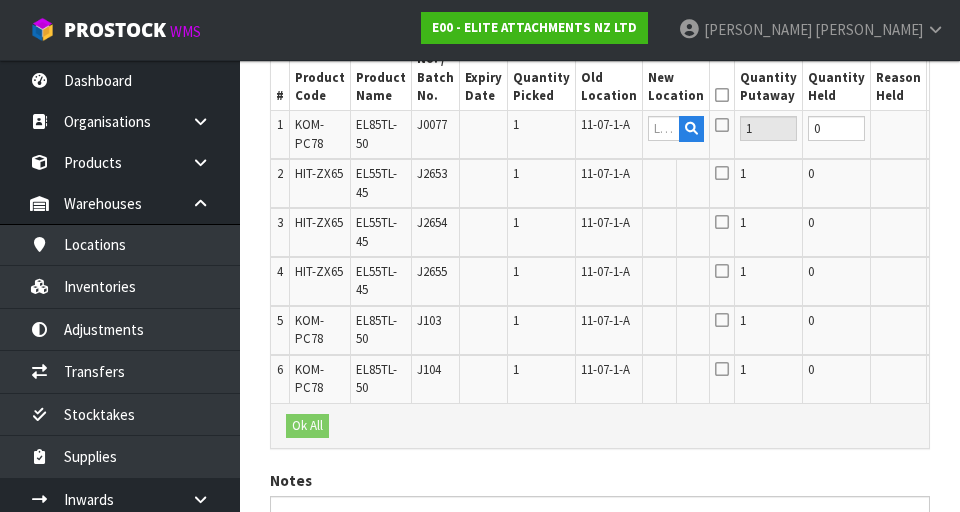 click on "Putaways
#
Product
Code
Product
Name
Serial No. / Batch No.
Expiry Date
Quantity
Picked
Old
Location
New
Location
Quantity
Putaway
Quantity
Held
Reason
Held
Action
1
KOM-PC78
EL85TL-50
J0077
1
11-07-1-A
1
0
OK
2
HIT-ZX65
EL55TL-45
J2653
1
11-07-1-A
1
0" at bounding box center [600, 217] 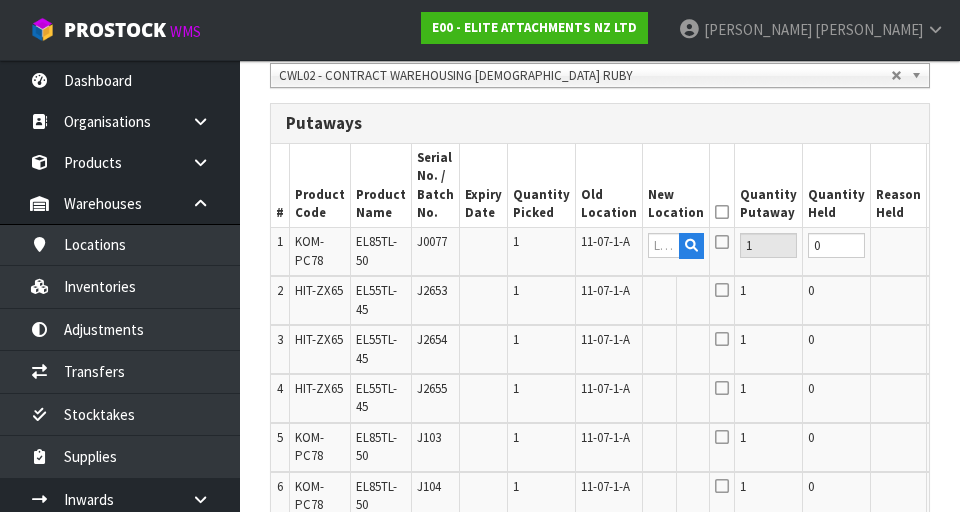 scroll, scrollTop: 495, scrollLeft: 0, axis: vertical 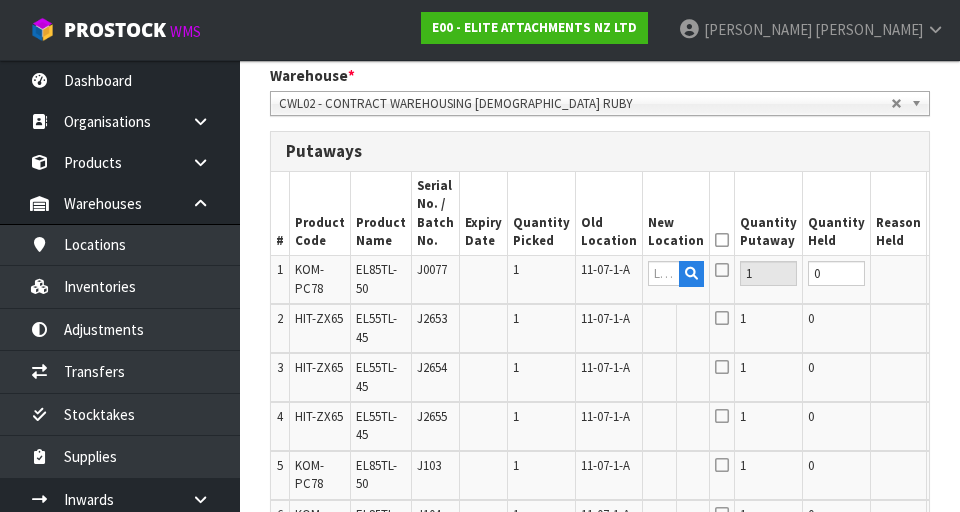 click on "Reason
Held" at bounding box center [899, 214] 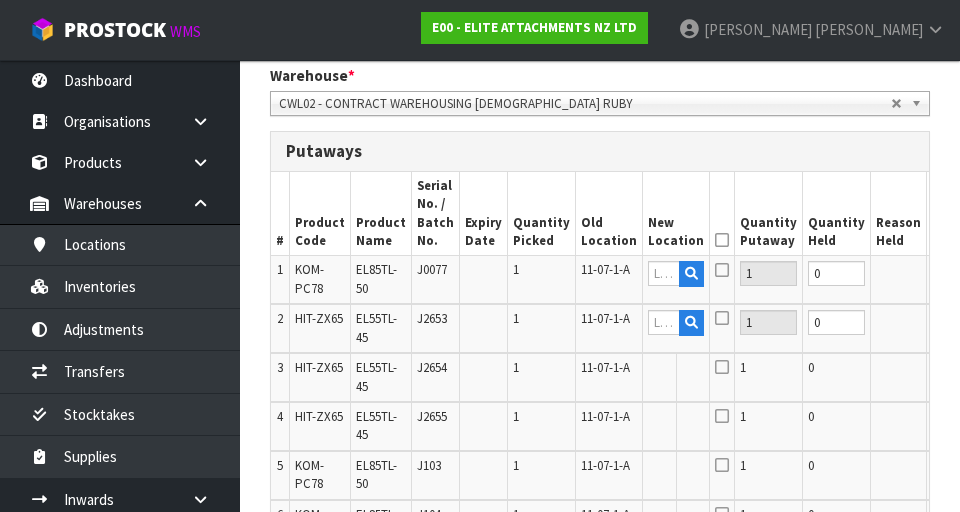 click on "Edit" at bounding box center (948, 371) 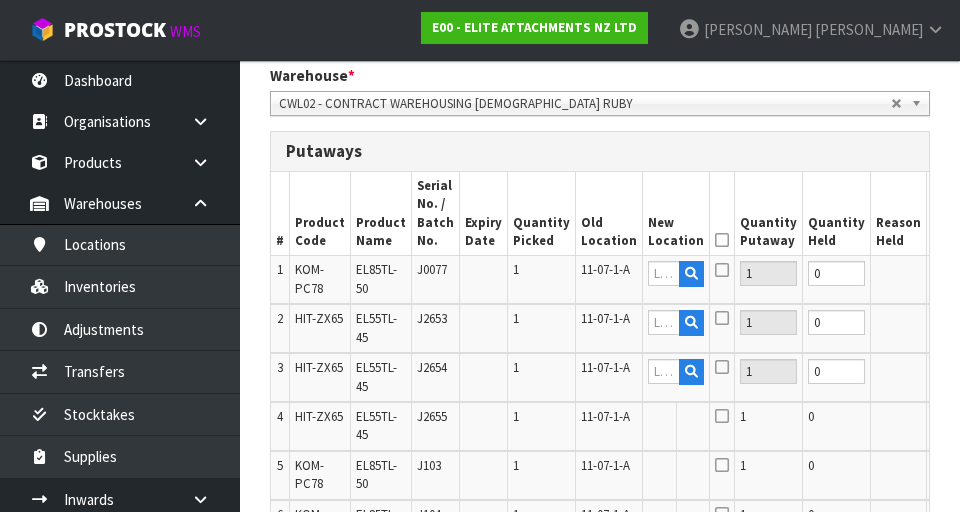 click on "Edit" at bounding box center (948, 420) 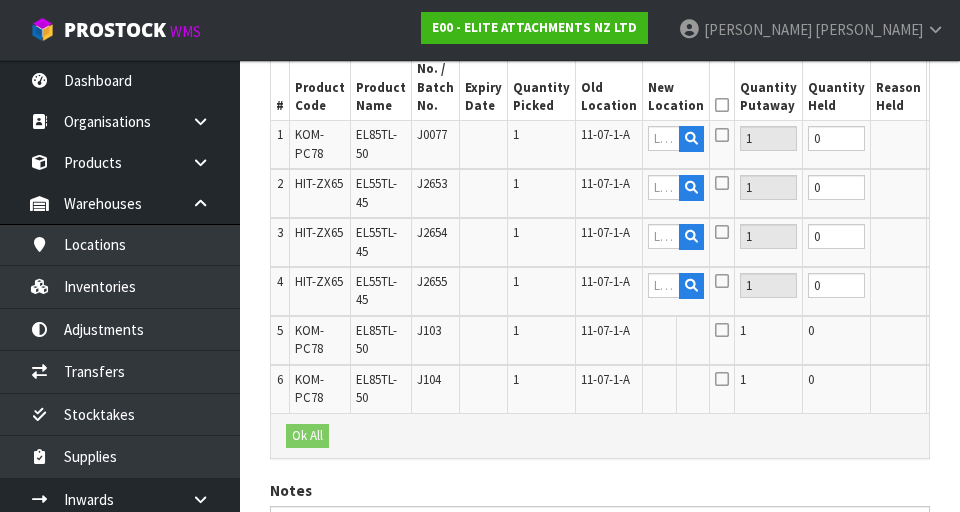 scroll, scrollTop: 643, scrollLeft: 0, axis: vertical 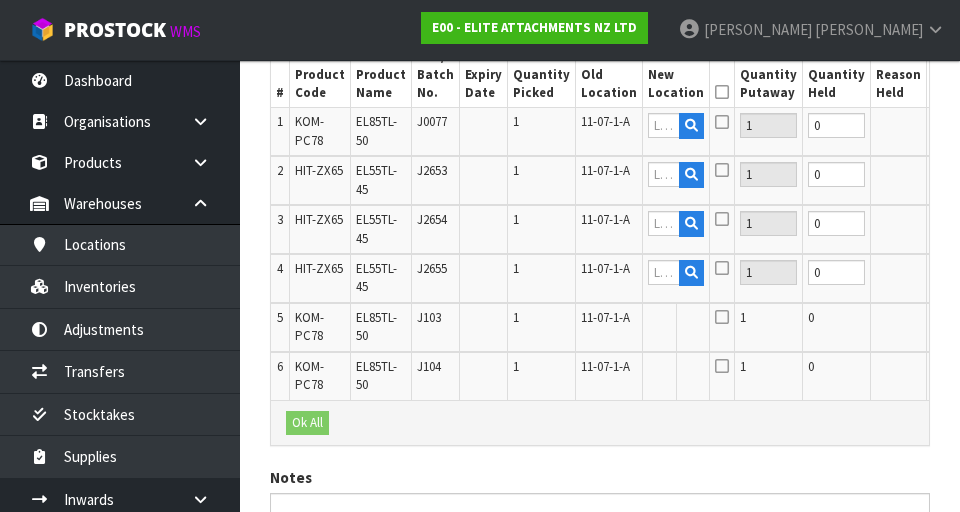 click on "Edit" at bounding box center (948, 321) 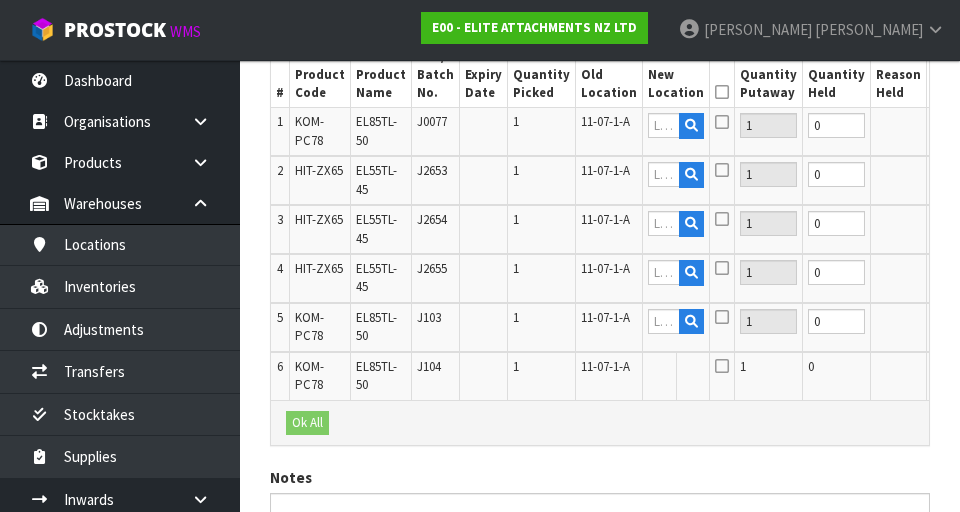 click on "Edit" at bounding box center (948, 370) 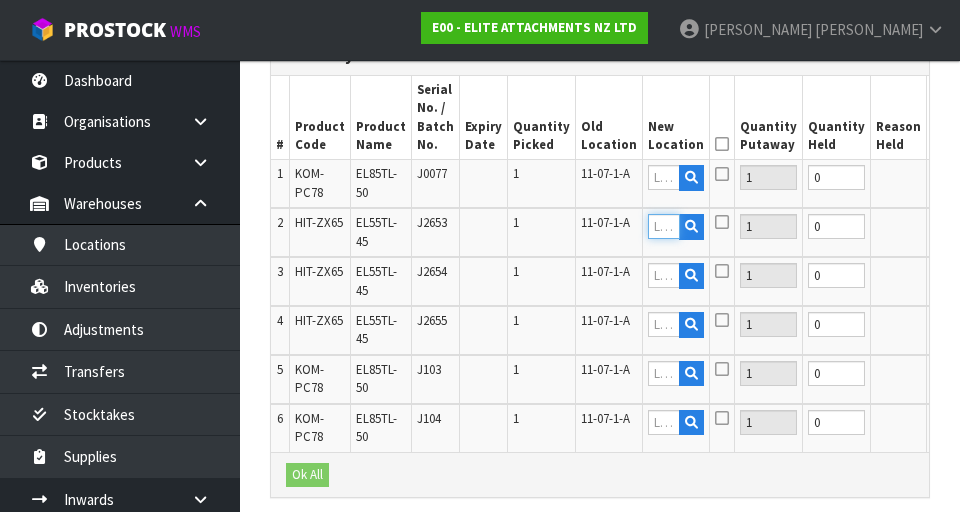 click at bounding box center [664, 226] 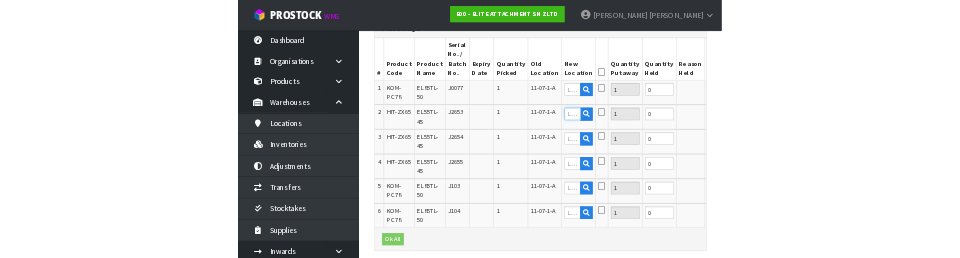 scroll, scrollTop: 582, scrollLeft: 0, axis: vertical 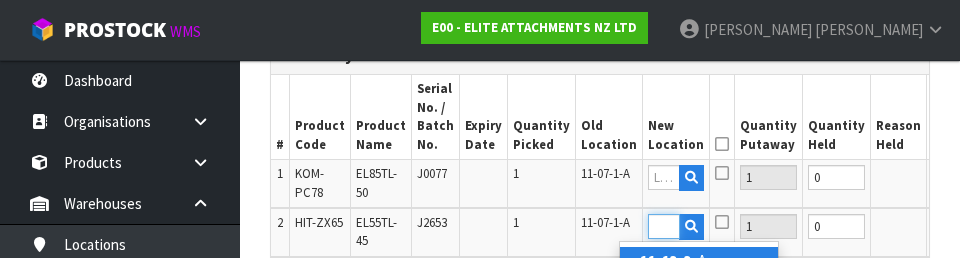 type on "11-13-3-B" 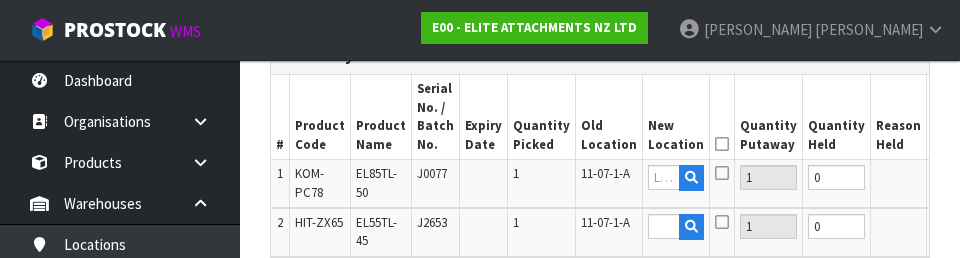 click on "OK" at bounding box center (946, 226) 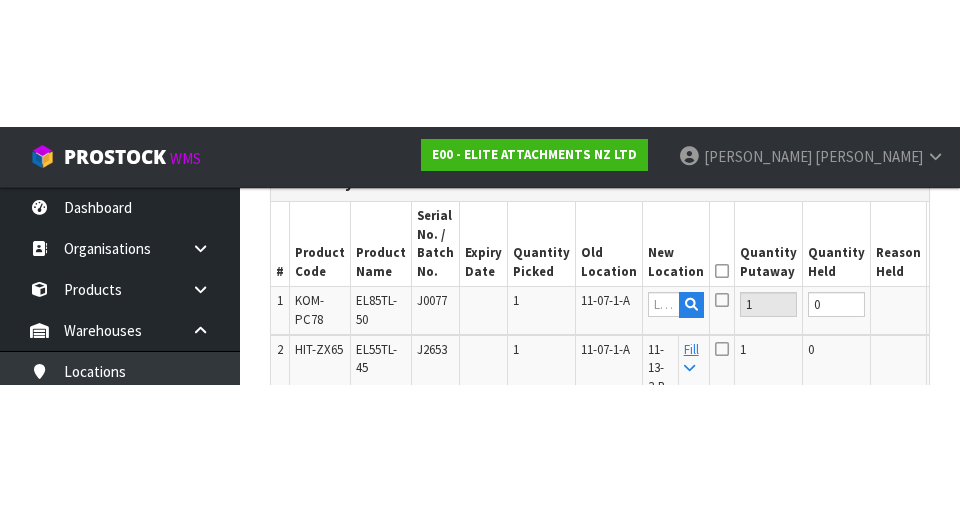 scroll, scrollTop: 591, scrollLeft: 0, axis: vertical 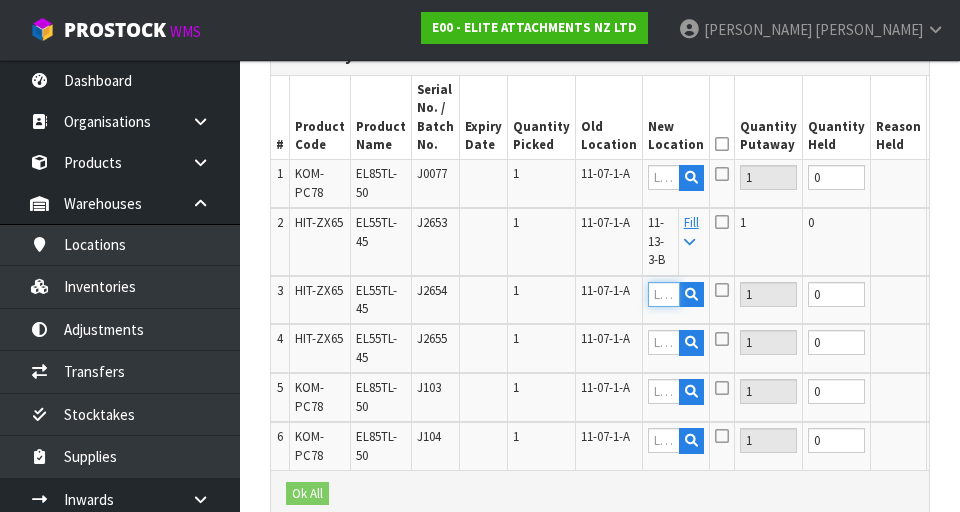 click at bounding box center (664, 294) 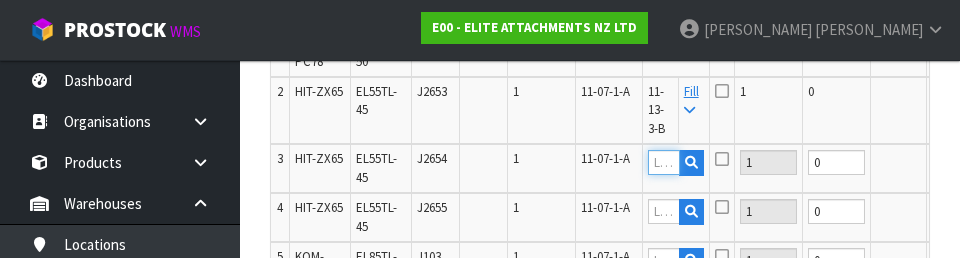 scroll, scrollTop: 746, scrollLeft: 0, axis: vertical 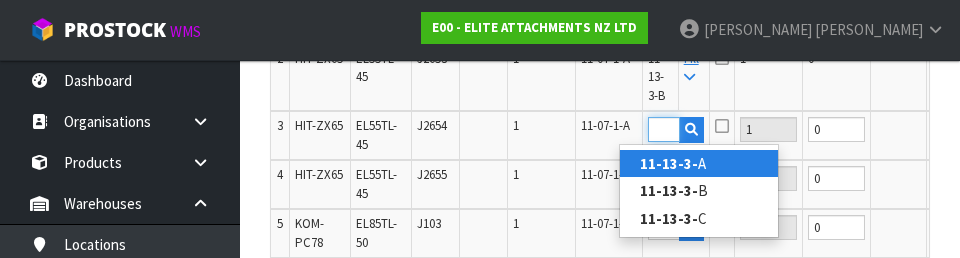 type on "11-13-3-B" 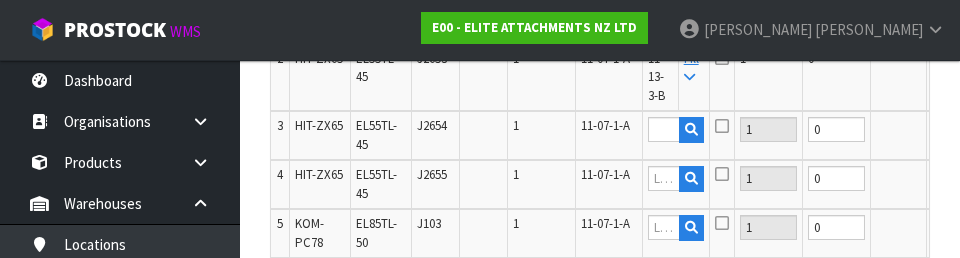 click on "OK" at bounding box center (949, 129) 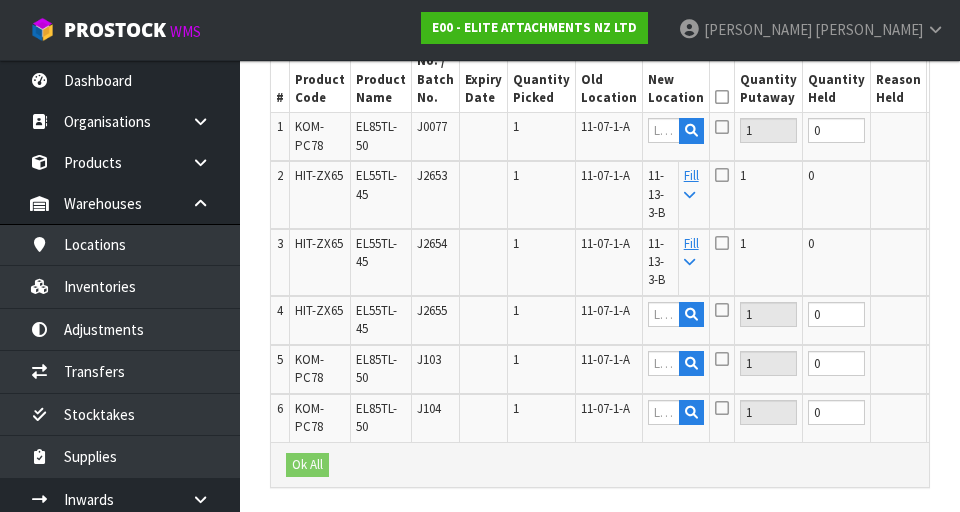 scroll, scrollTop: 614, scrollLeft: 0, axis: vertical 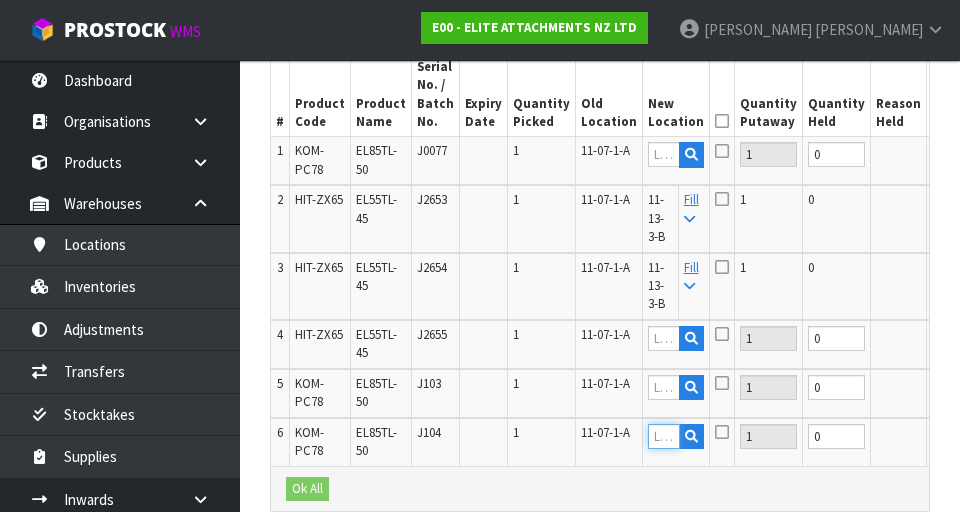 click at bounding box center (664, 436) 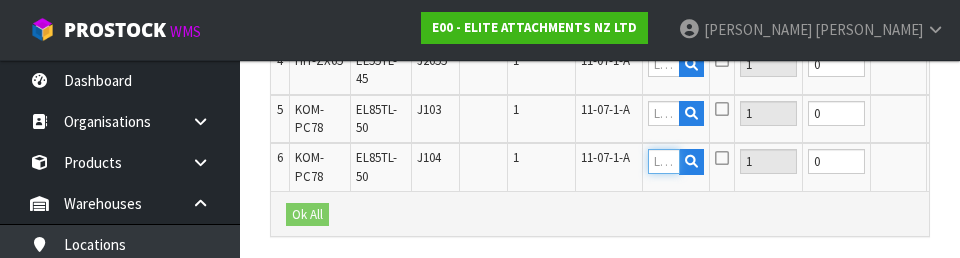 scroll, scrollTop: 911, scrollLeft: 0, axis: vertical 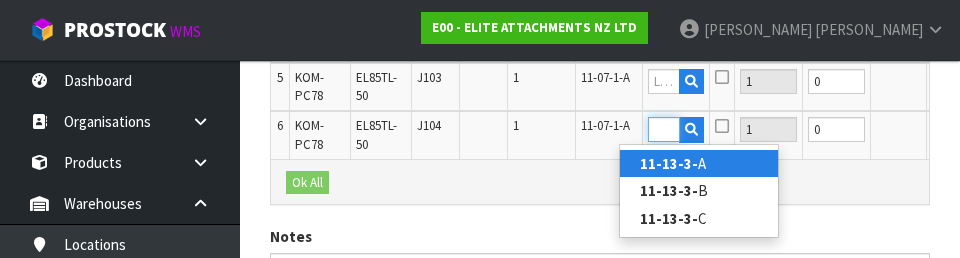 type on "11-13-3-B" 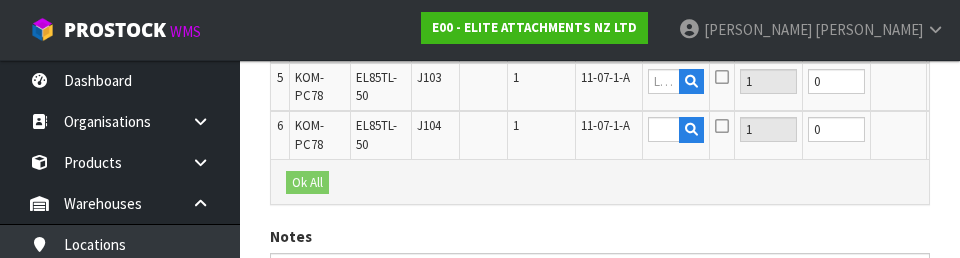 click on "OK" at bounding box center [949, 129] 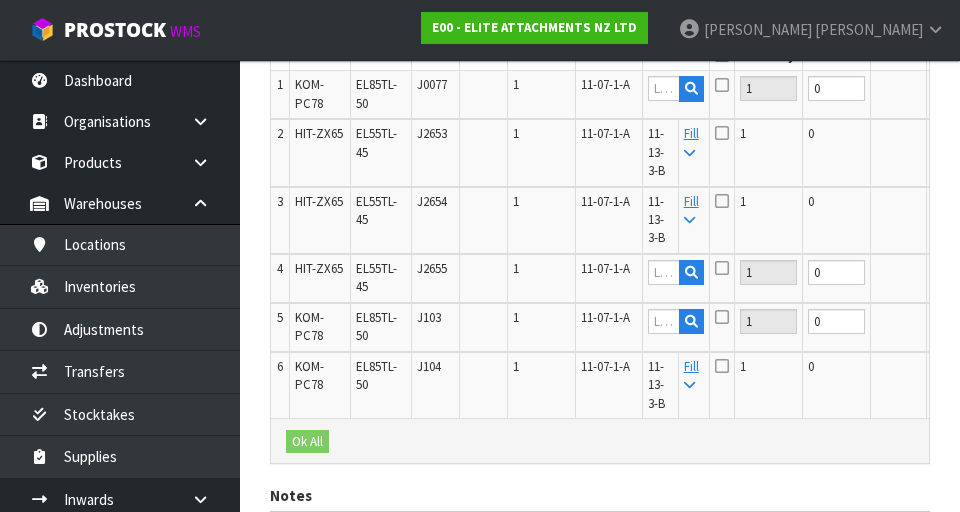 scroll, scrollTop: 682, scrollLeft: 0, axis: vertical 